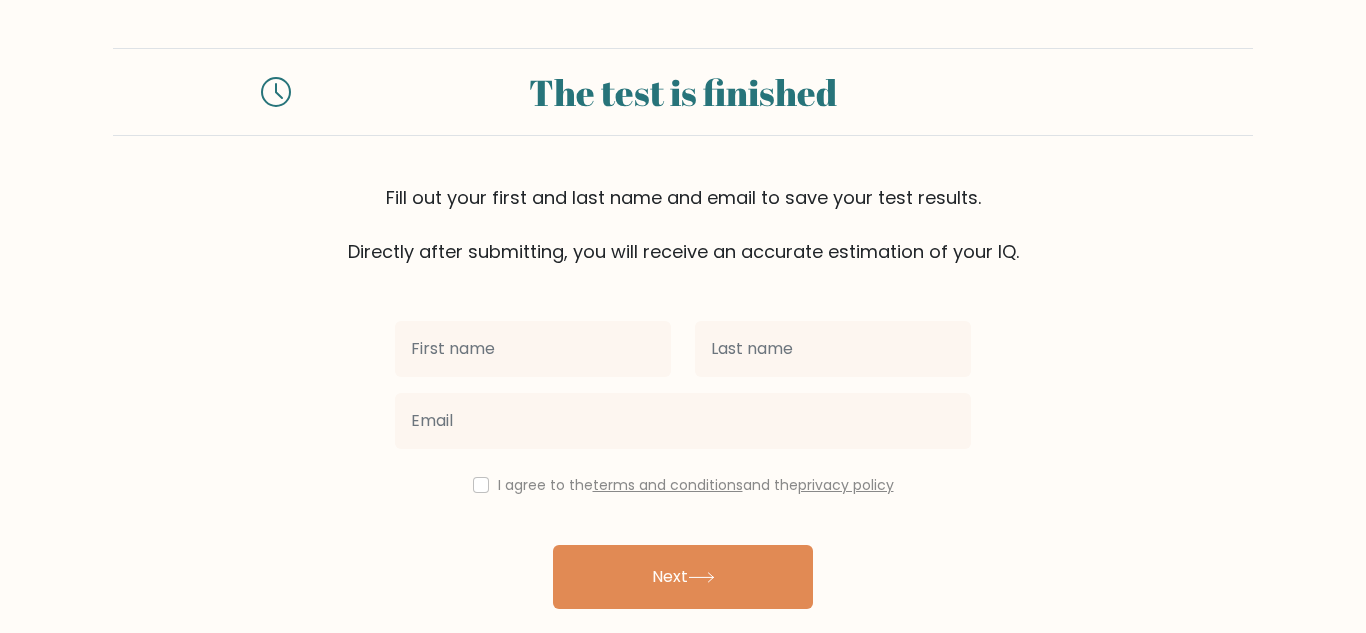 scroll, scrollTop: 0, scrollLeft: 0, axis: both 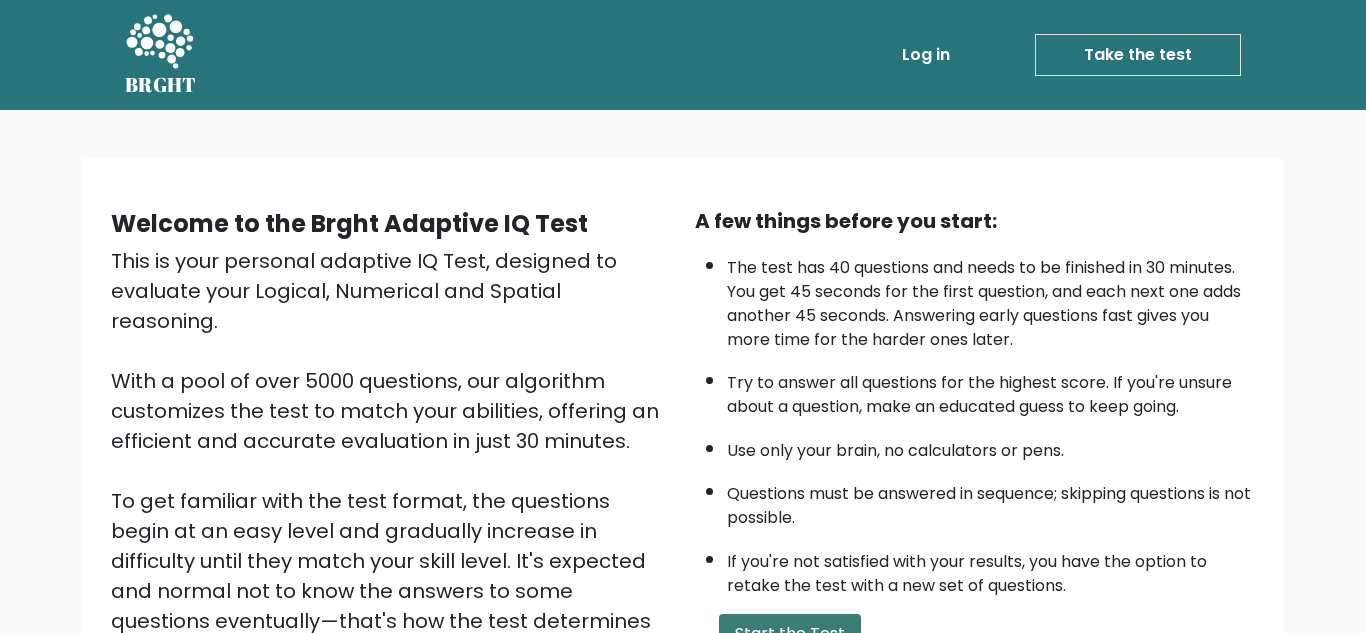 click on "Start the Test" at bounding box center [790, 634] 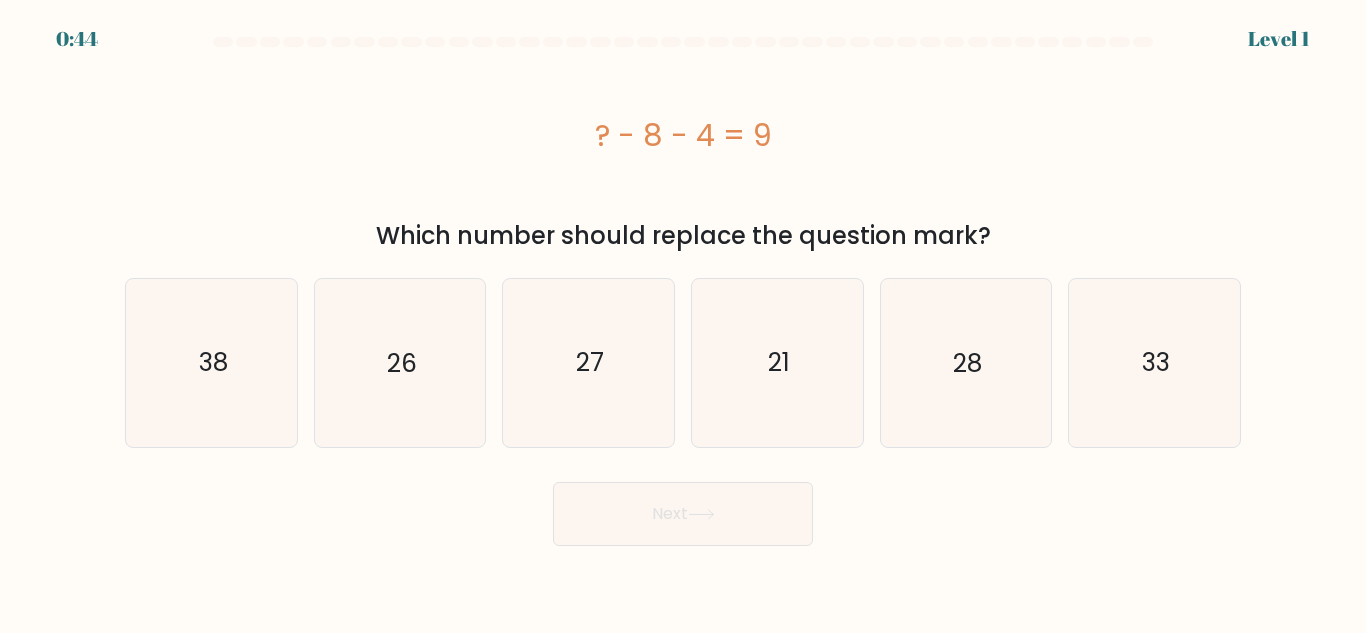 scroll, scrollTop: 0, scrollLeft: 0, axis: both 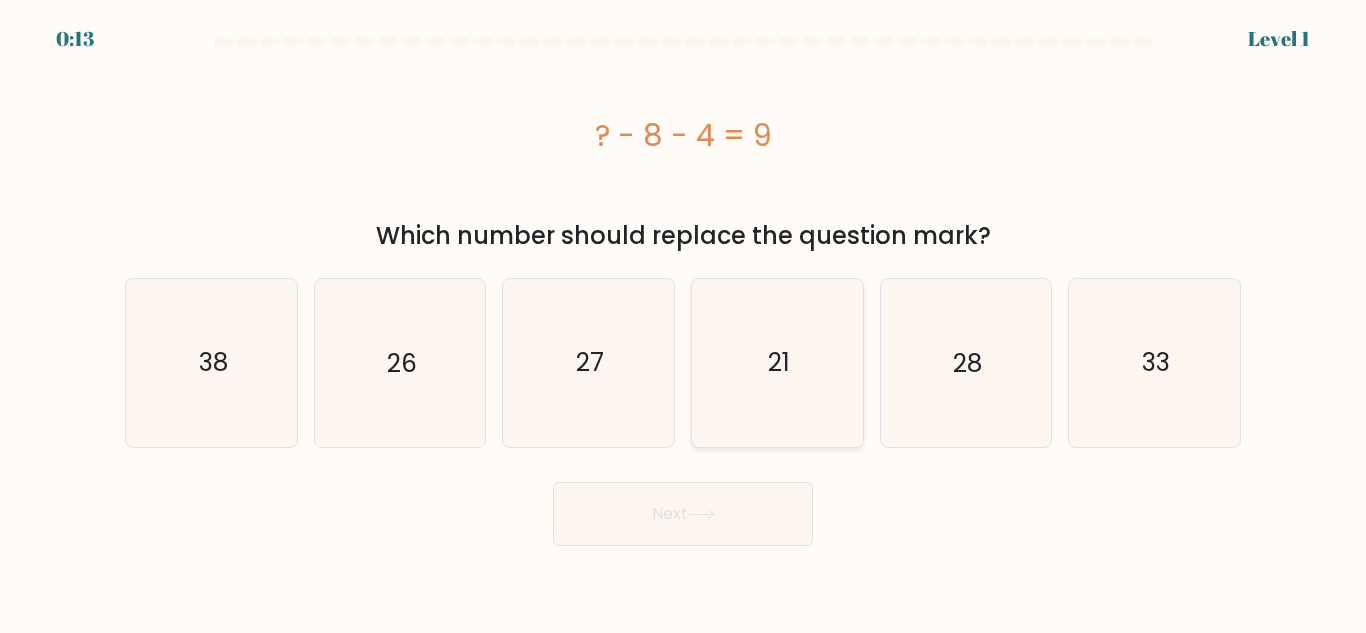click on "21" 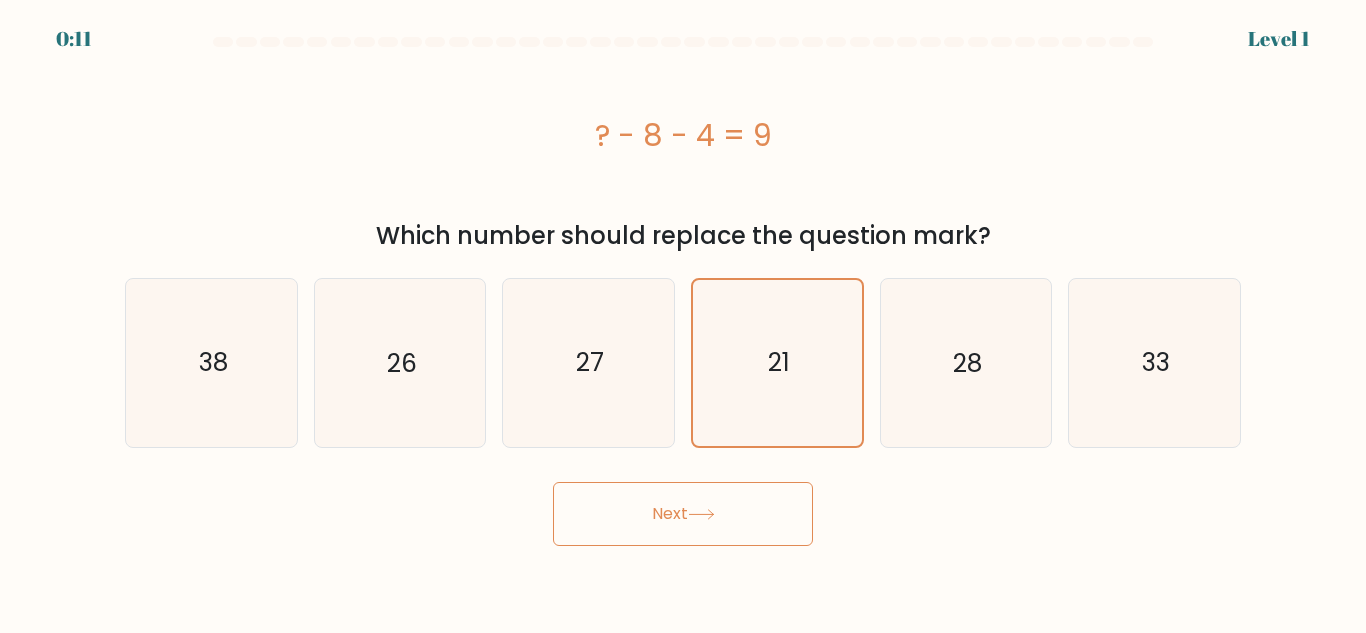 click on "Next" at bounding box center (683, 514) 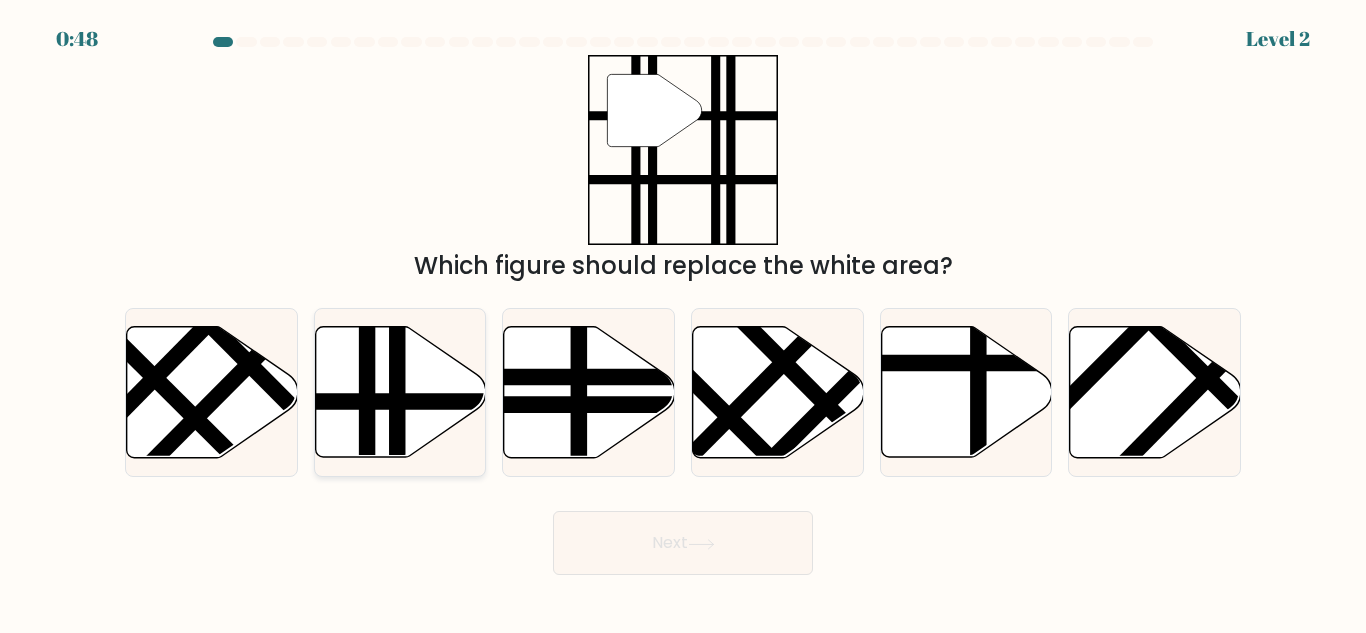 click 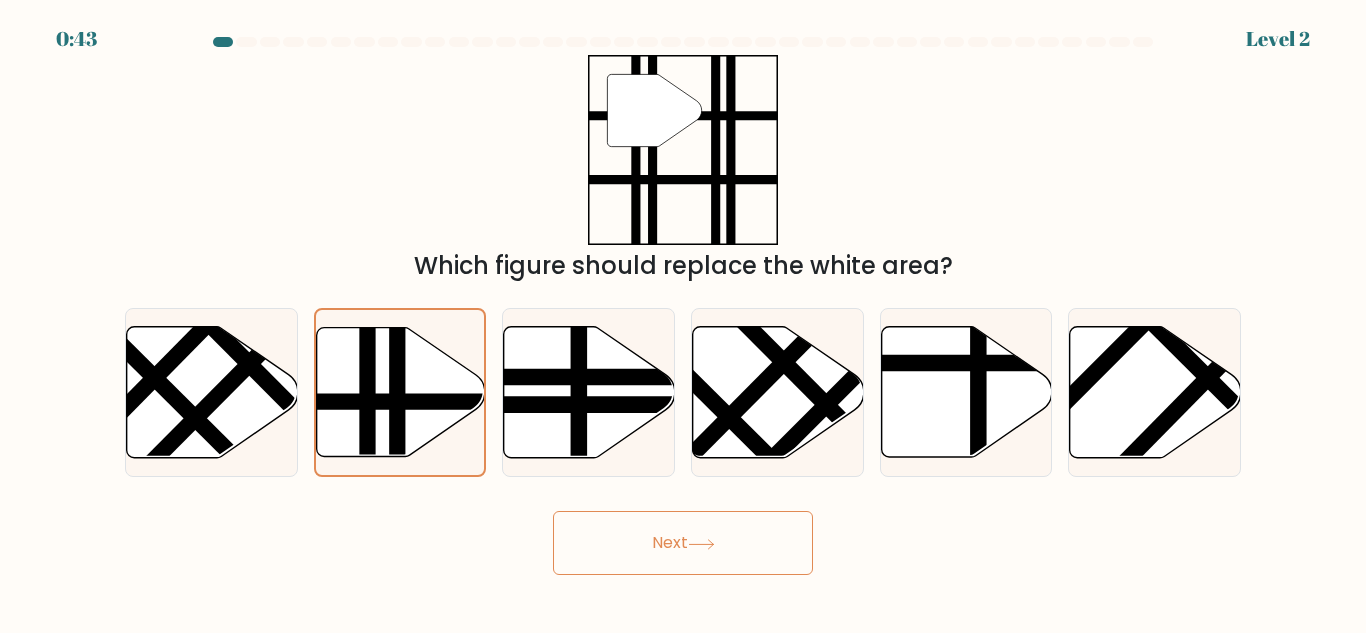 click on "Next" at bounding box center (683, 543) 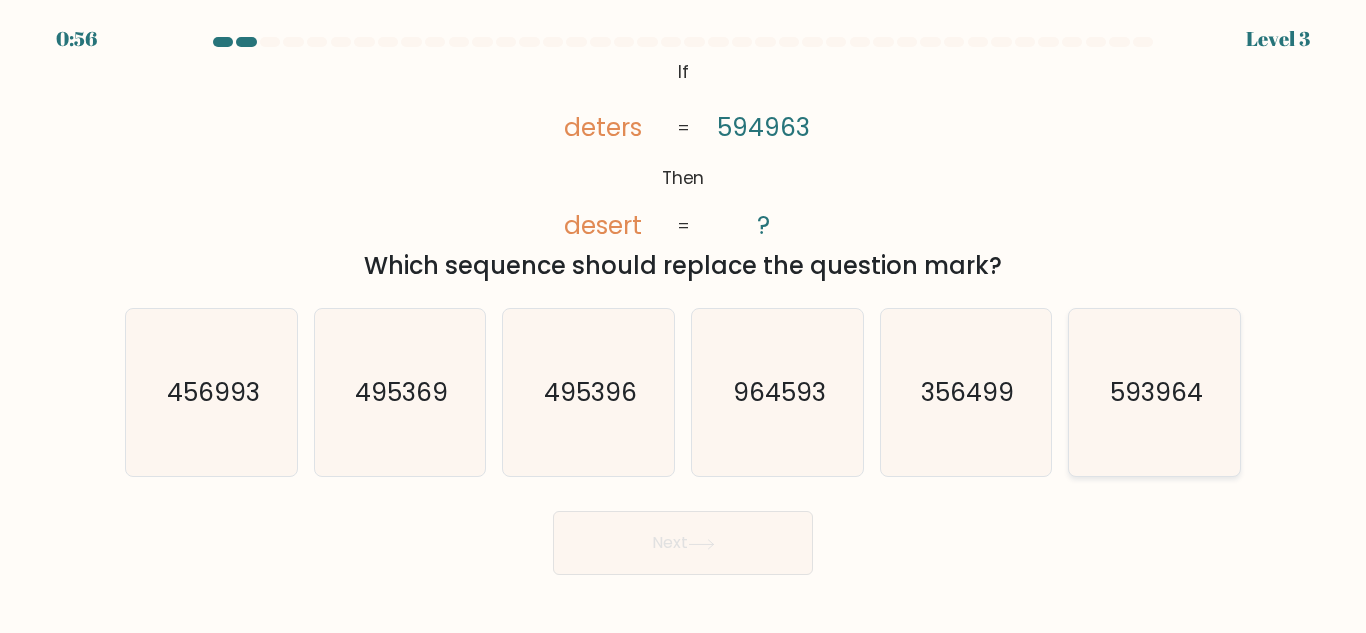 click on "593964" 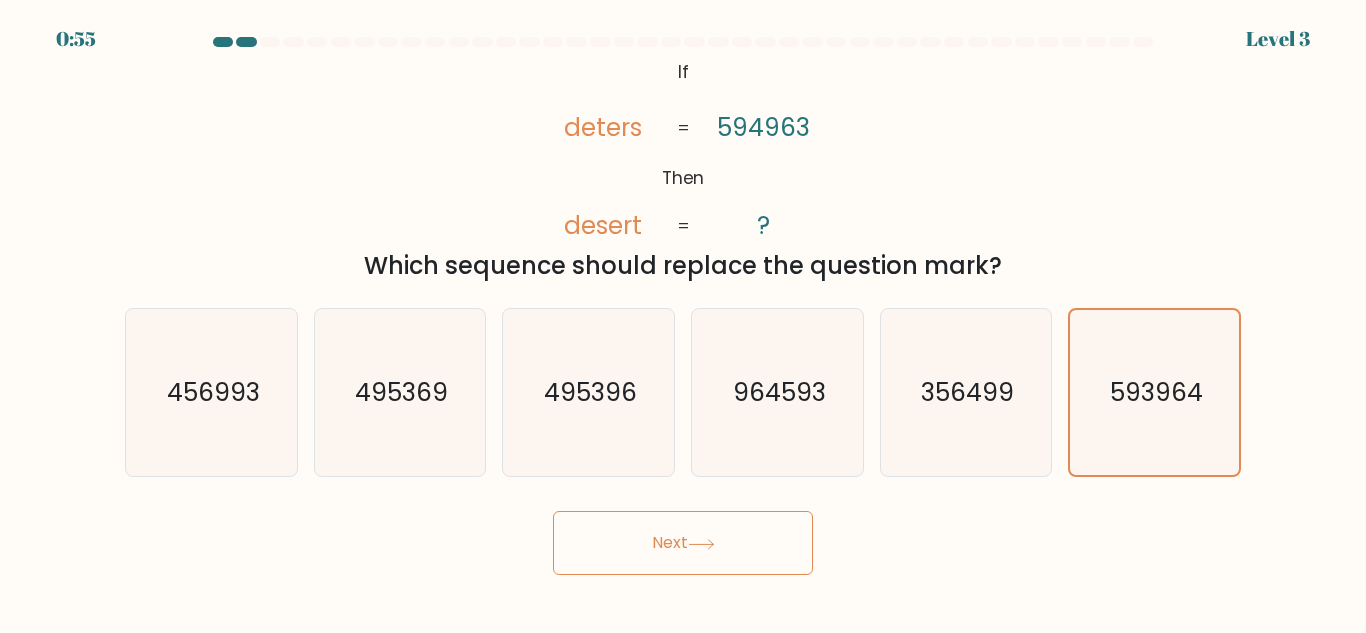 click on "Next" at bounding box center [683, 543] 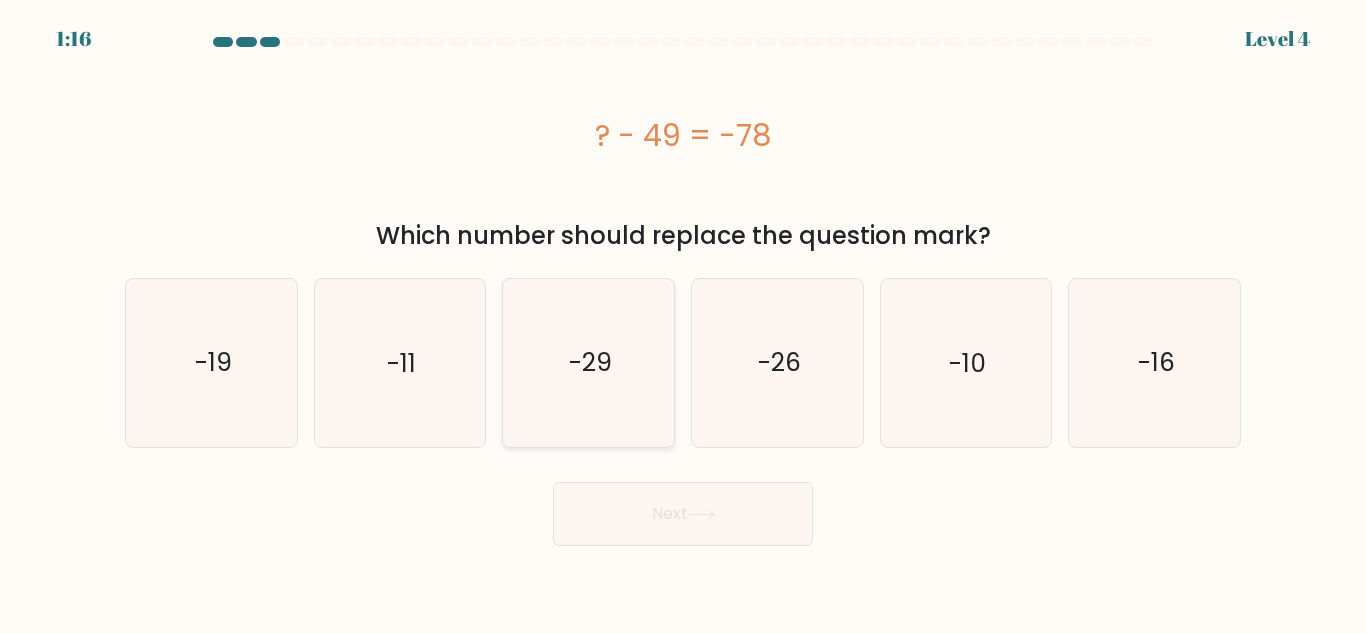 click on "-29" 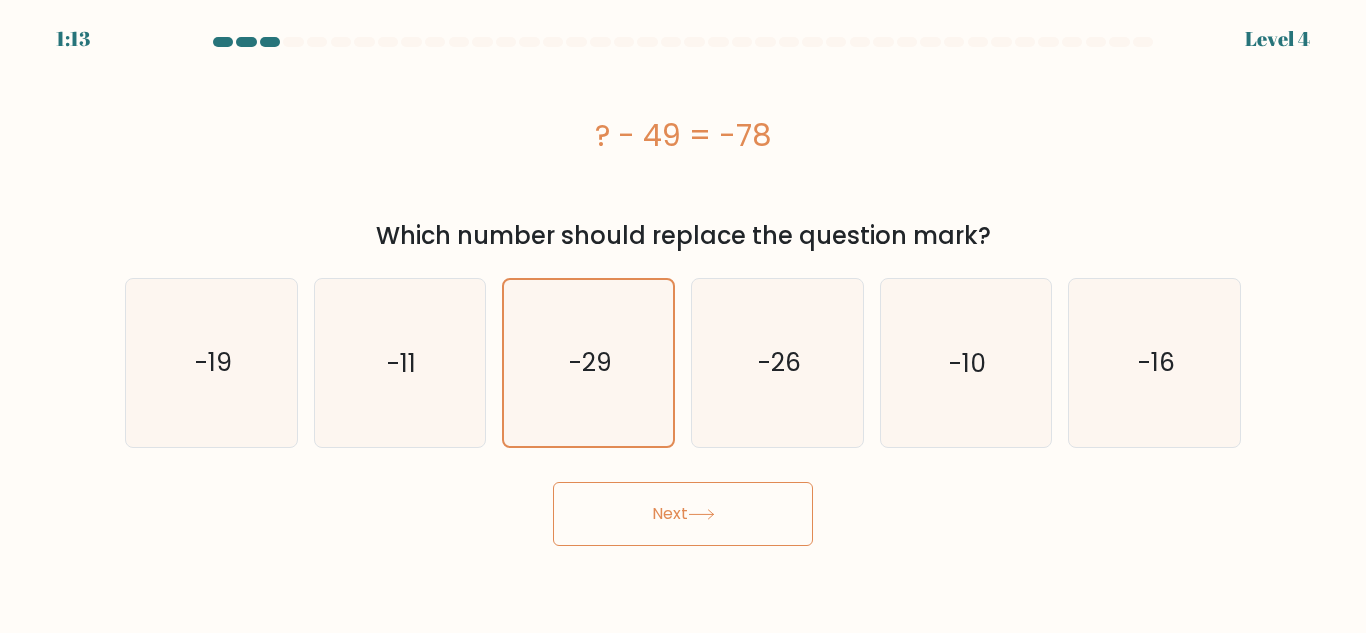 click on "Next" at bounding box center [683, 514] 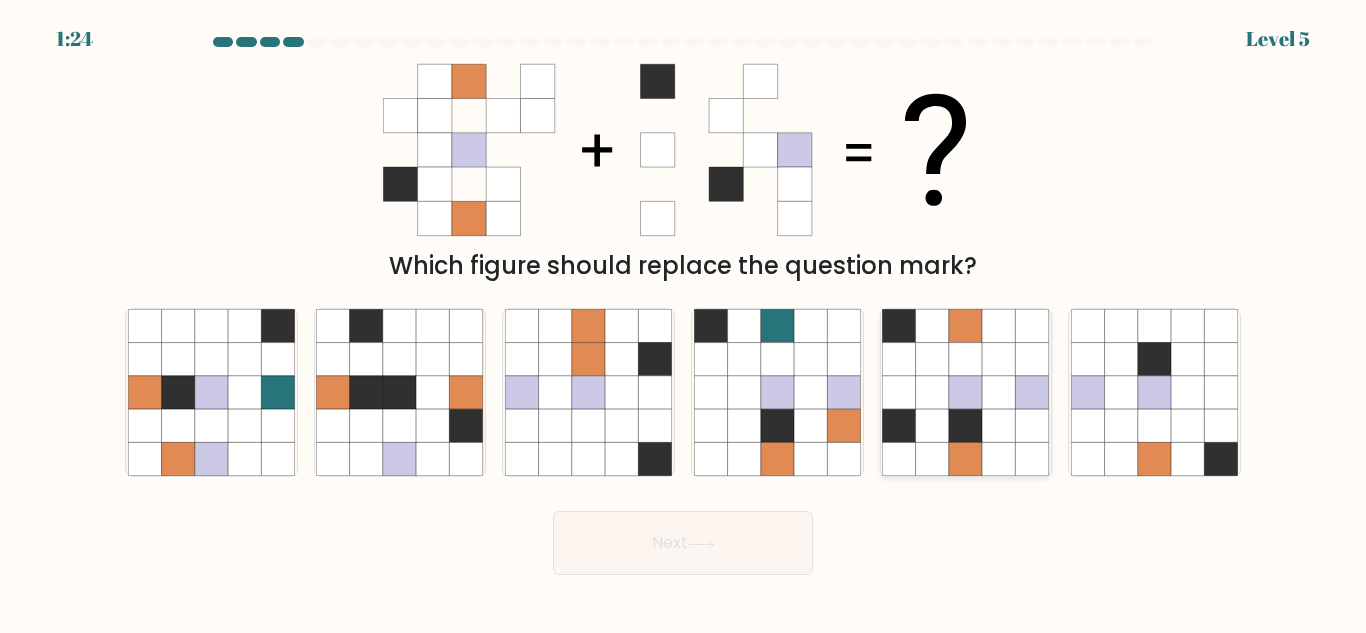 click 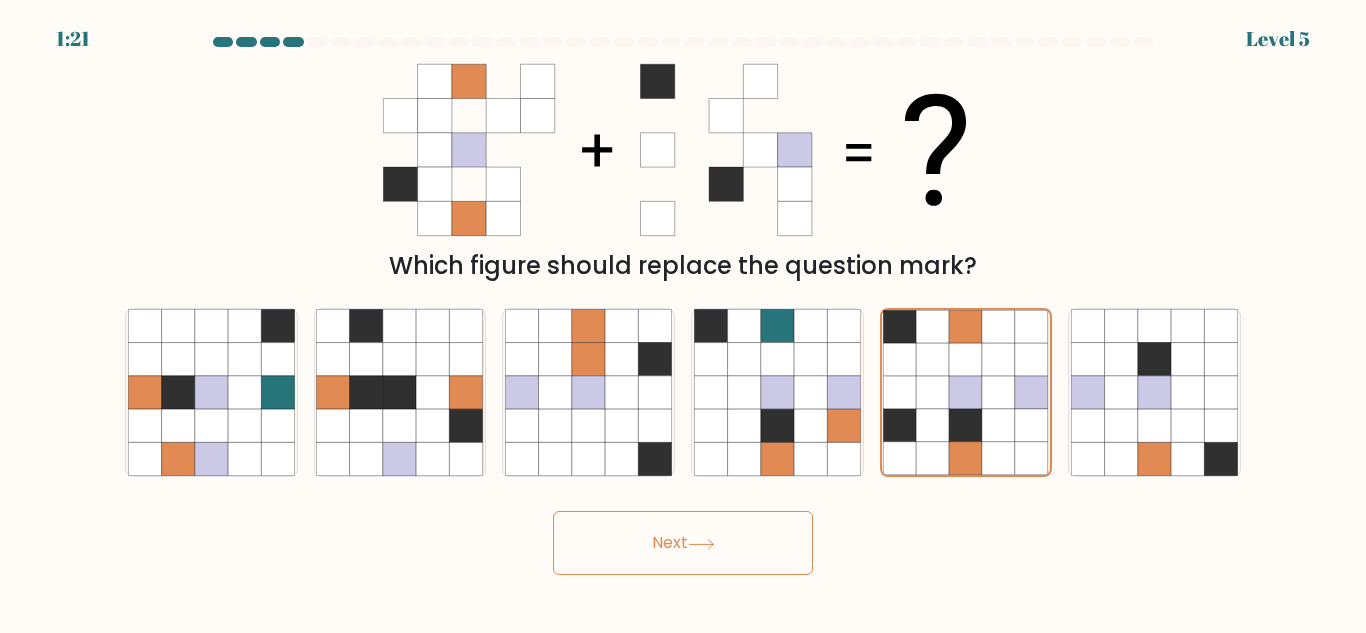 click on "Next" at bounding box center (683, 543) 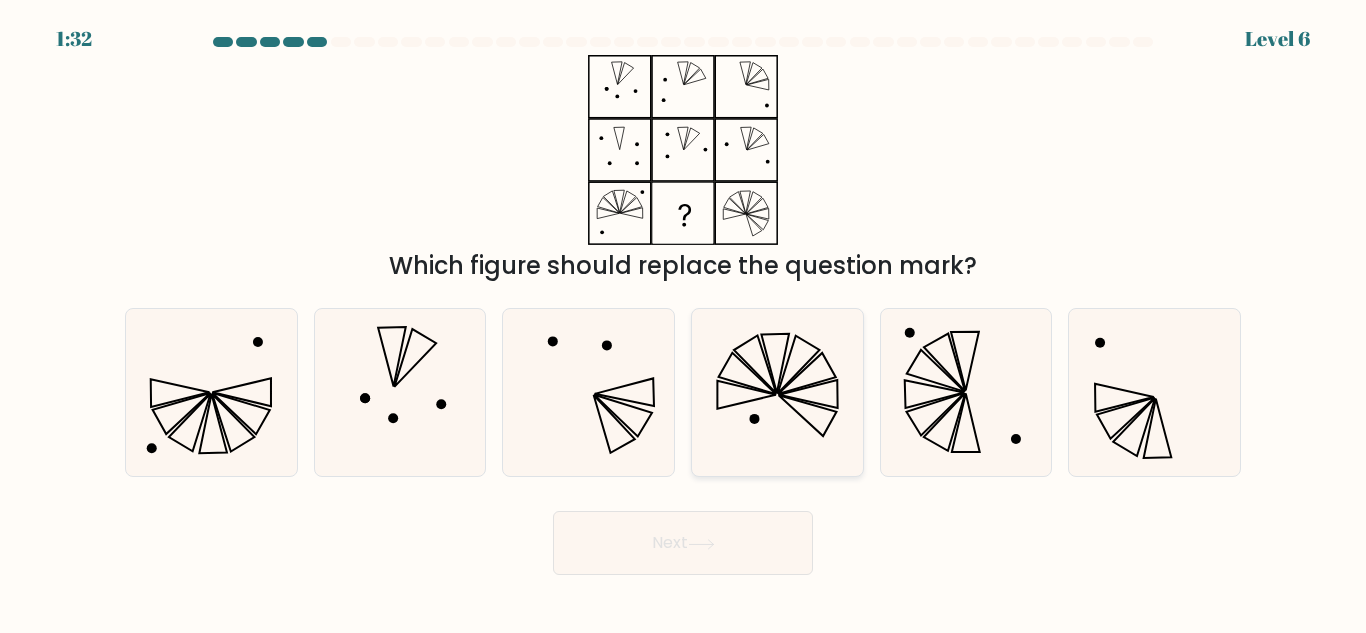 click 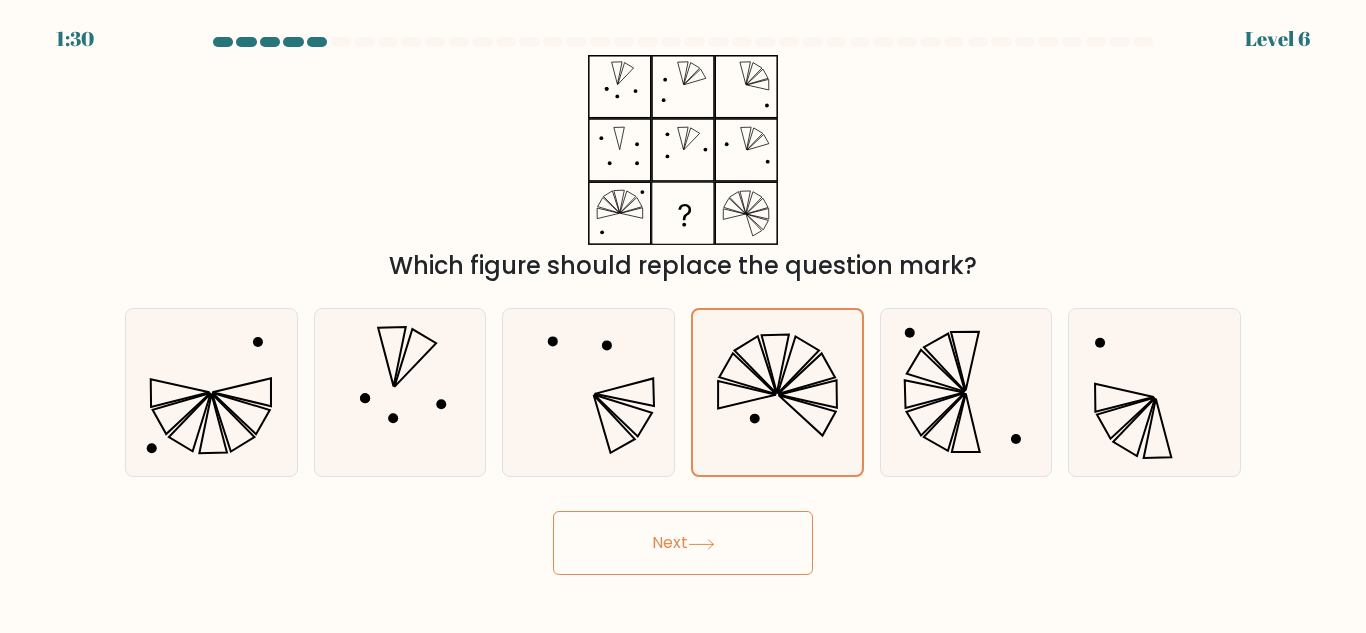 click on "Next" at bounding box center [683, 543] 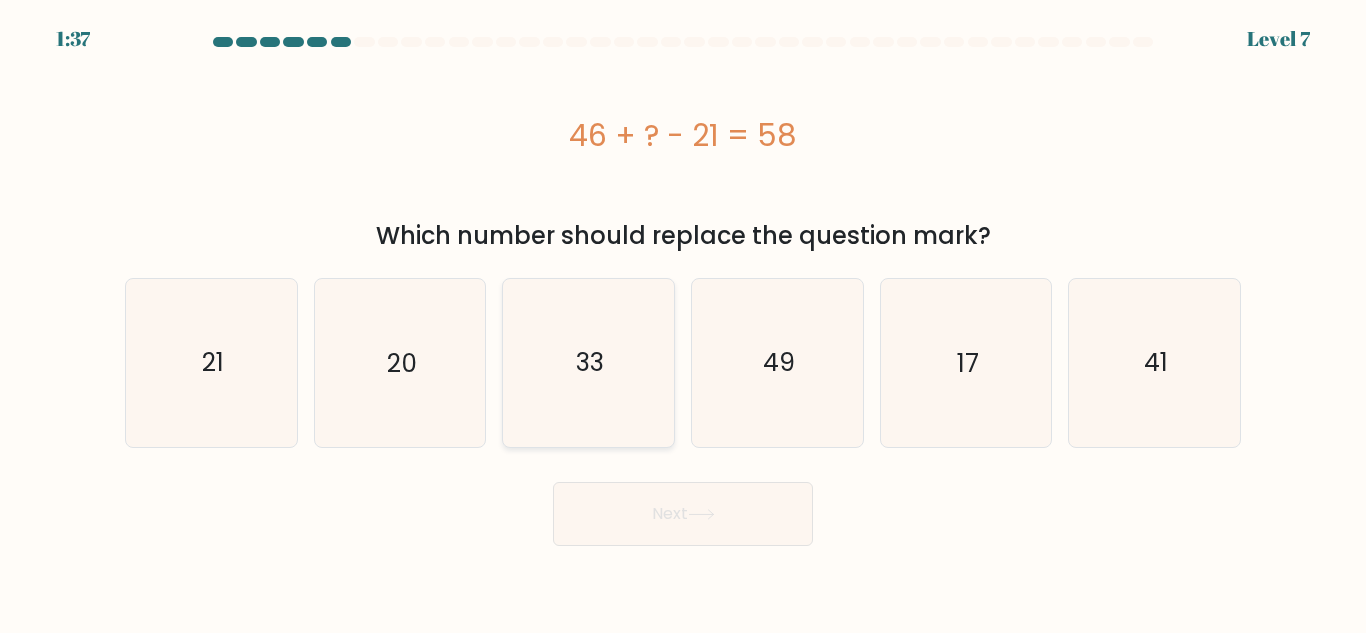 click on "33" 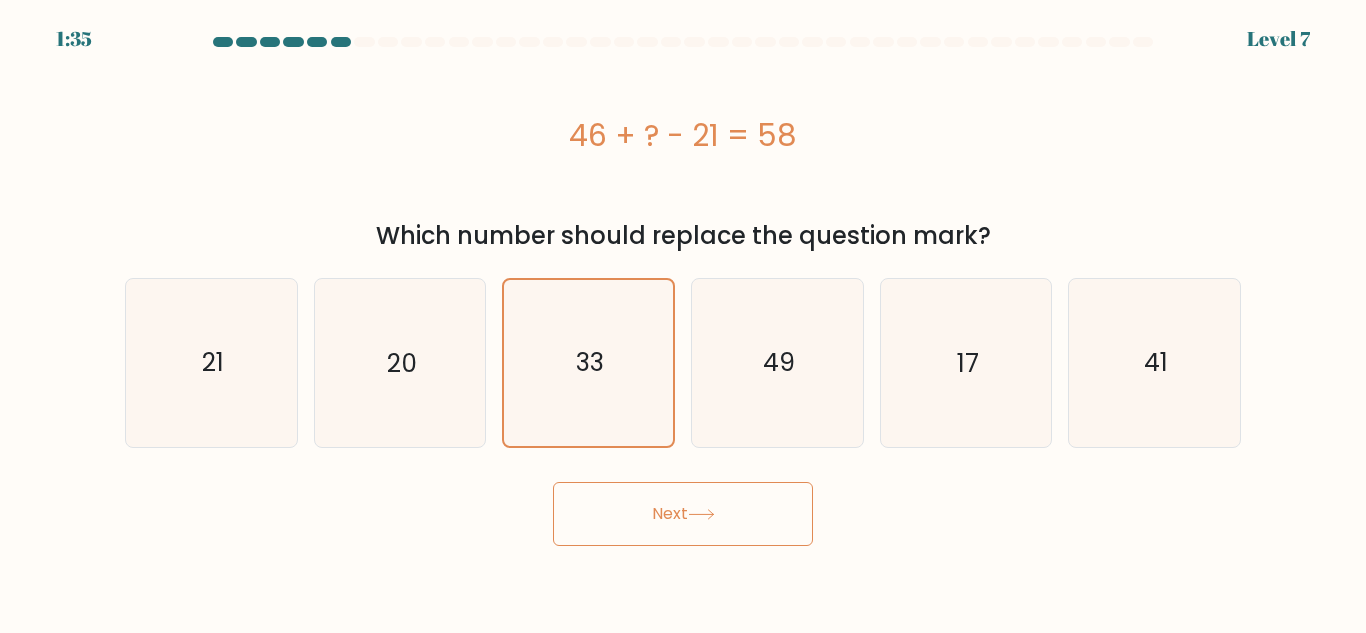 click on "Next" at bounding box center (683, 514) 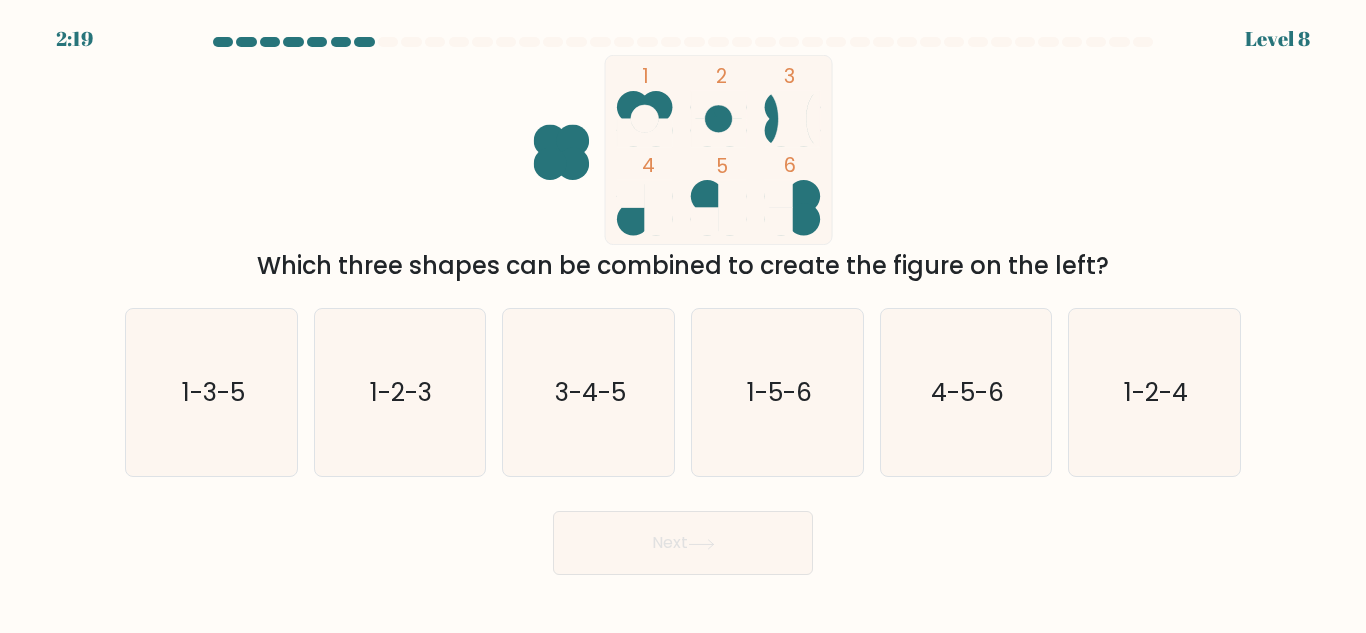 click on "Next" at bounding box center (683, 538) 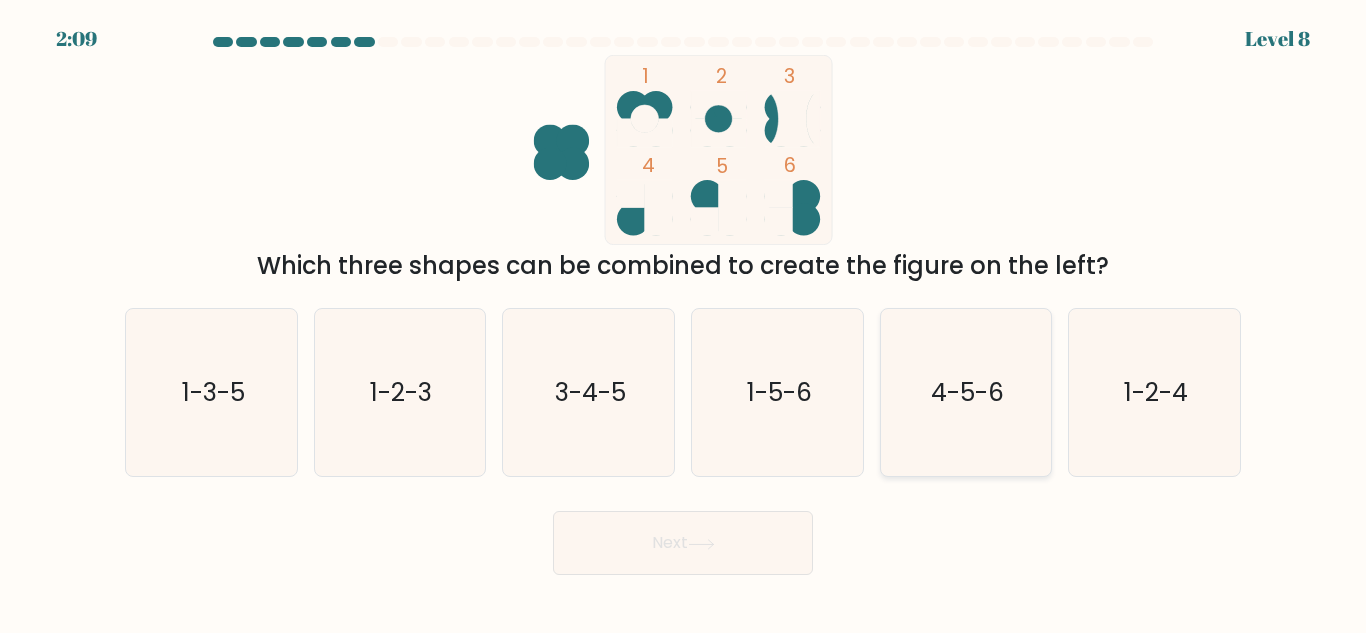 click on "4-5-6" 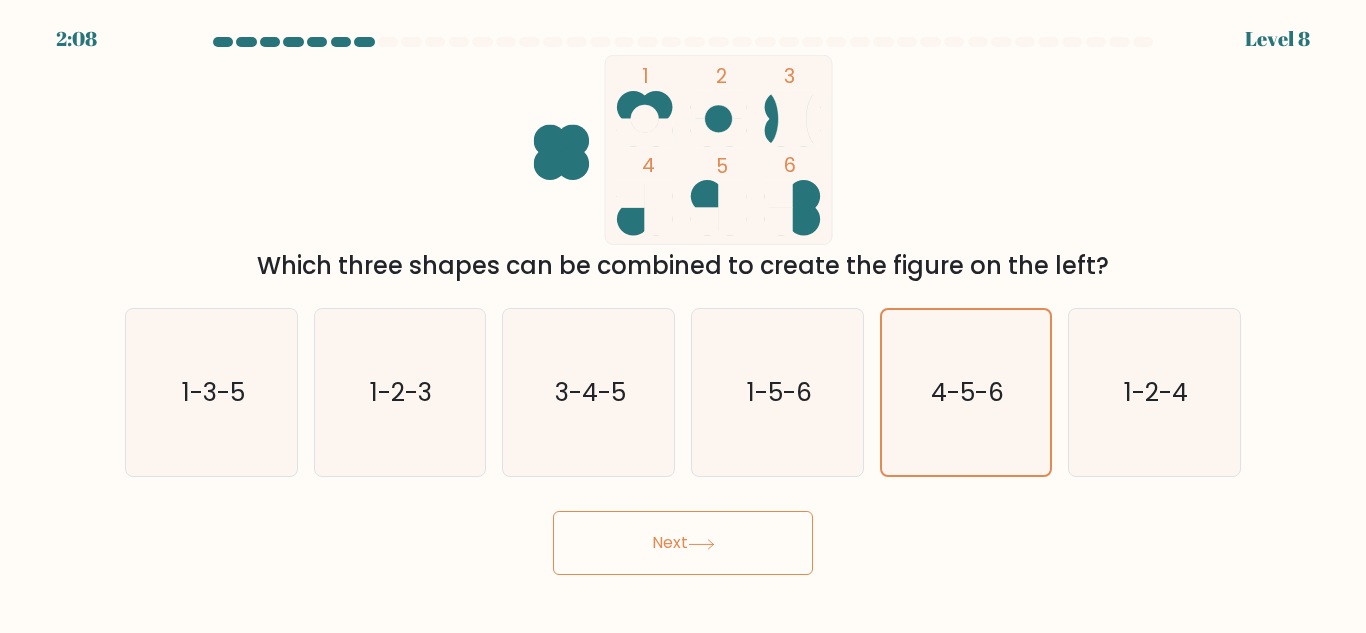 click on "Next" at bounding box center [683, 543] 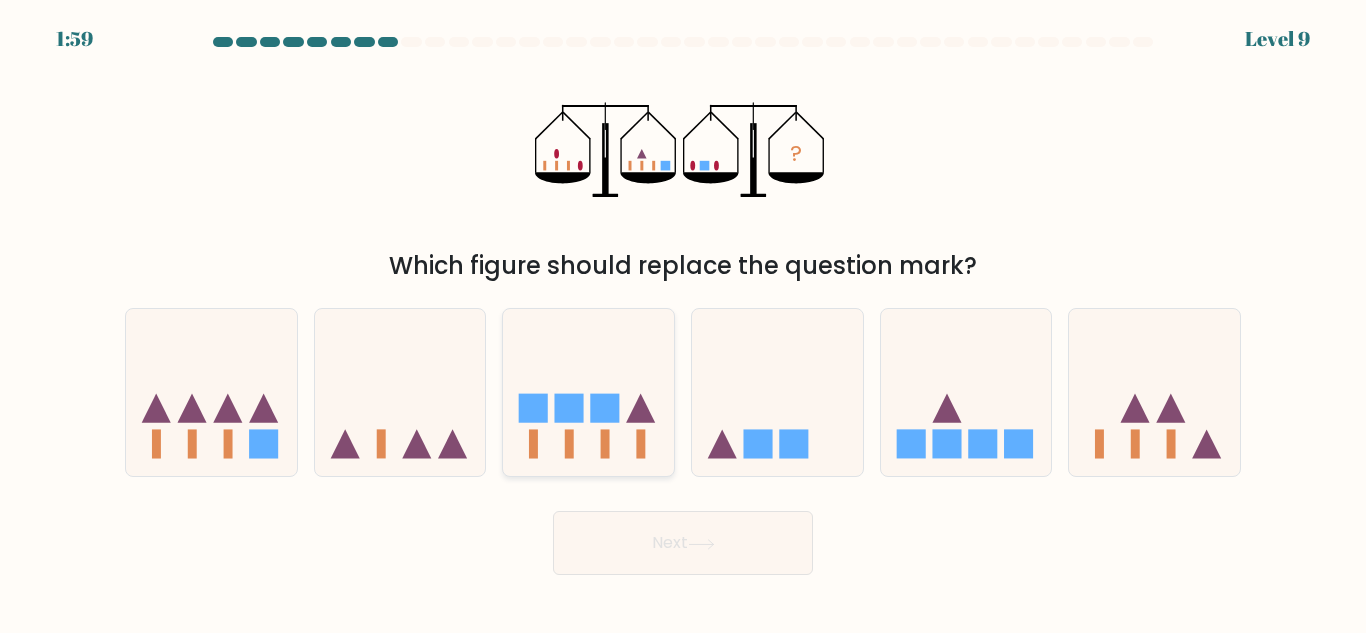 click 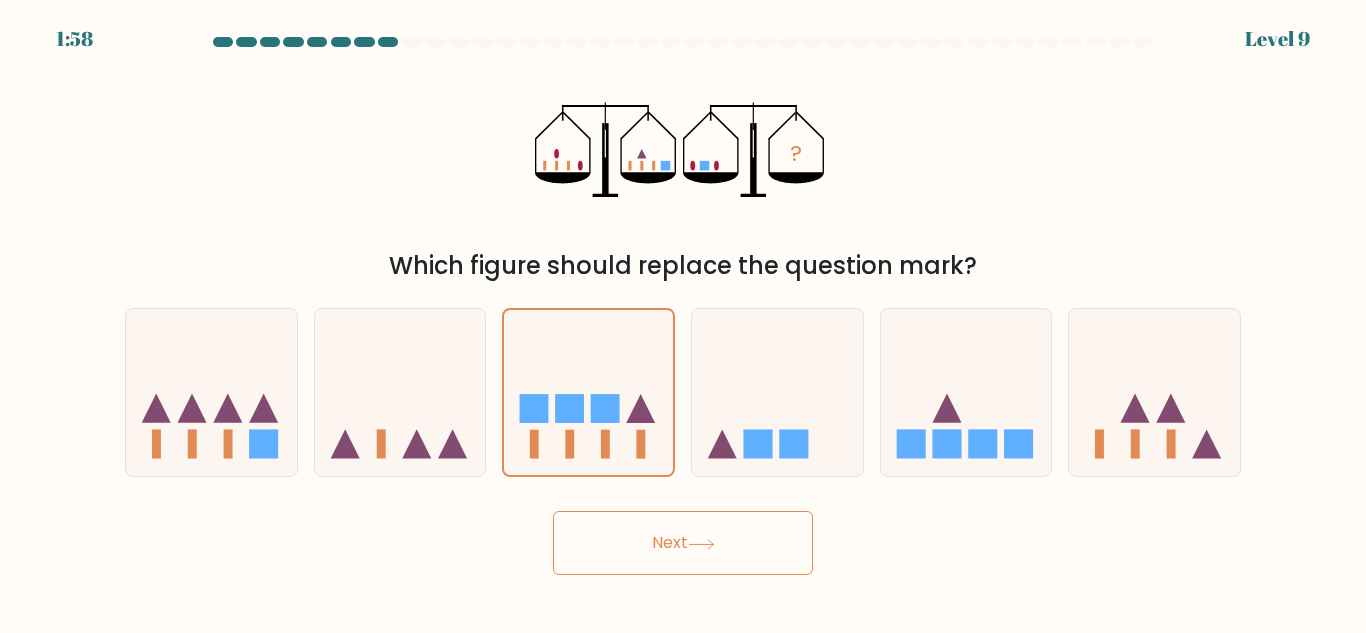 click on "Next" at bounding box center [683, 543] 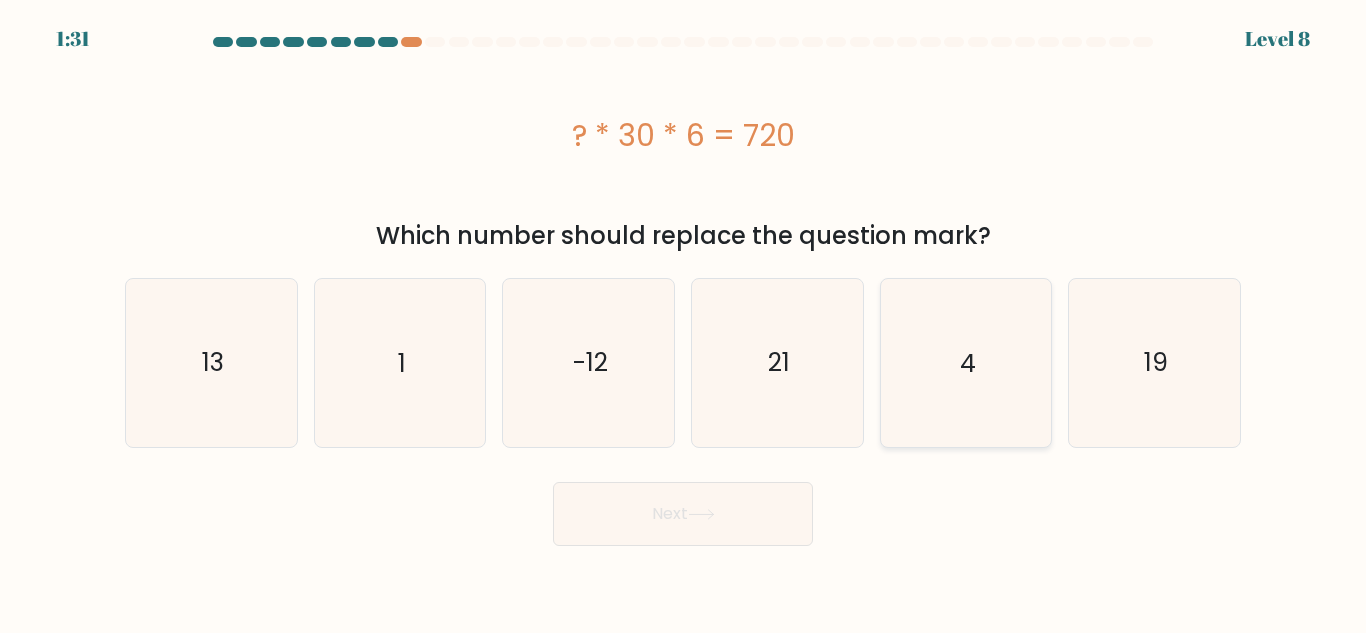 click on "4" 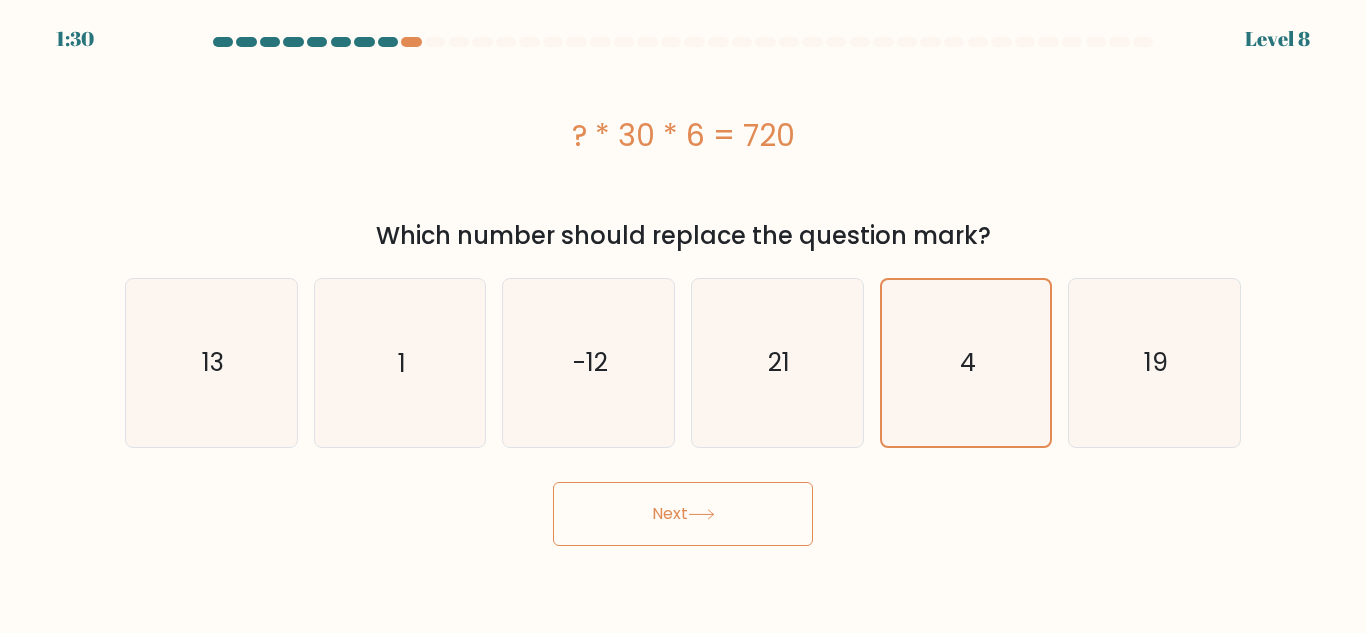 click on "Next" at bounding box center [683, 514] 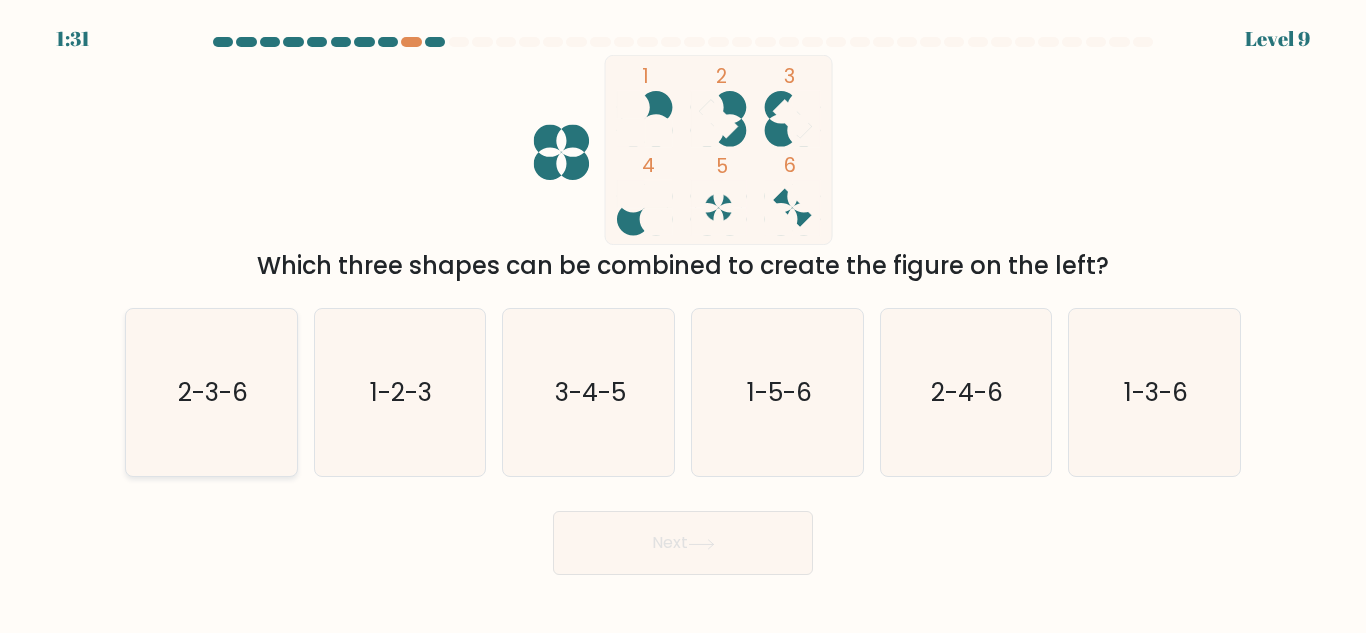 click on "2-3-6" 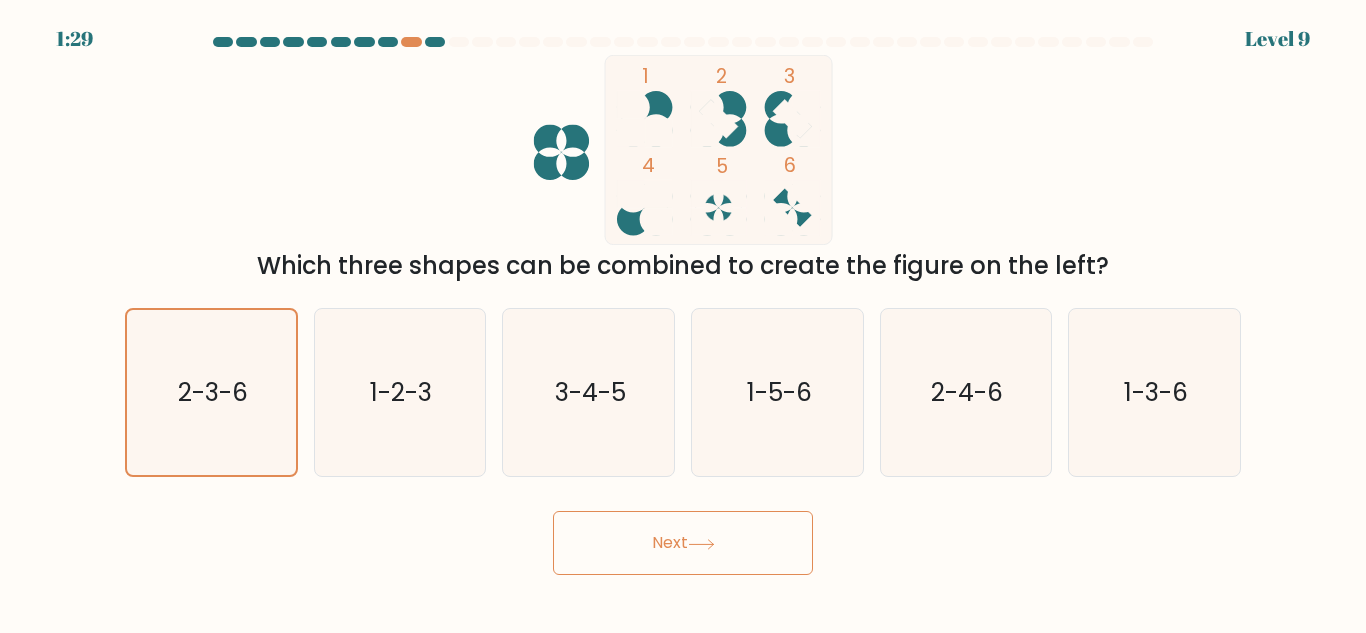 click on "Next" at bounding box center [683, 543] 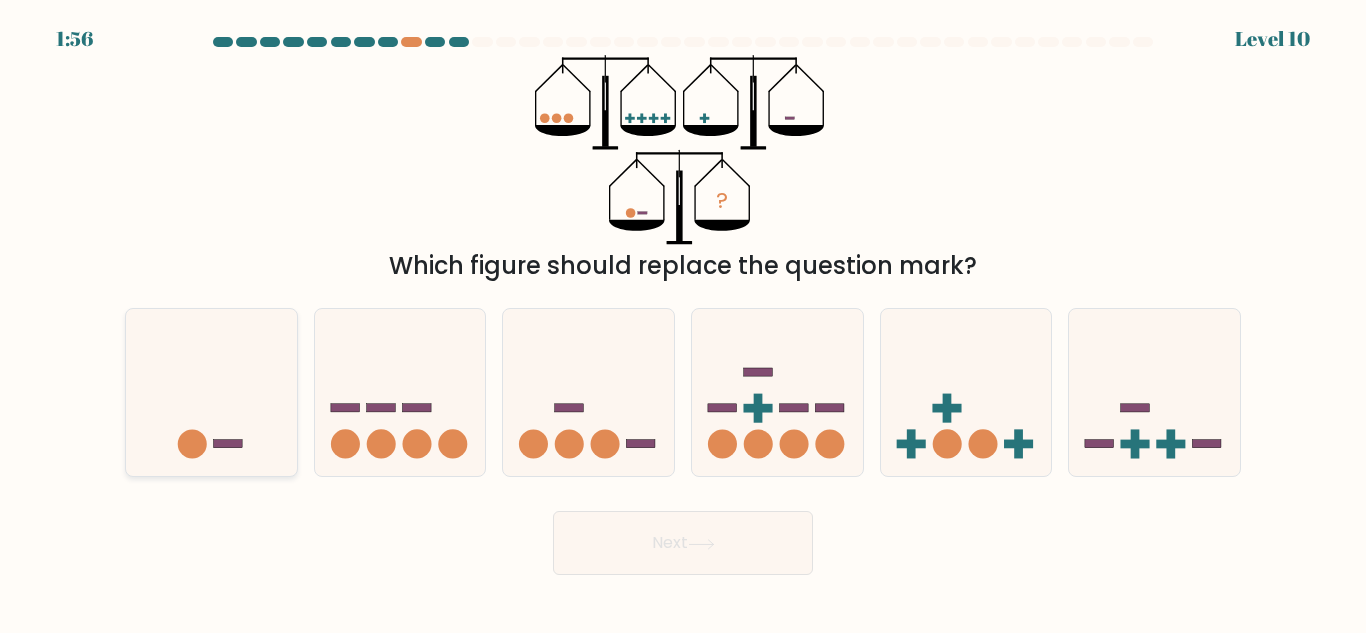 click at bounding box center [211, 392] 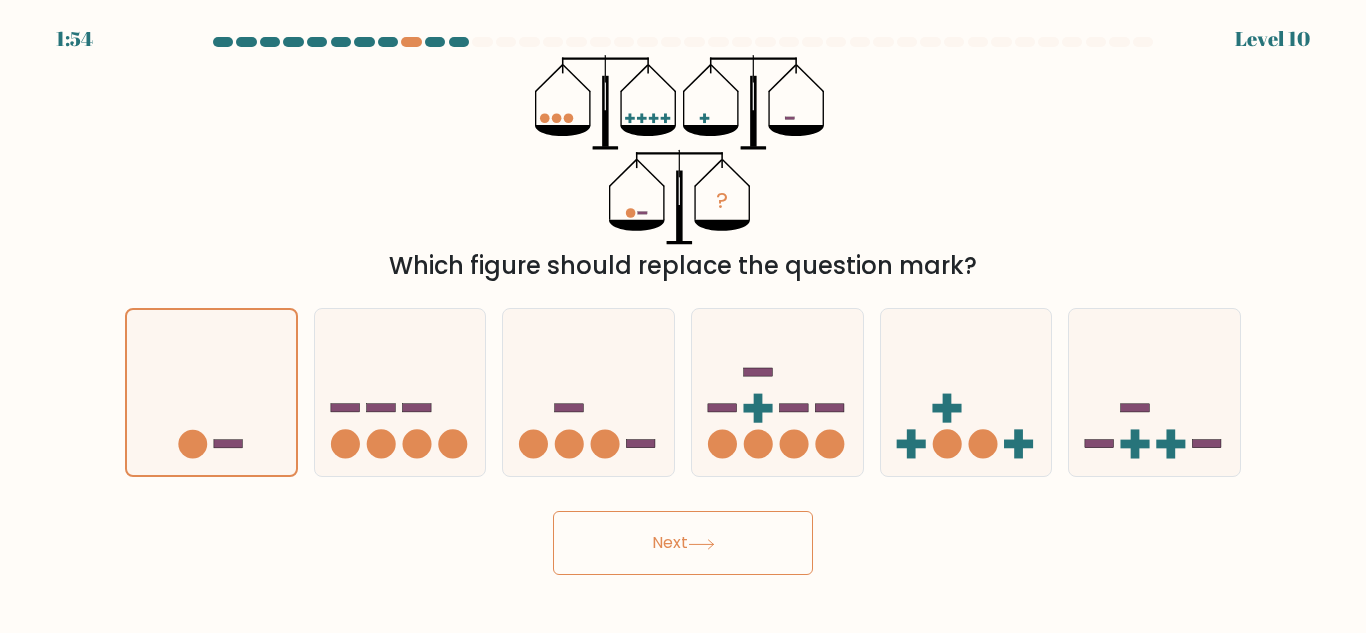 click on "Next" at bounding box center (683, 543) 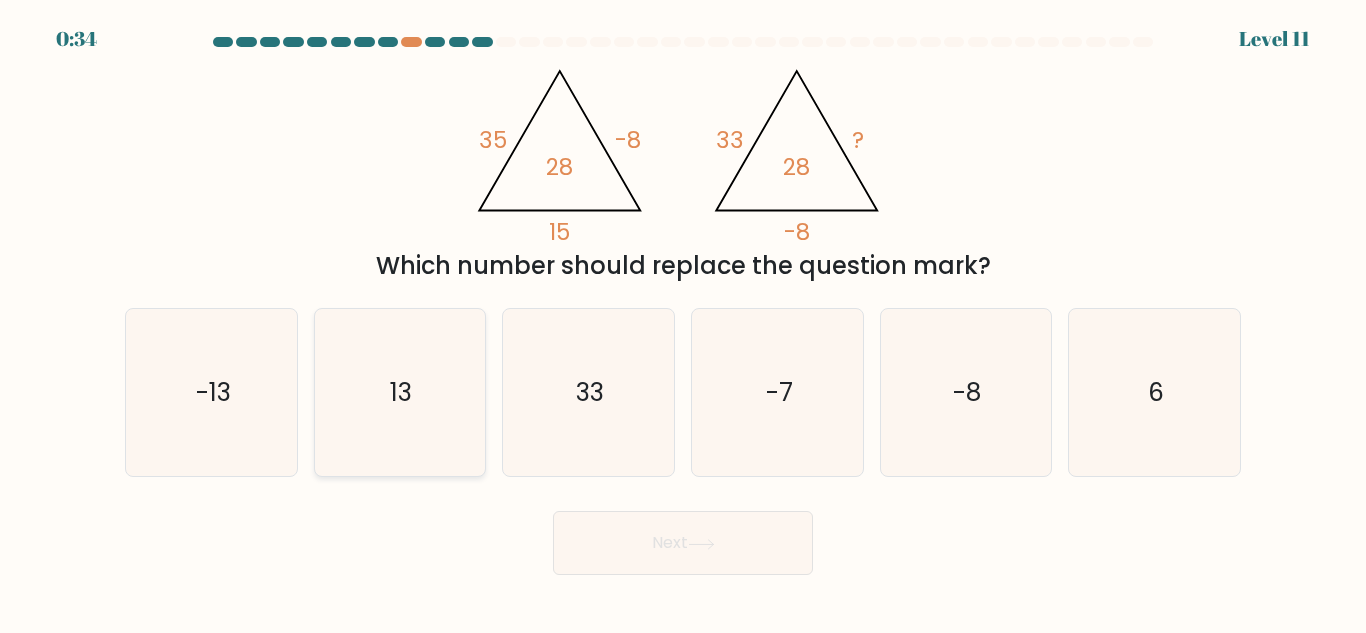 click on "13" 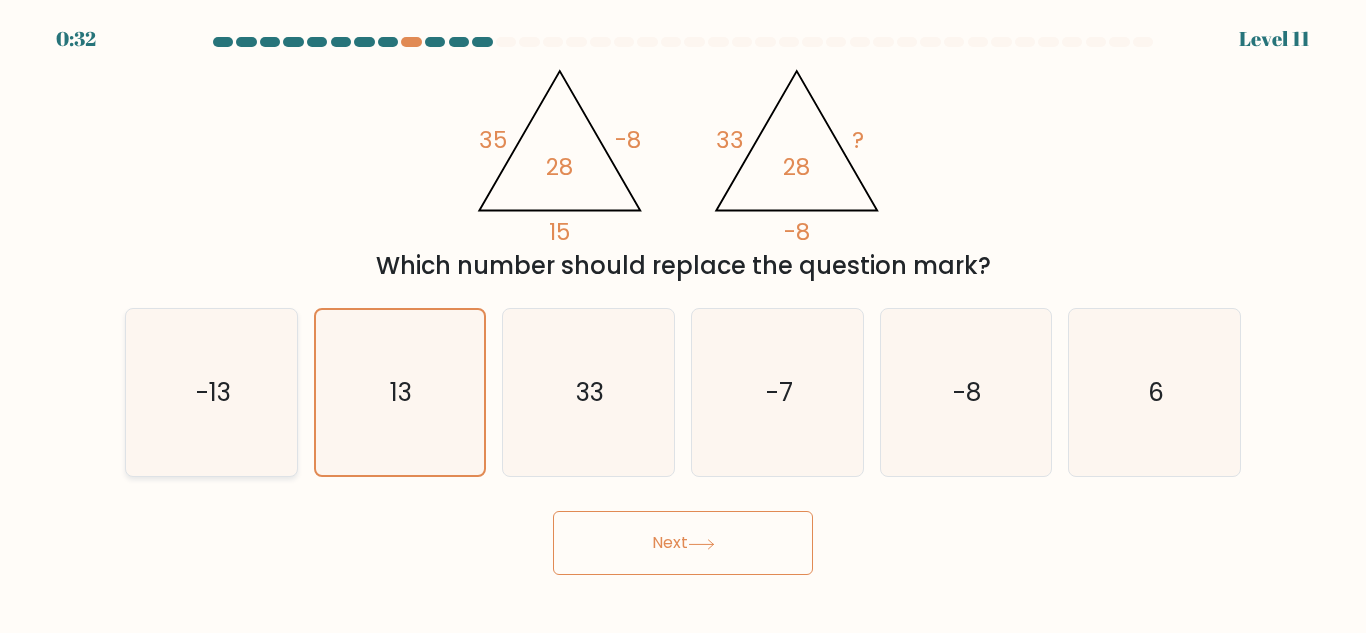click on "-13" 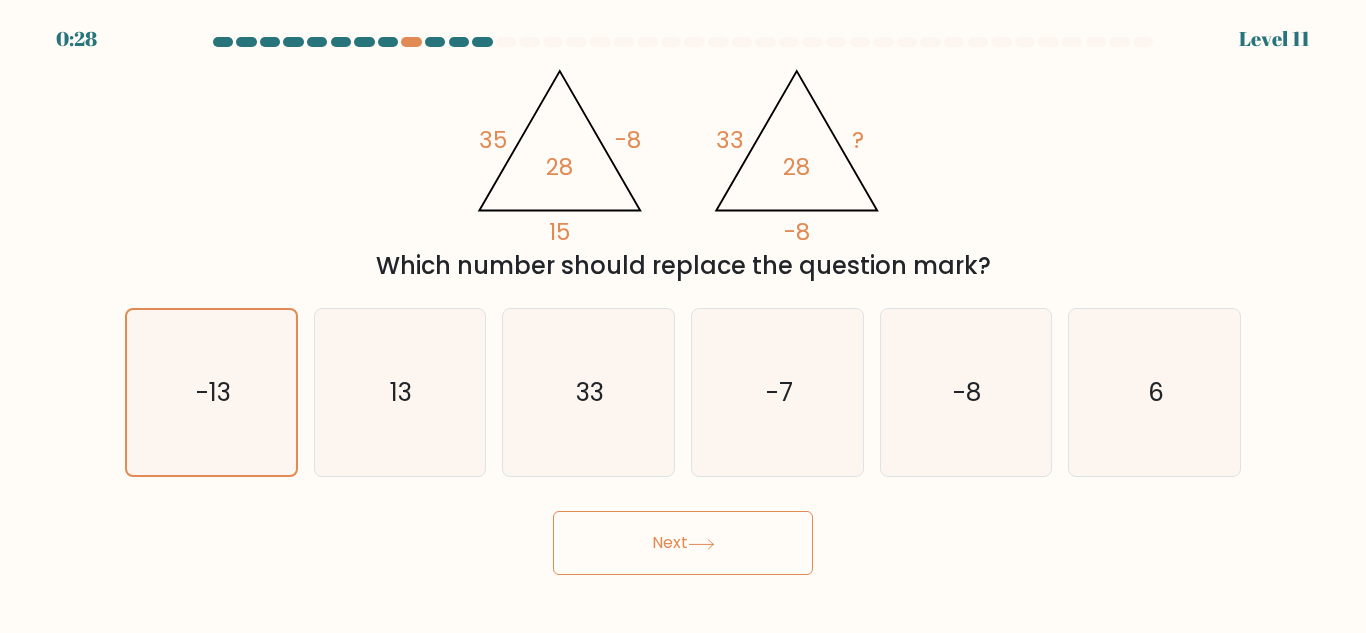 click on "Next" at bounding box center (683, 543) 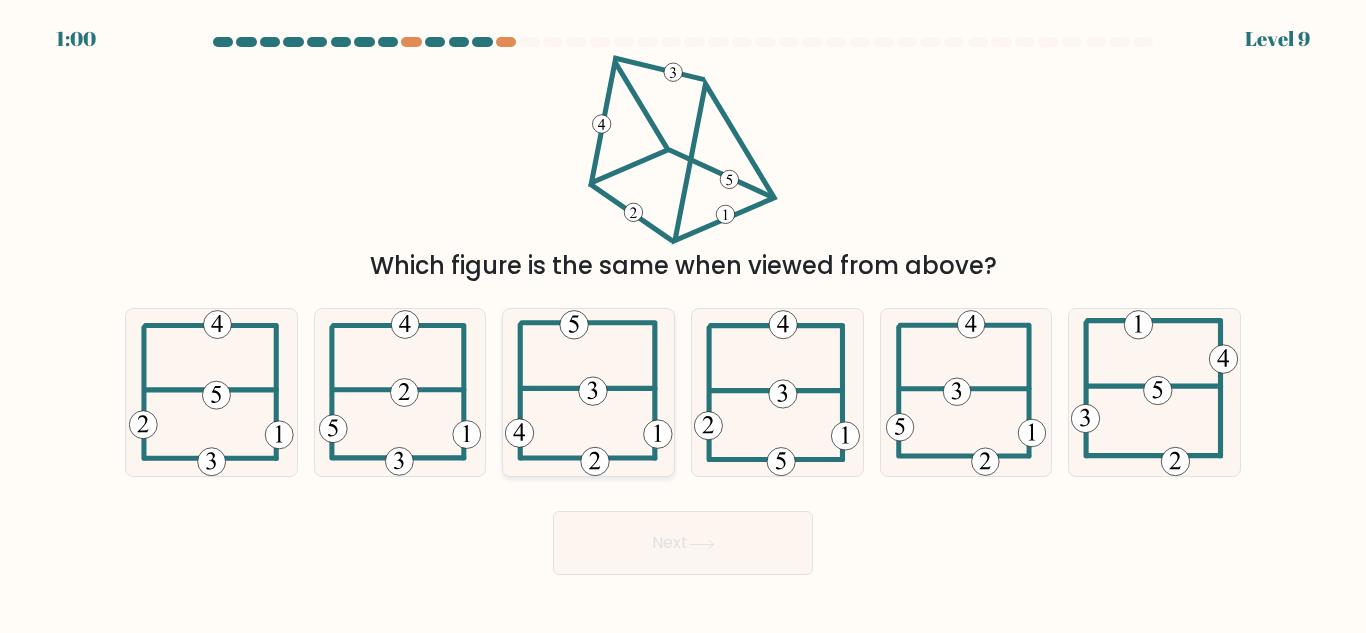 click 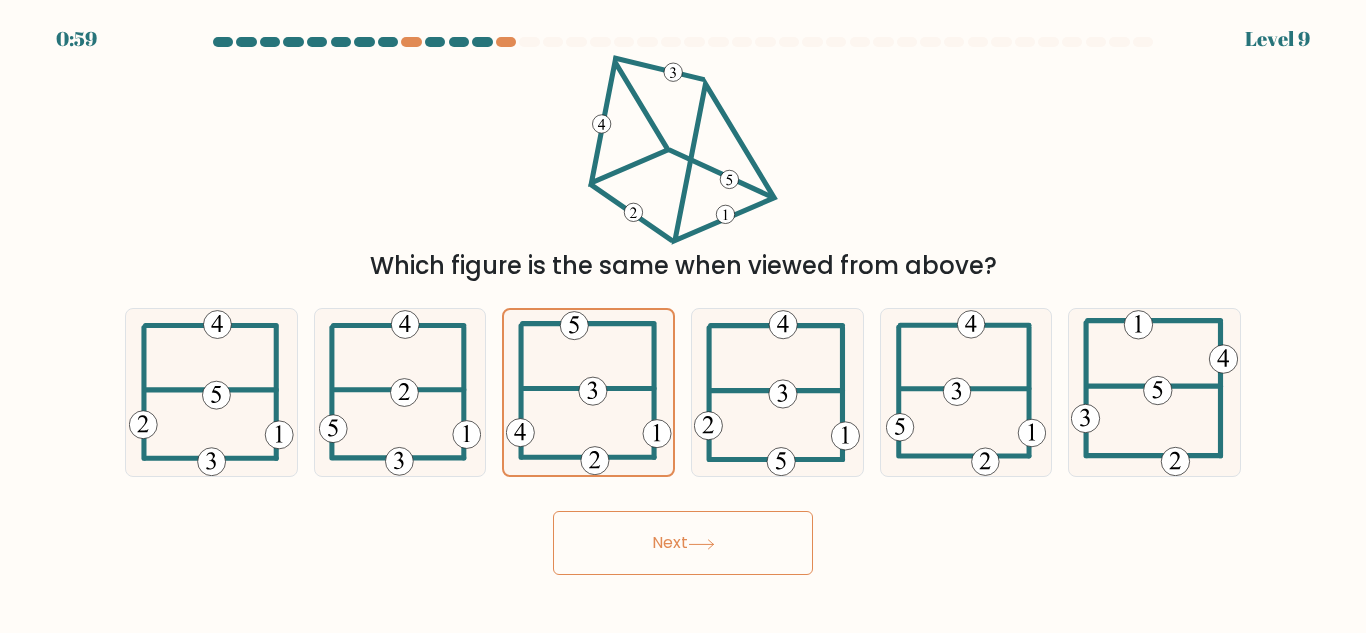 click on "Next" at bounding box center [683, 543] 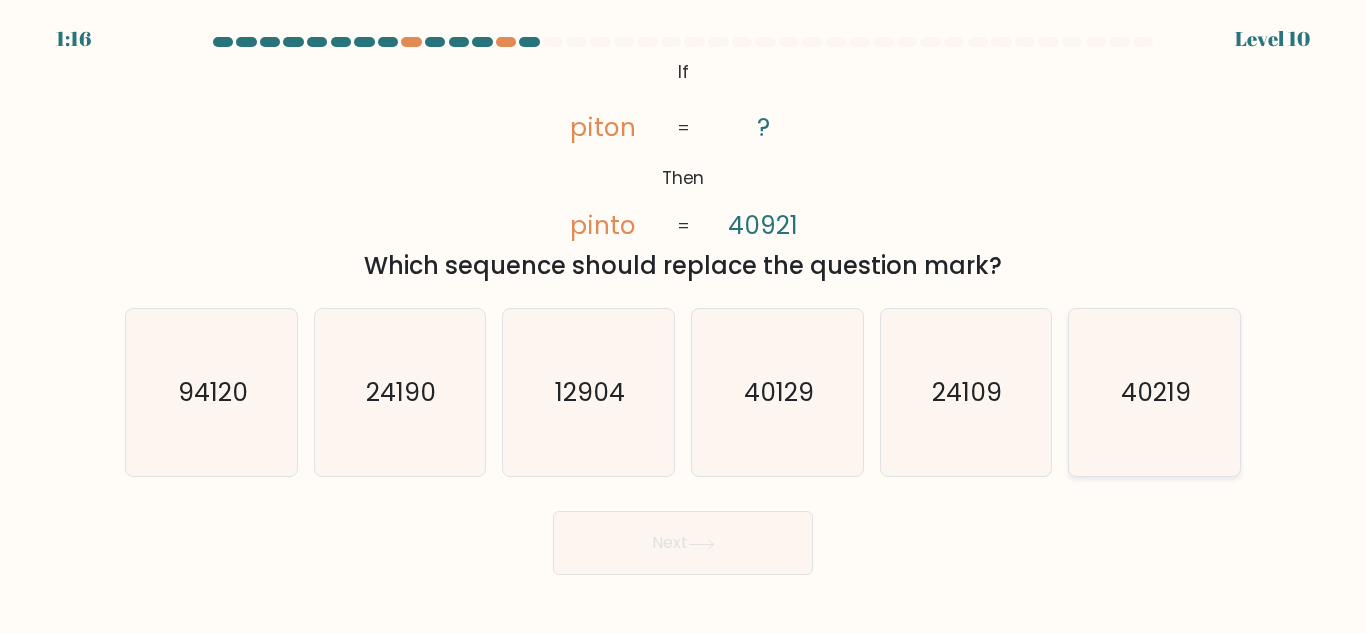 click on "40219" 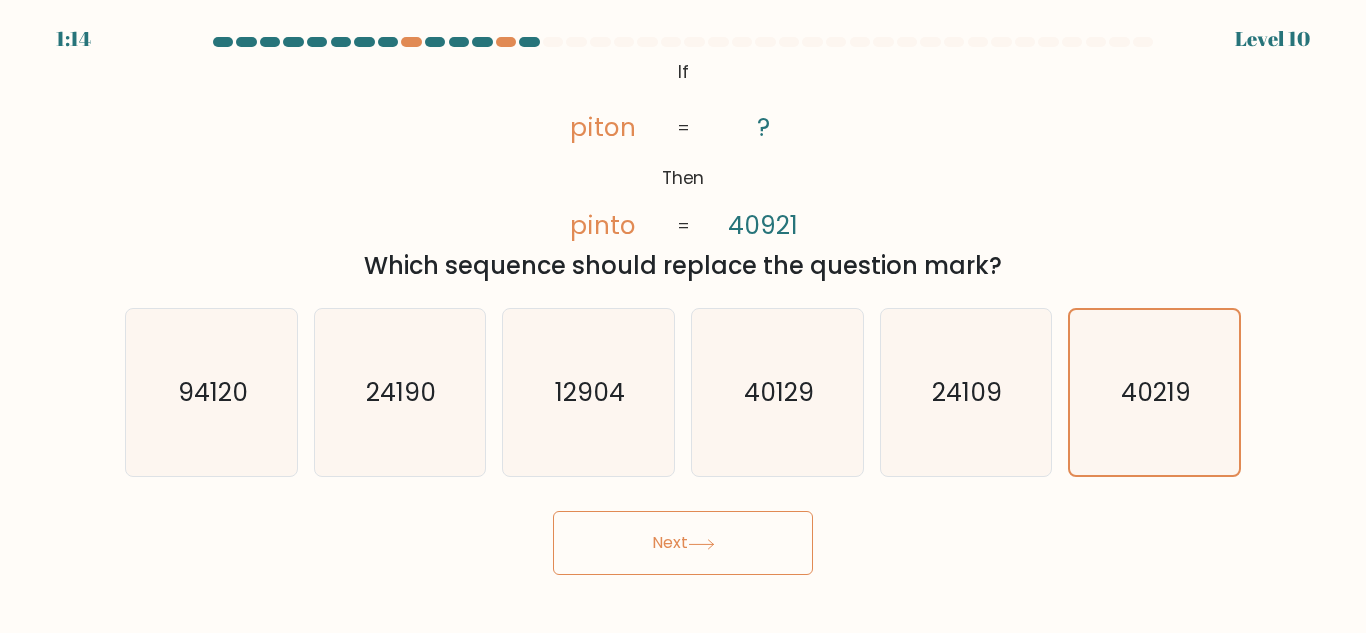 click on "1:14
Level 10
?" at bounding box center (683, 316) 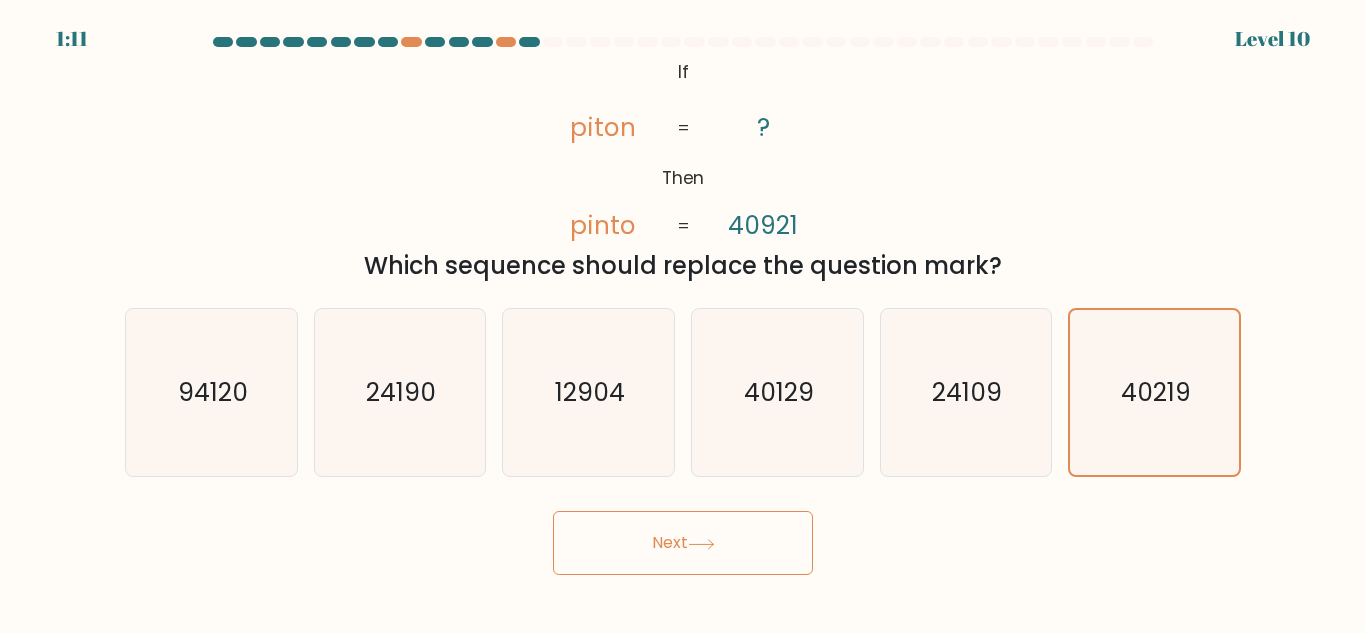 click on "Next" at bounding box center [683, 543] 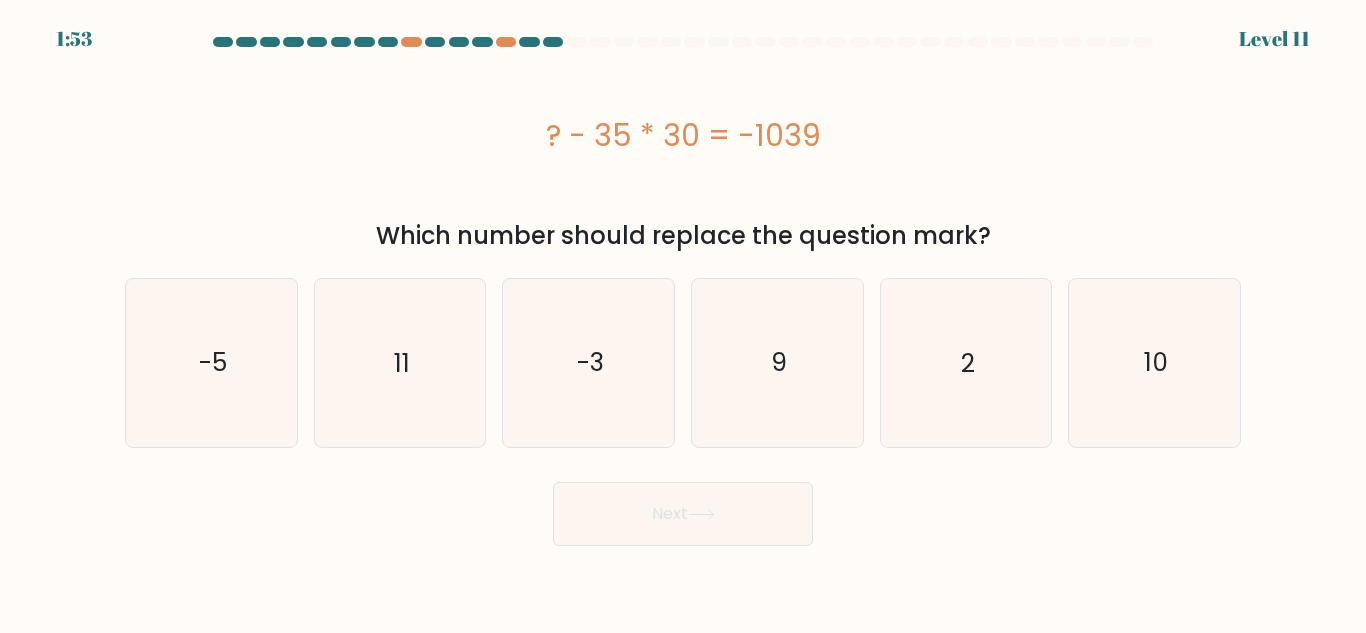 click on "Next" at bounding box center [683, 514] 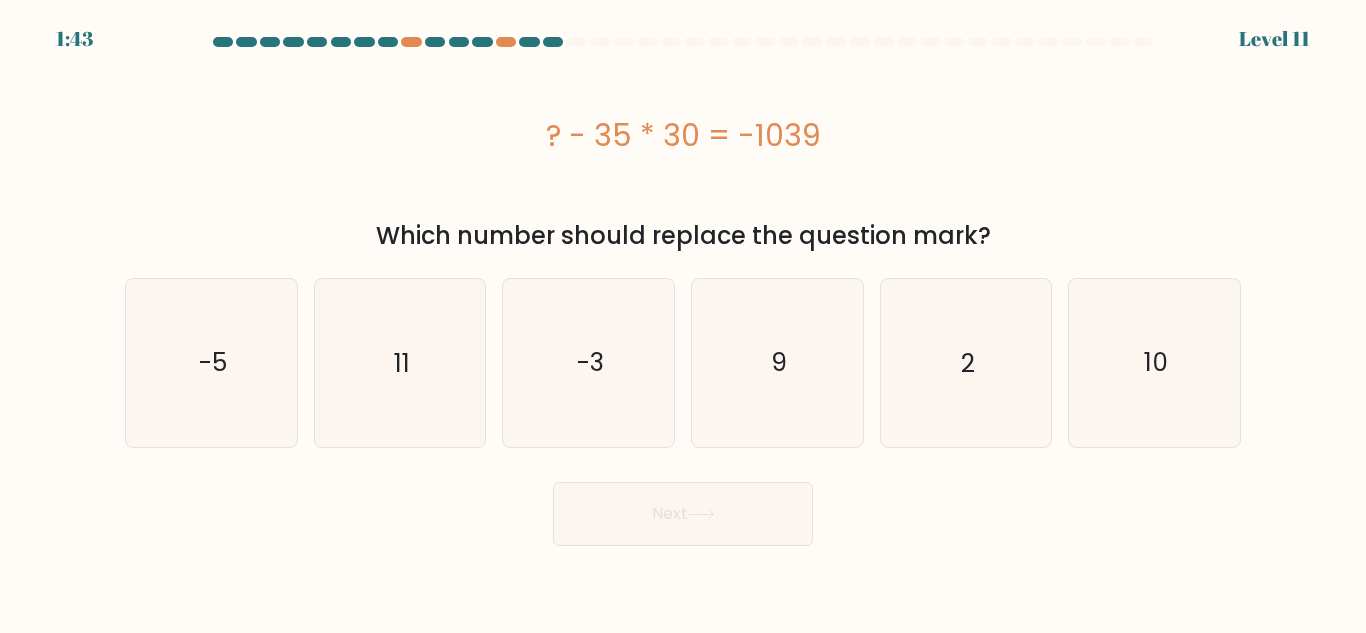 click on "1:43
Level 11
9" at bounding box center (683, 316) 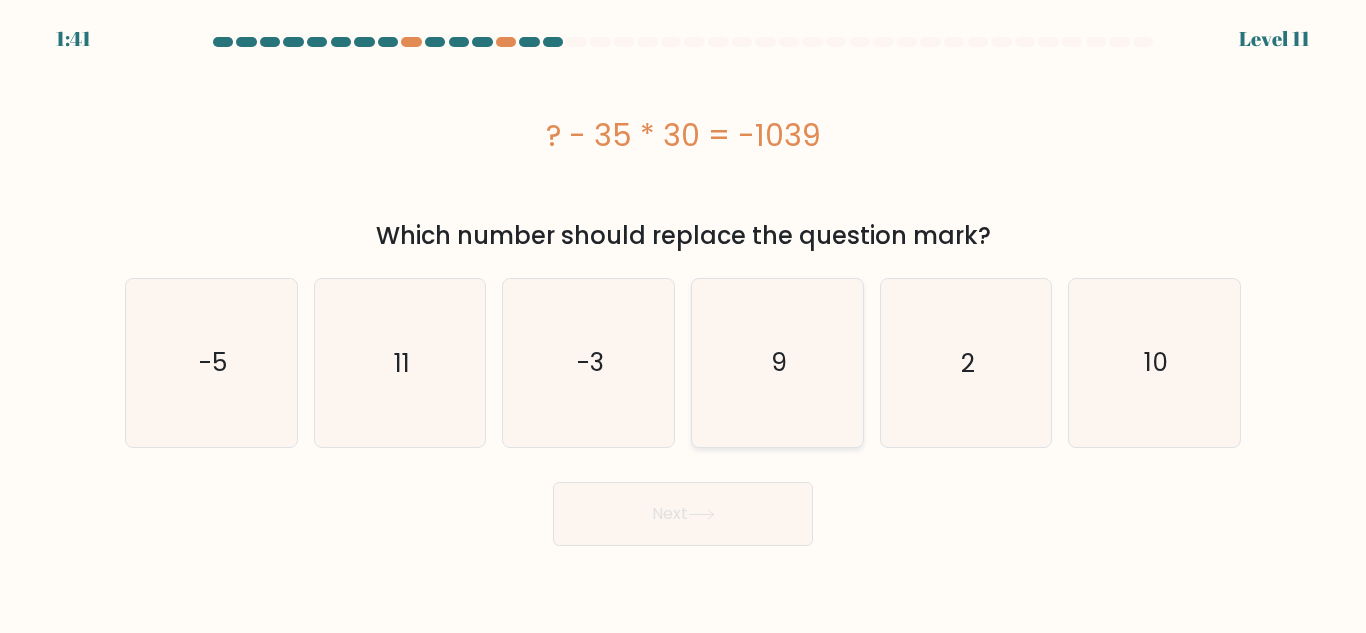 click on "9" 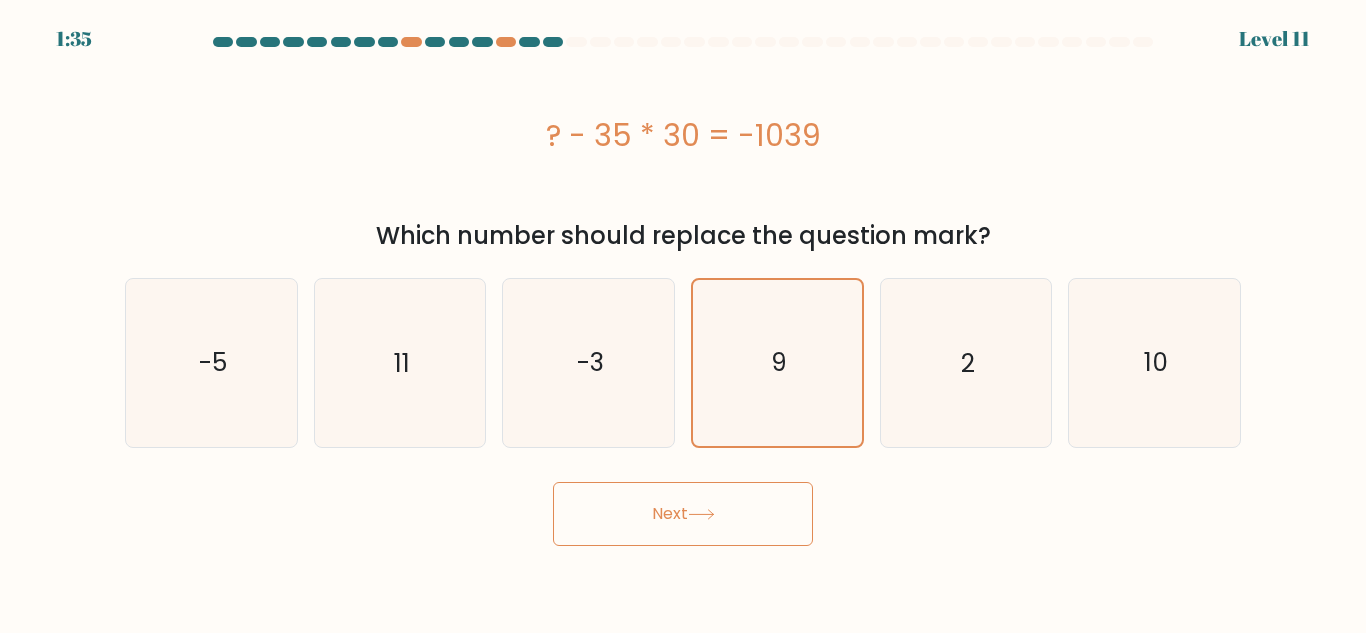 click on "Next" at bounding box center (683, 514) 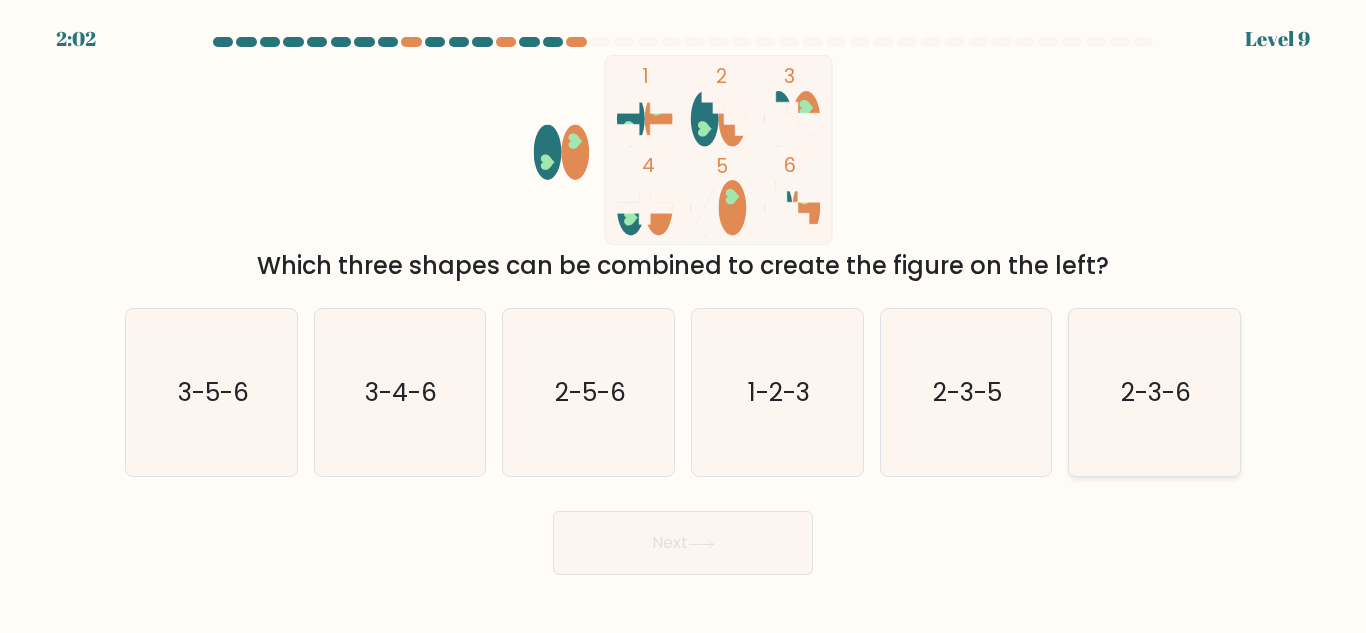 click on "2-3-6" 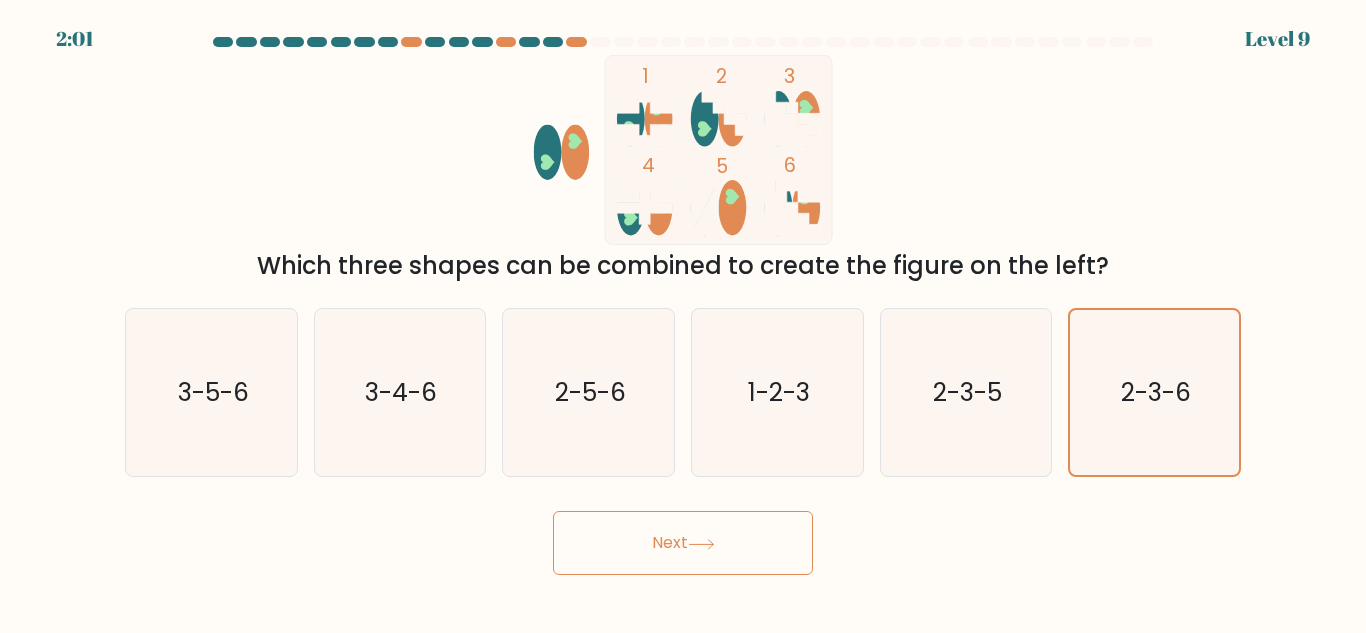 click on "Next" at bounding box center (683, 543) 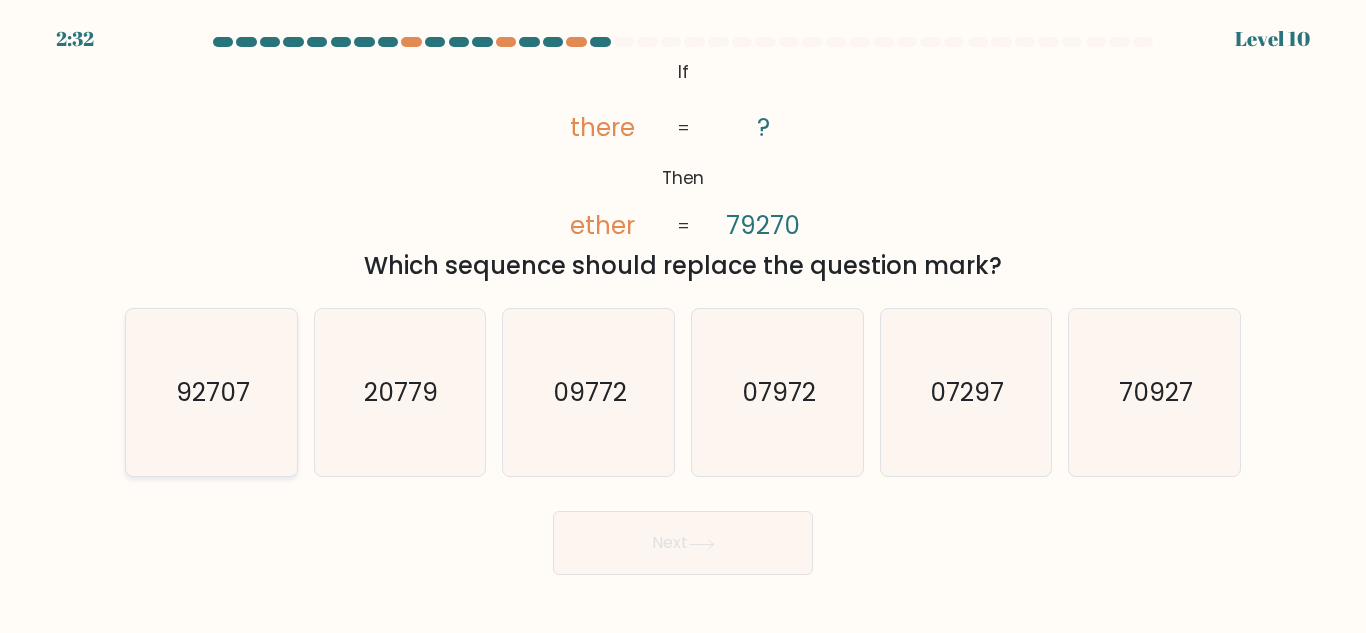 click on "92707" 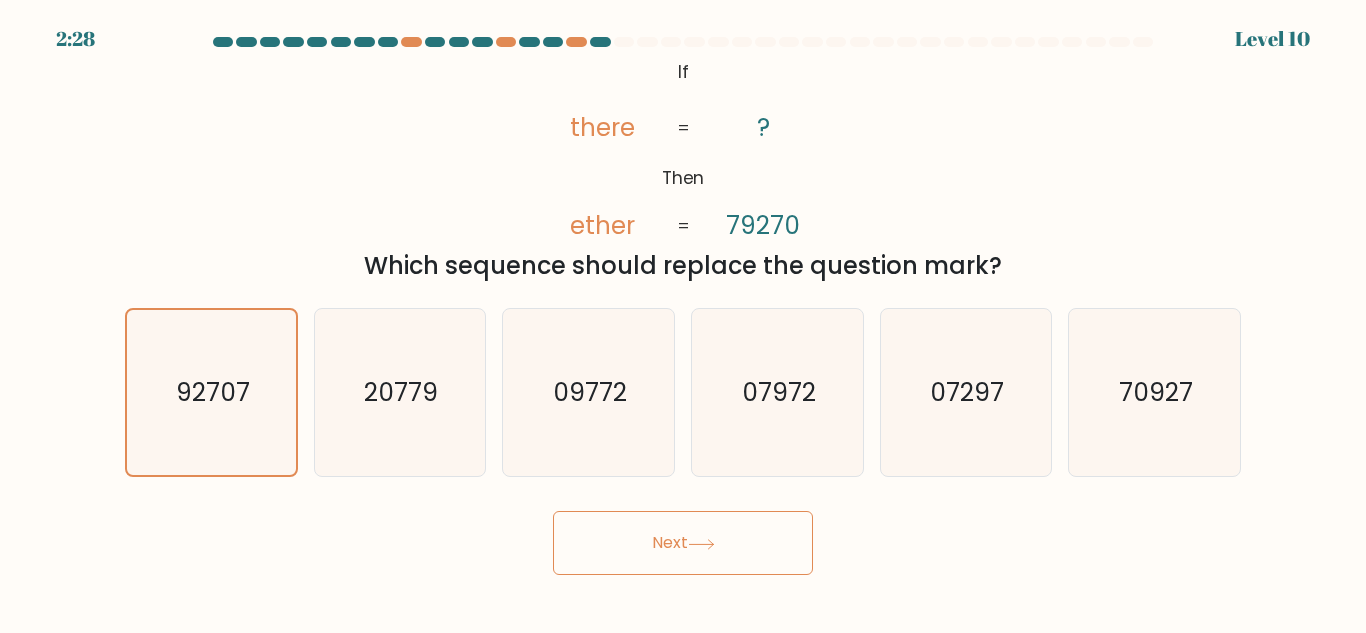 click on "Next" at bounding box center [683, 543] 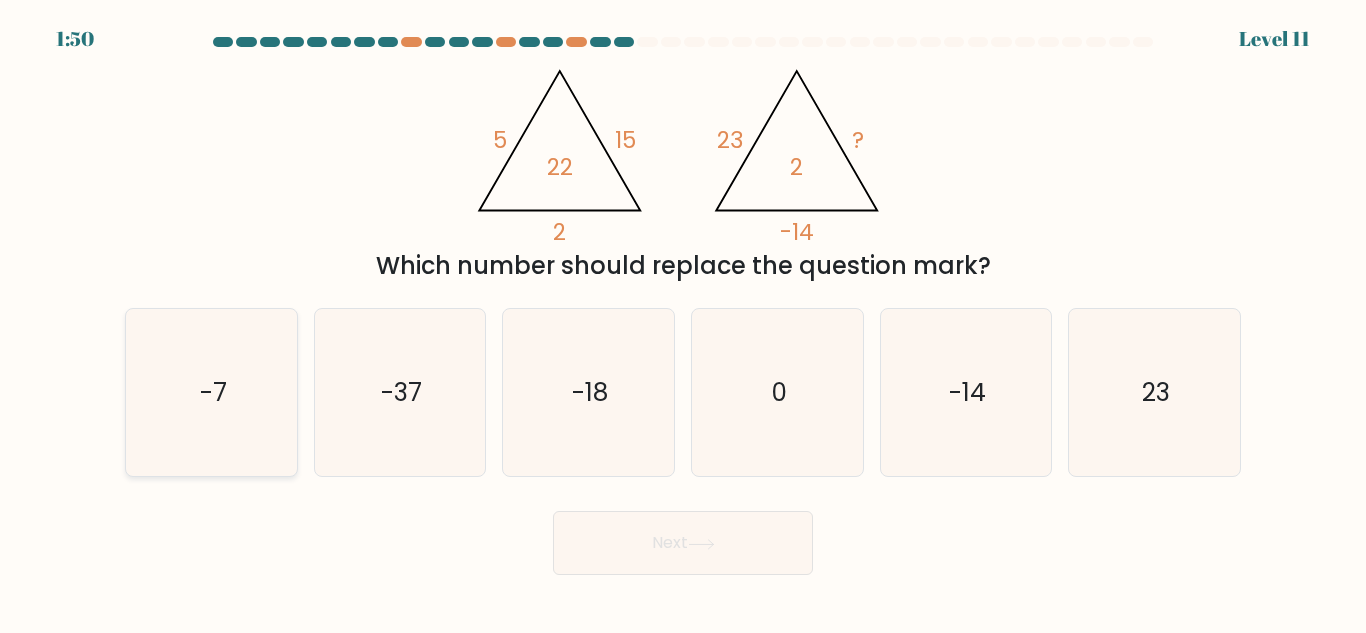 click on "-7" 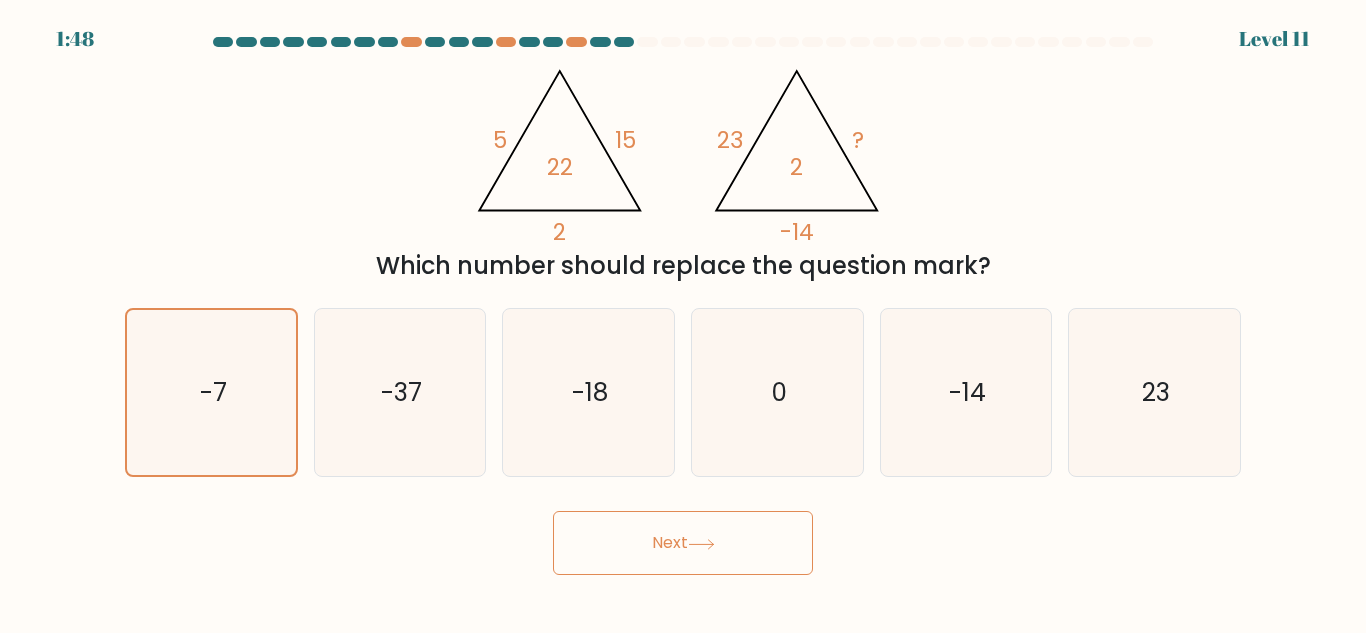 click on "Next" at bounding box center (683, 543) 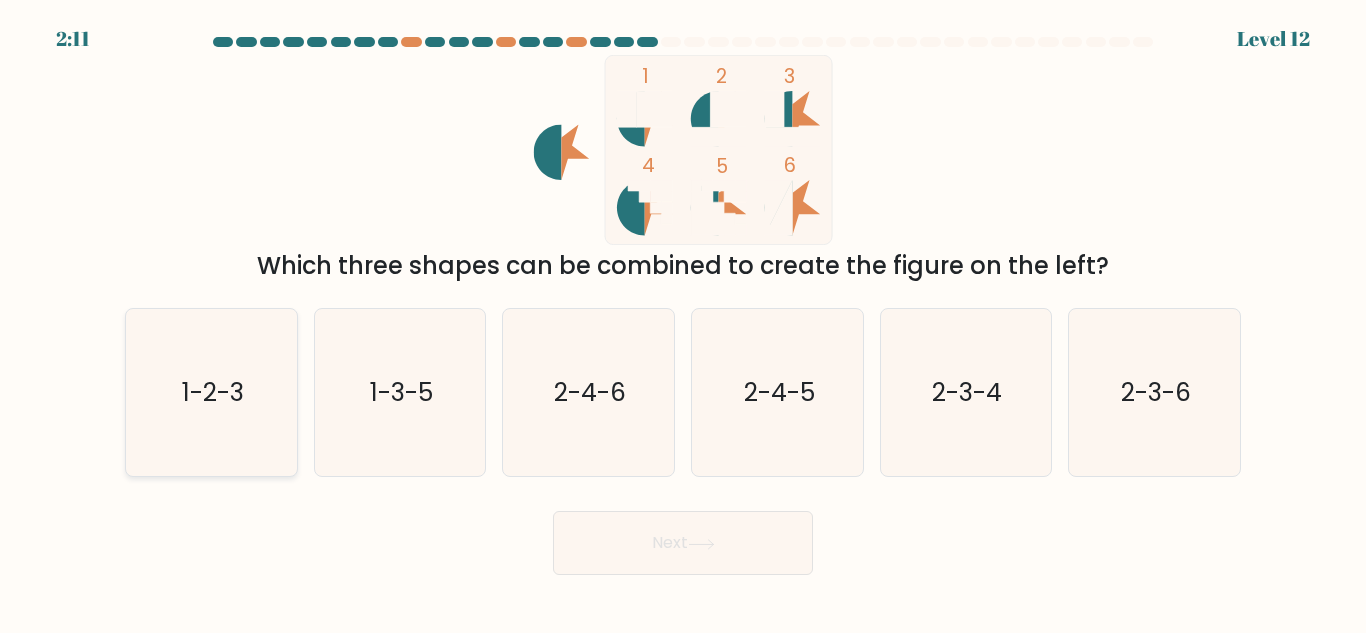 click on "1-2-3" 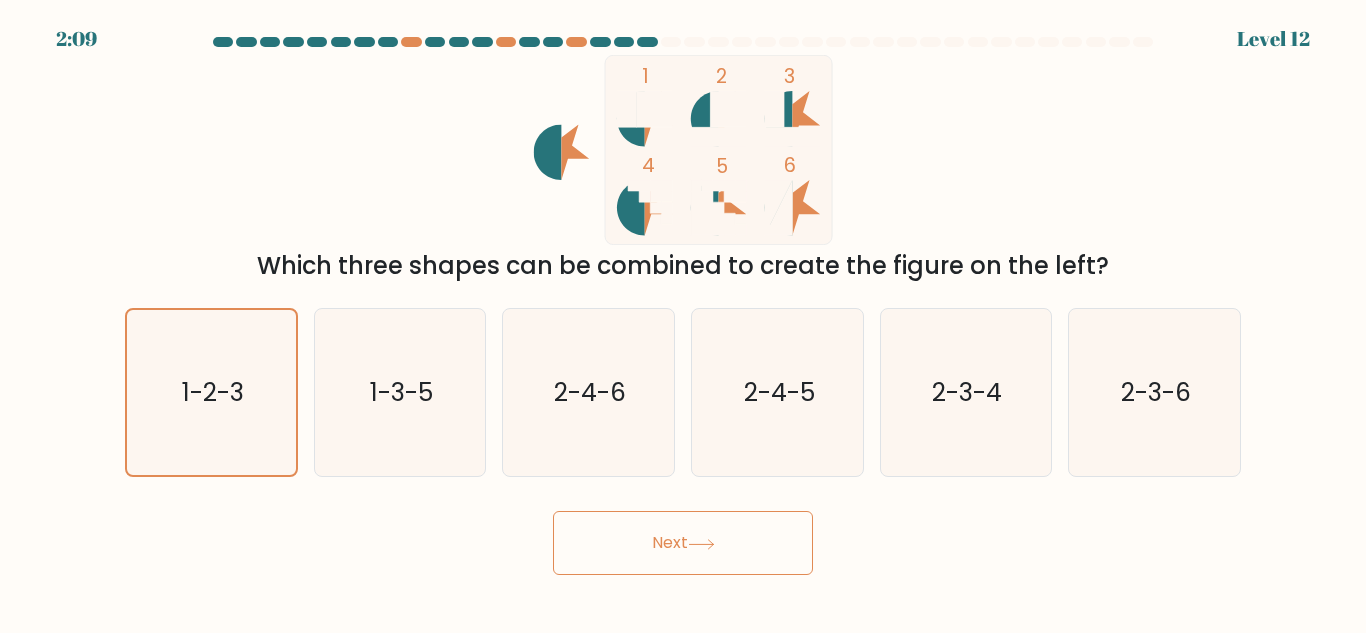 click on "Next" at bounding box center [683, 543] 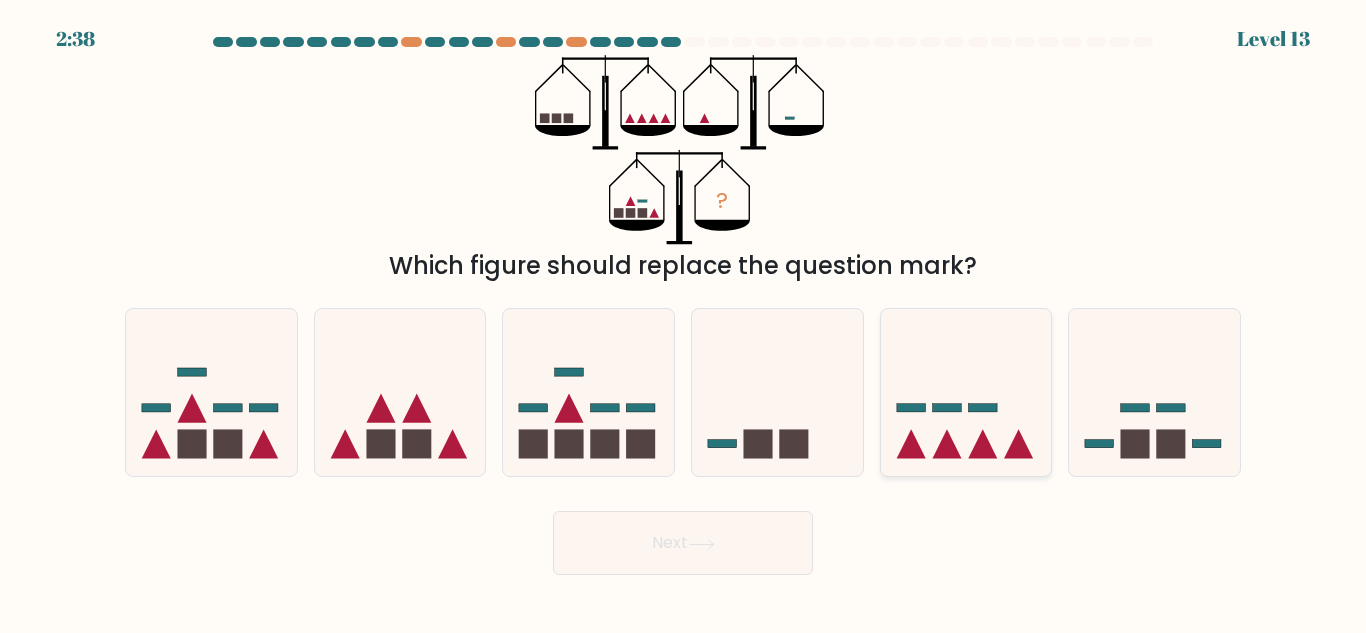 click 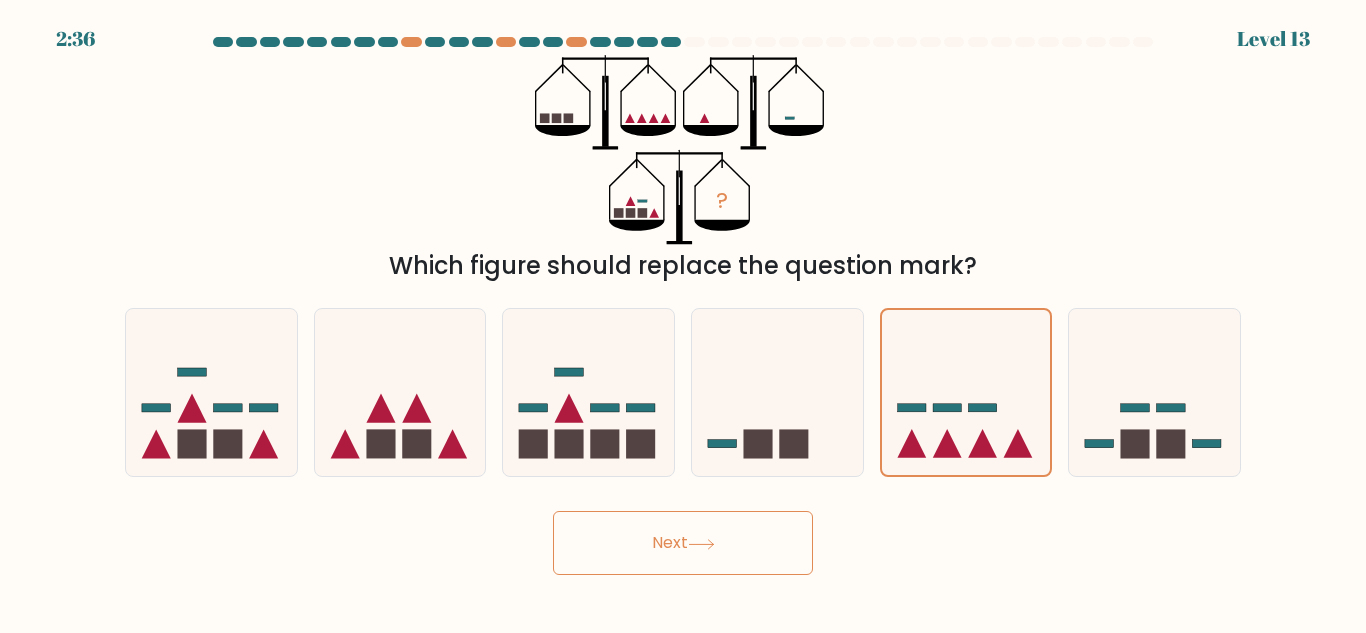 click on "Next" at bounding box center [683, 543] 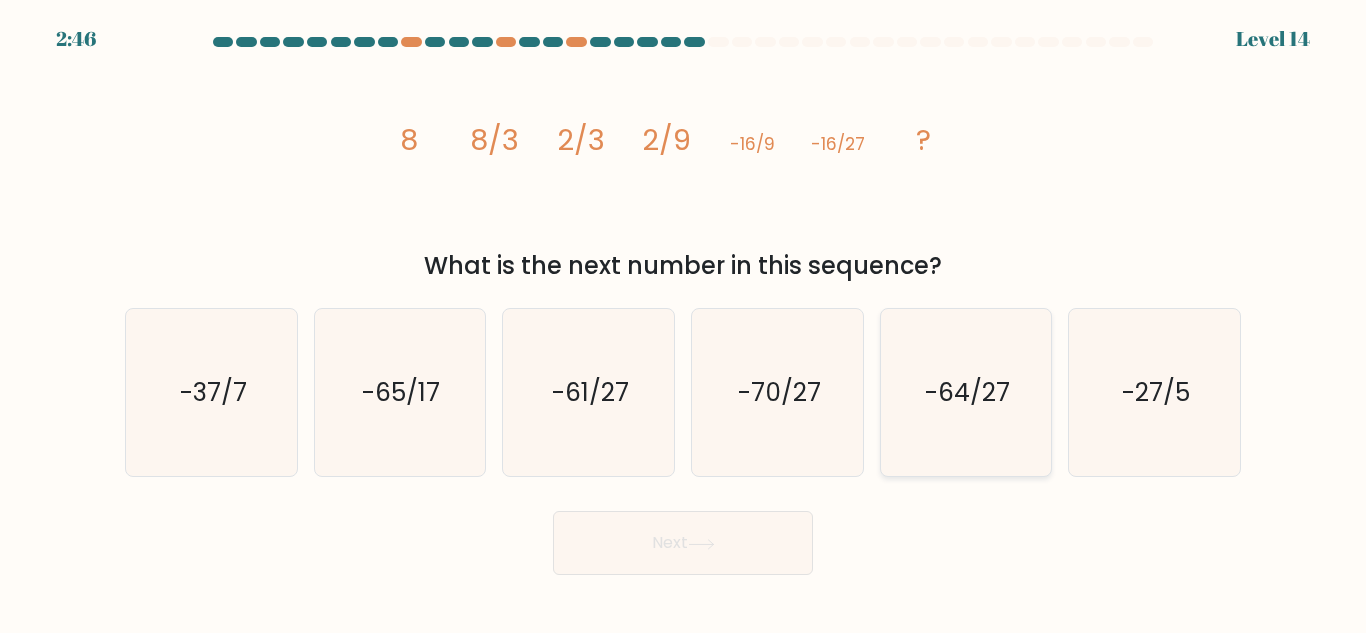click on "-64/27" 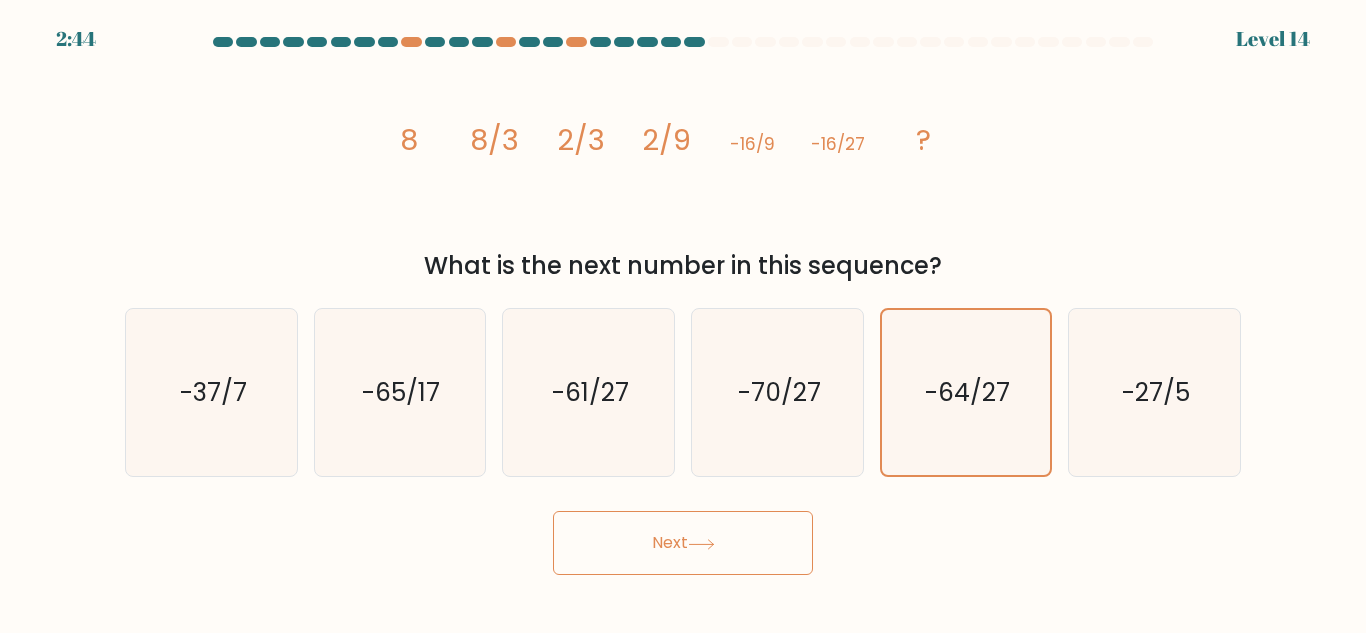 click on "Next" at bounding box center (683, 543) 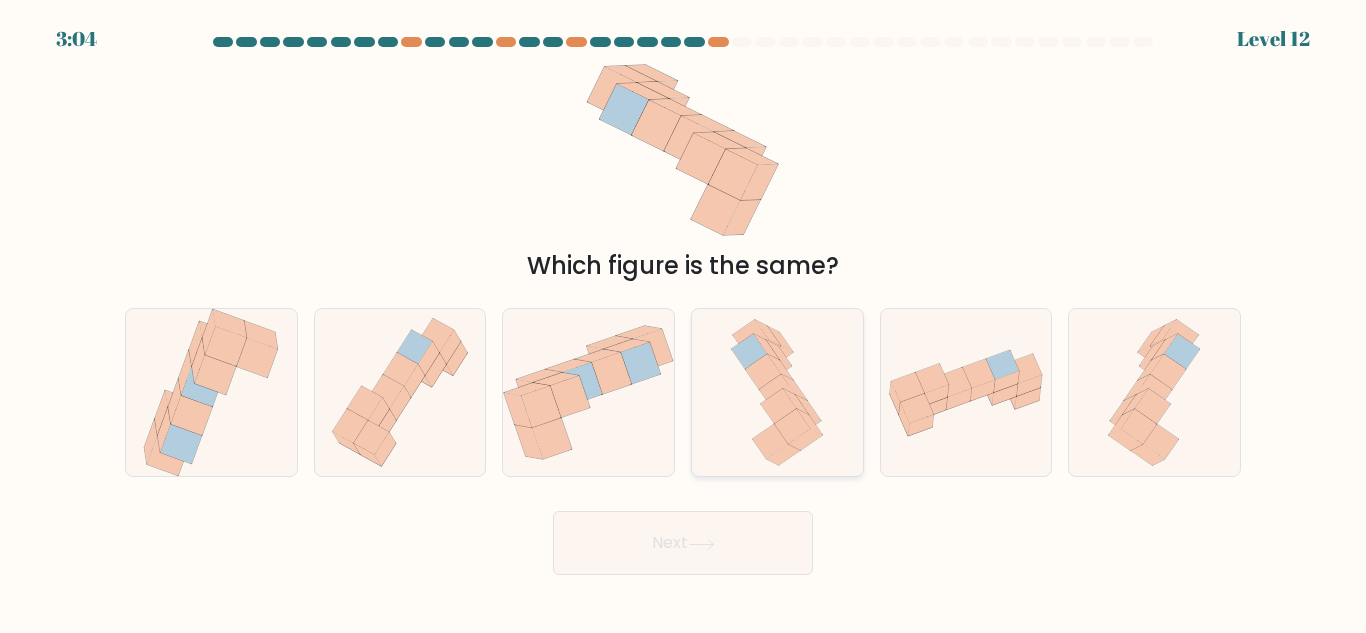click 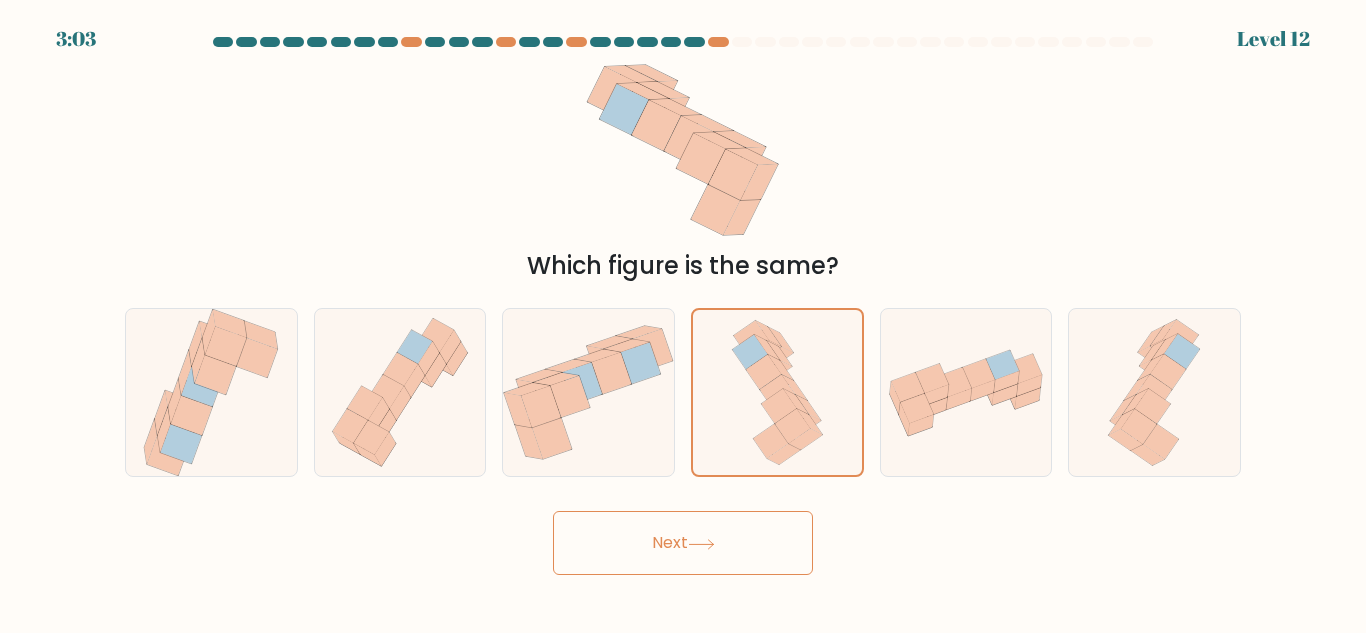 click on "Next" at bounding box center [683, 543] 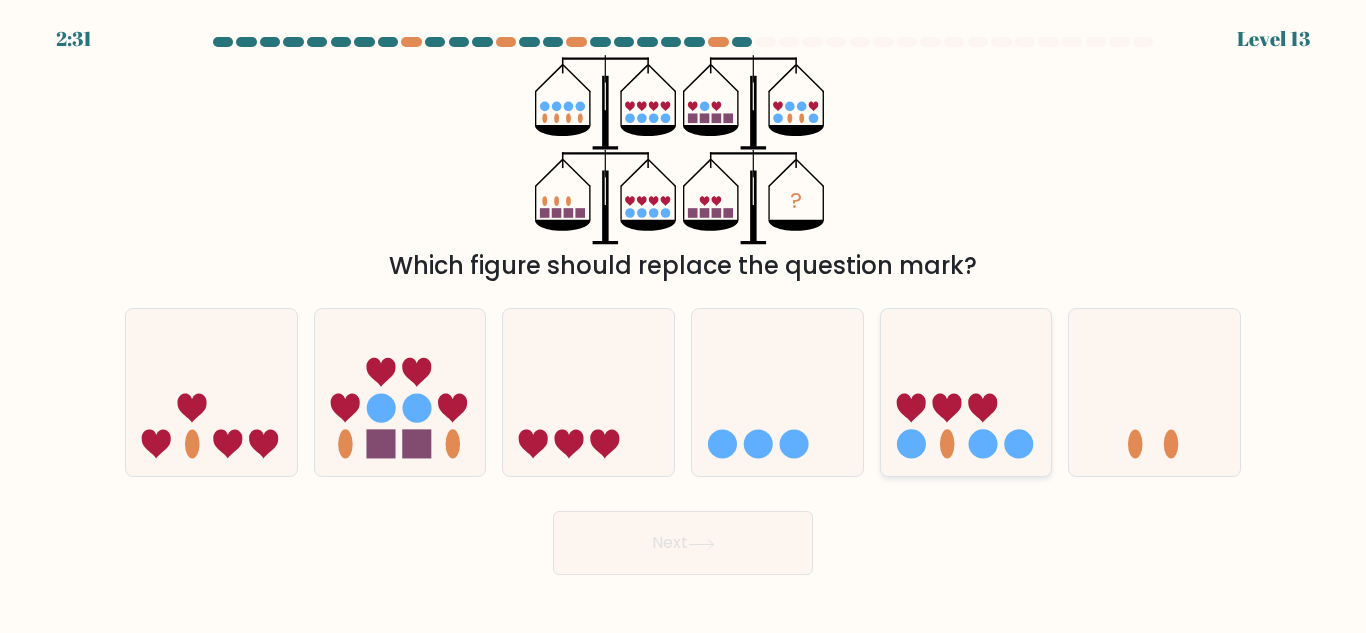 click 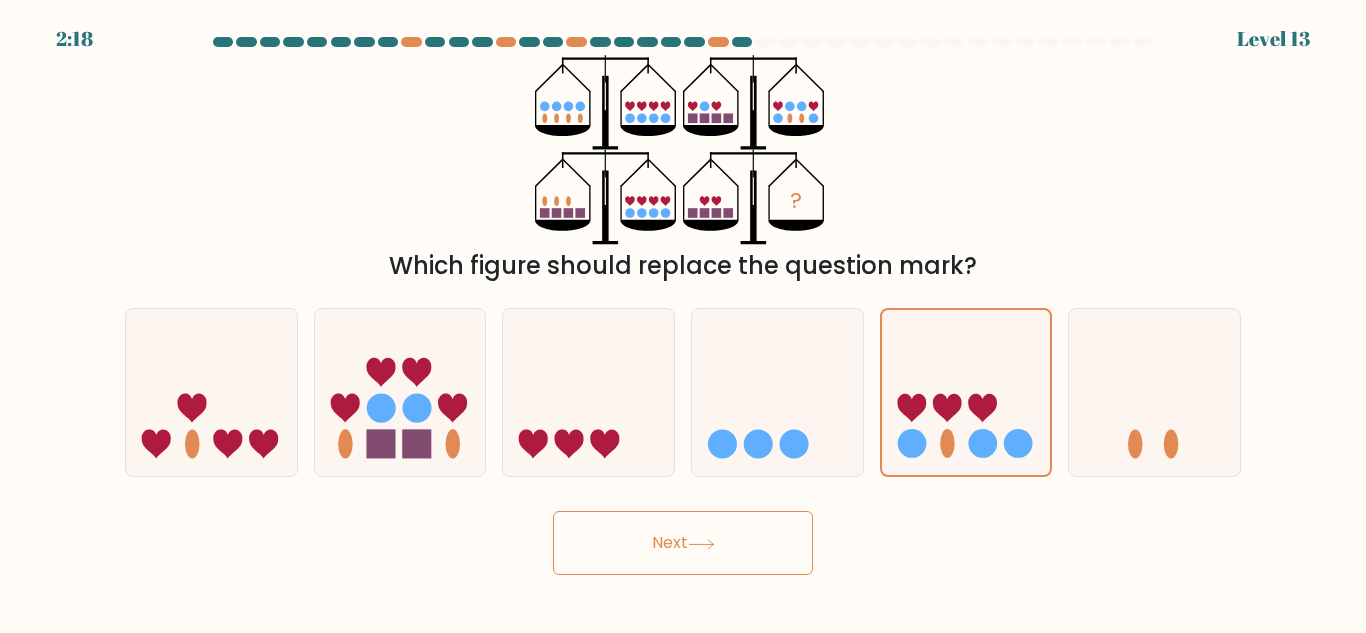 click on "Next" at bounding box center [683, 543] 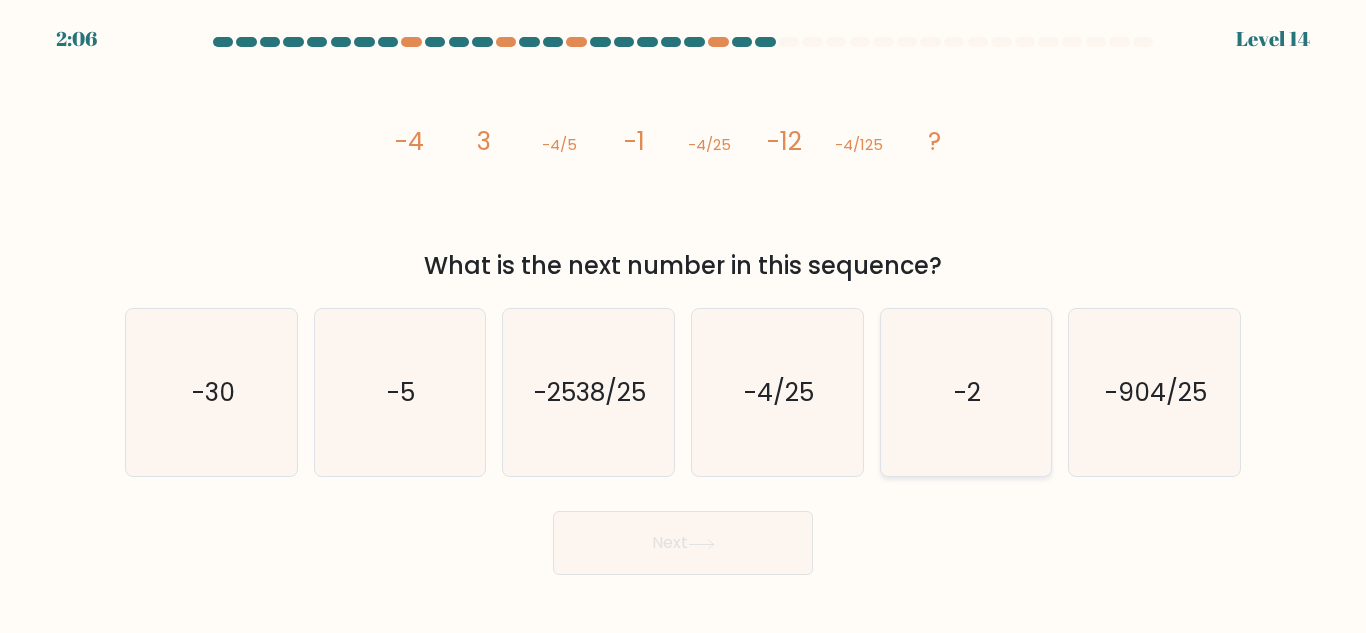 click on "-2" 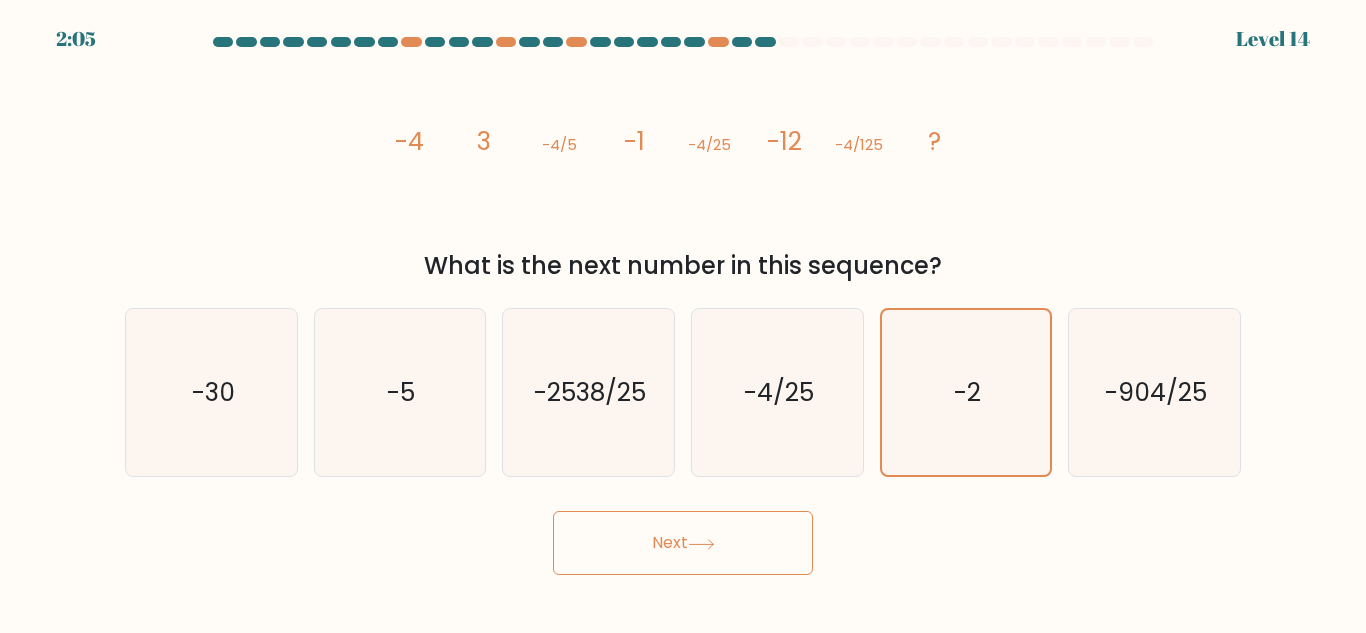 click on "Next" at bounding box center [683, 543] 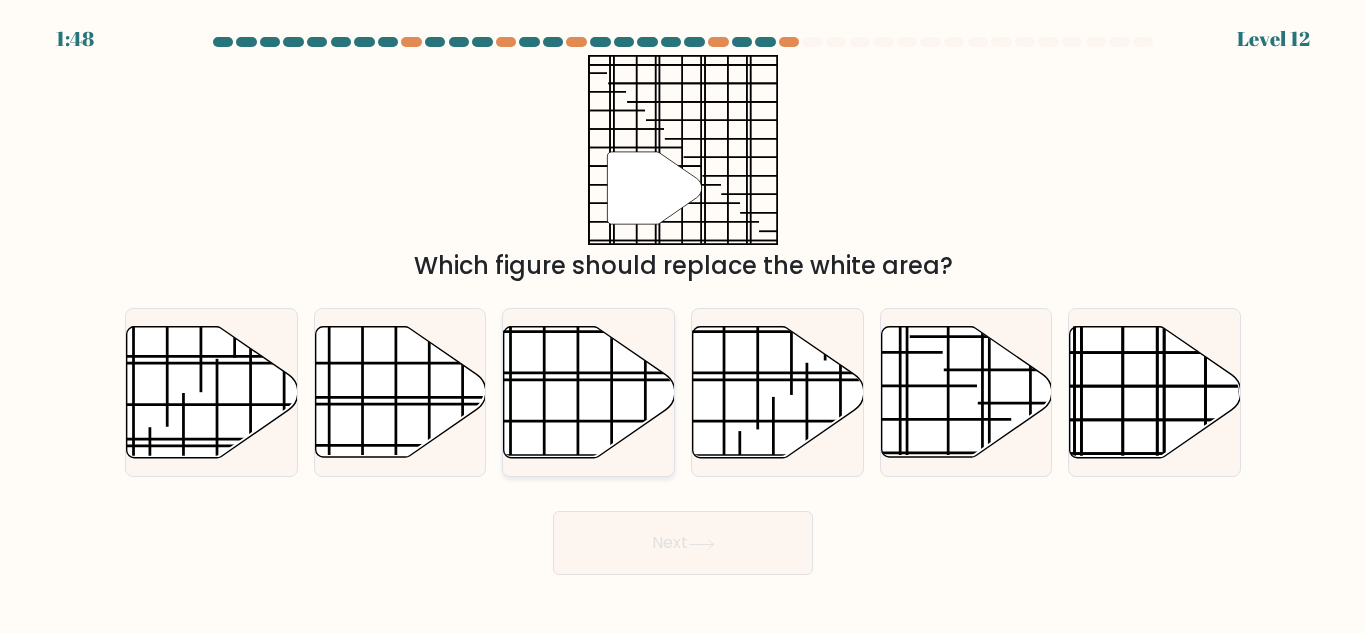 click 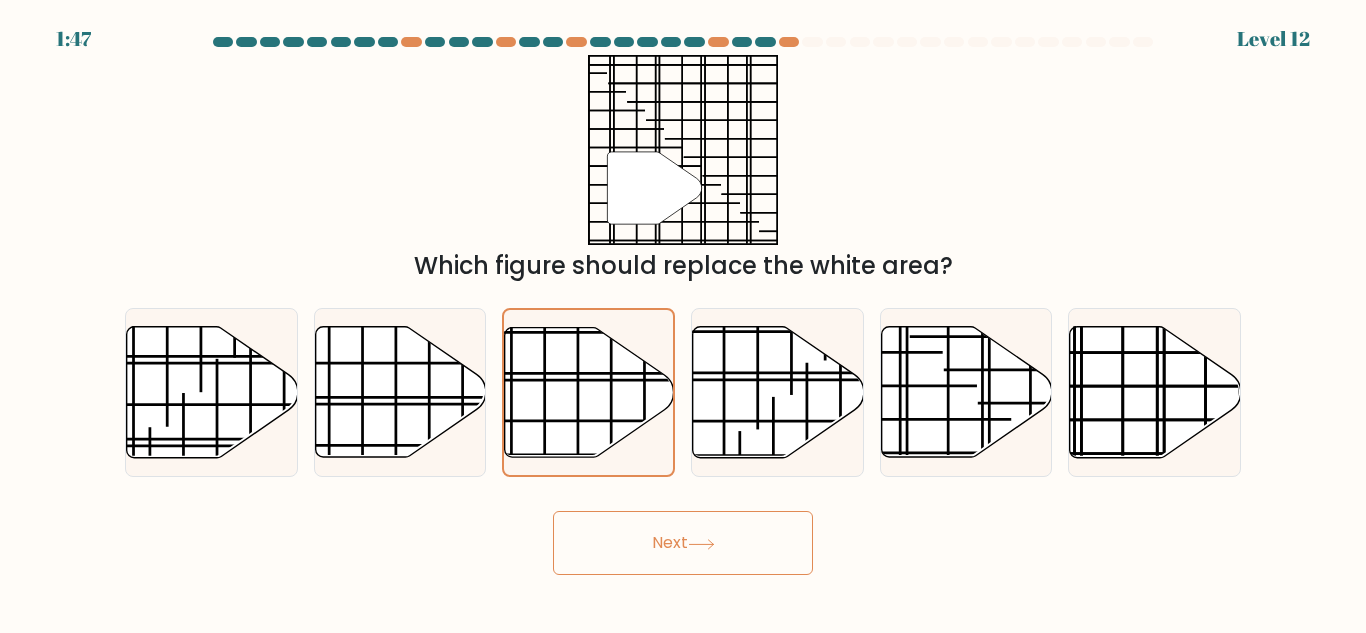 click on "Next" at bounding box center [683, 543] 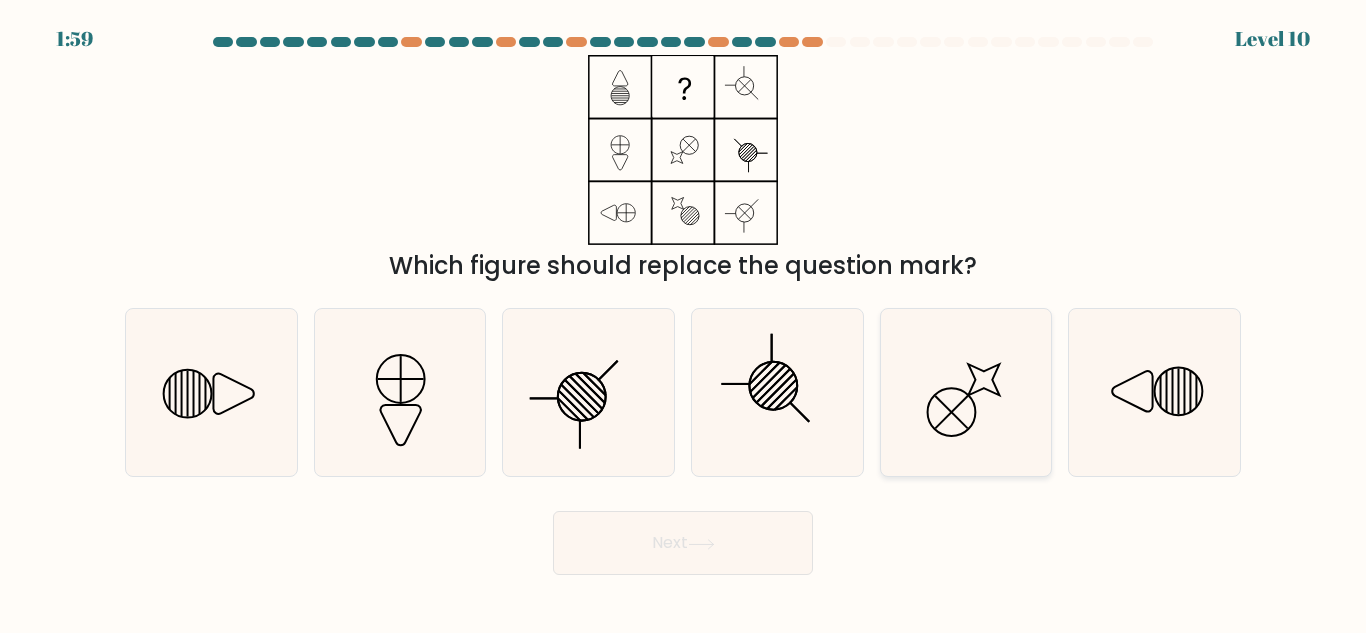 click 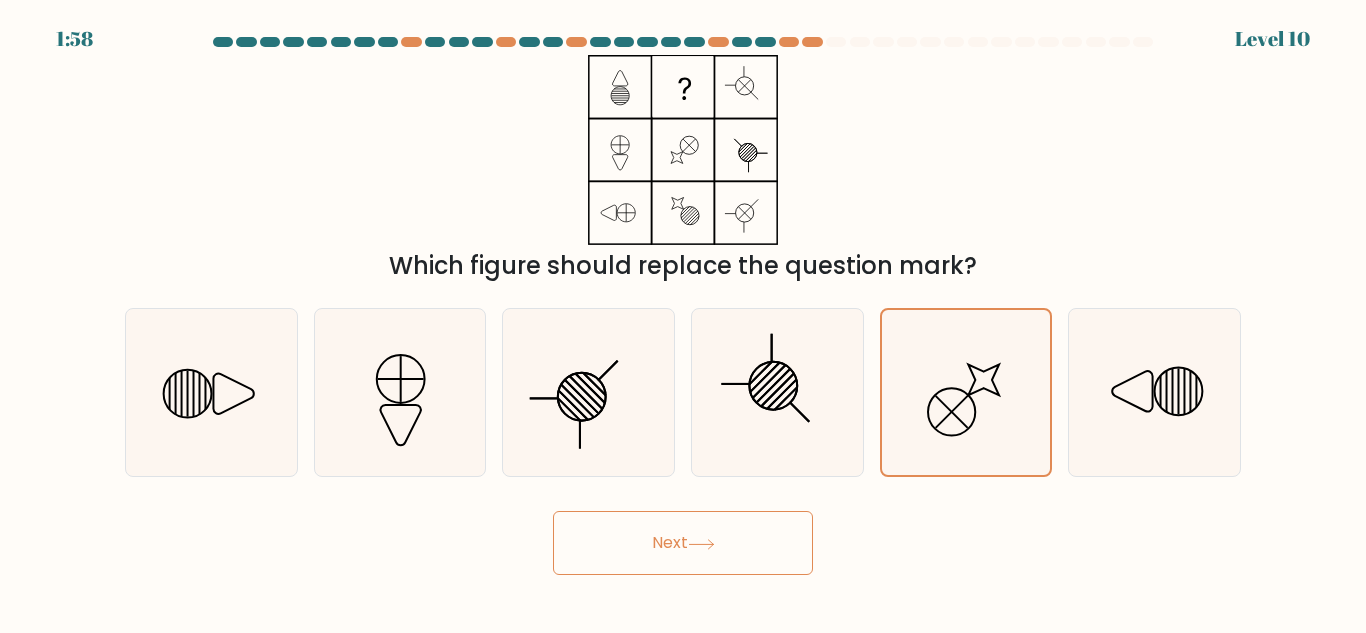 click on "Next" at bounding box center [683, 543] 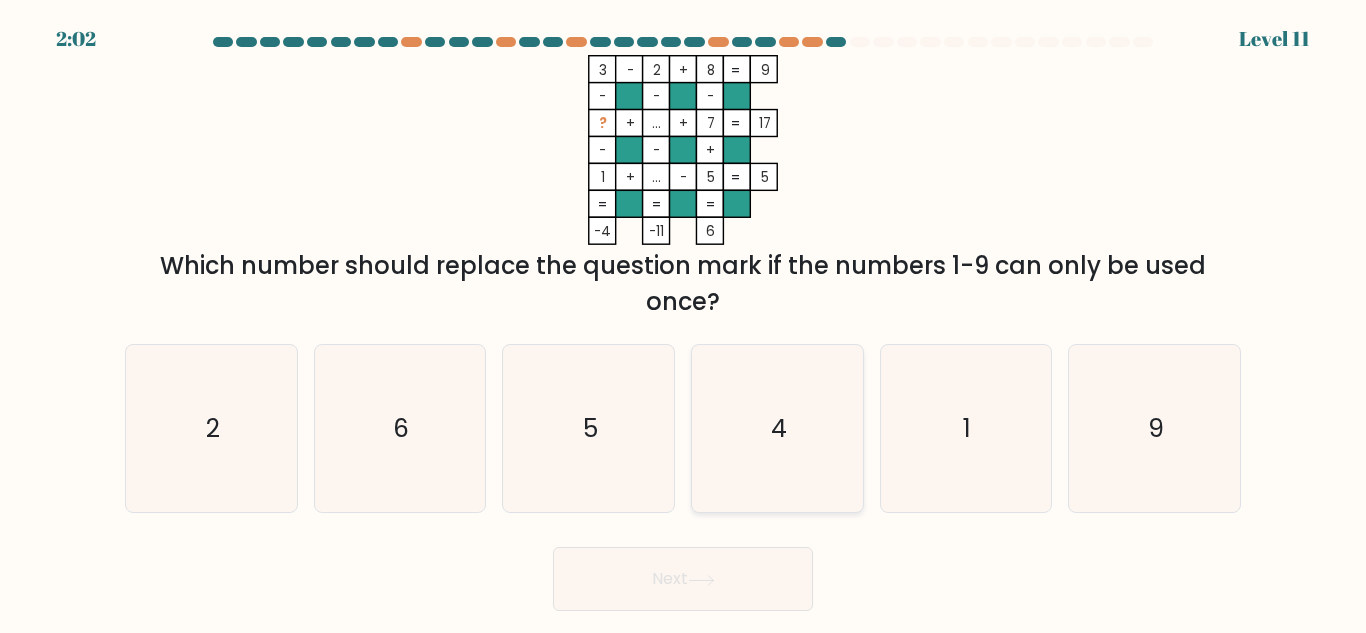 click on "4" 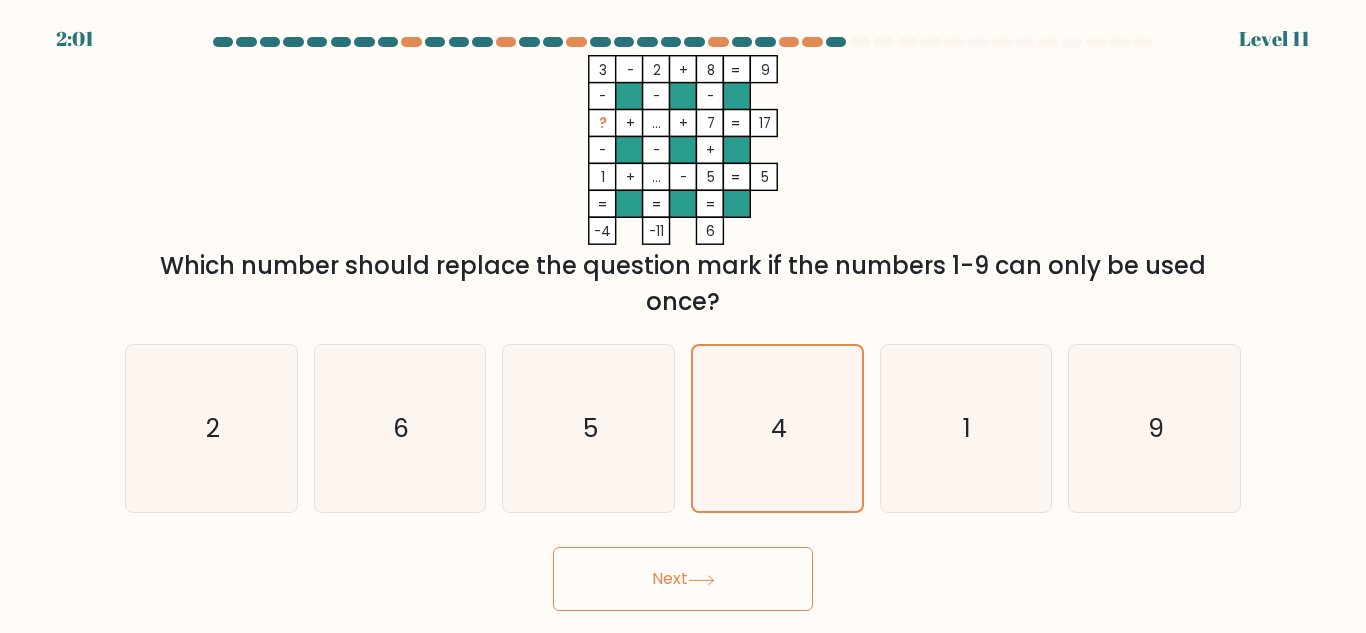 click 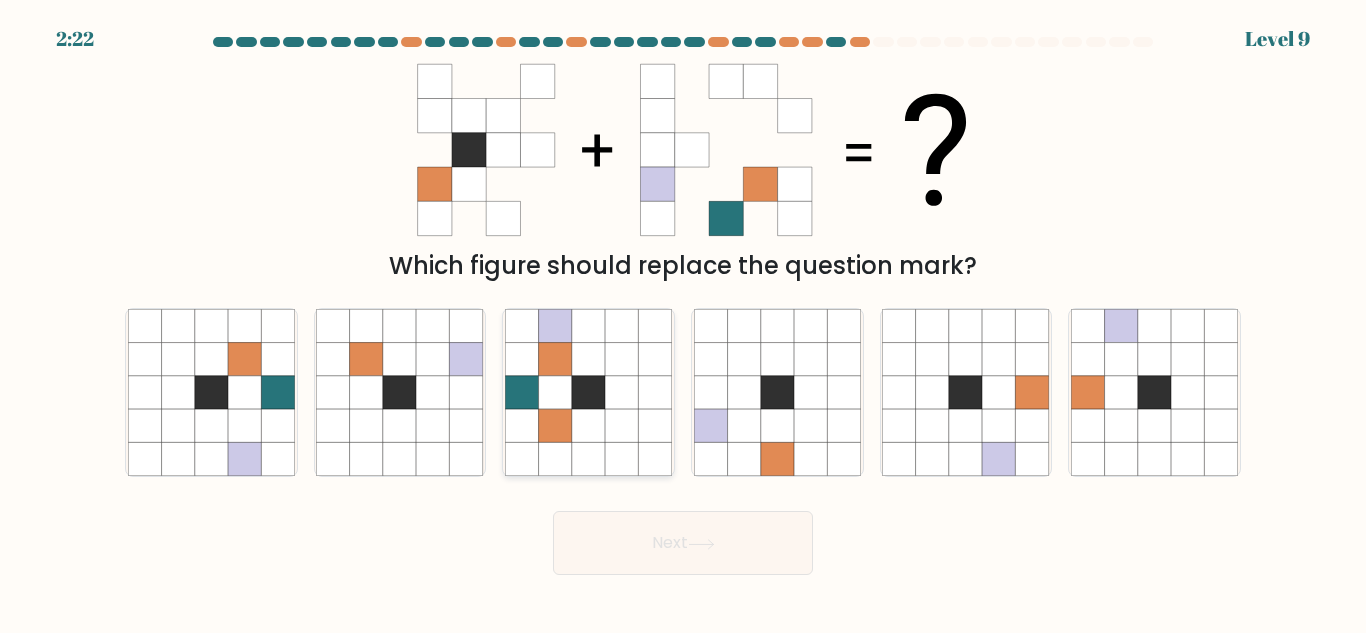 click 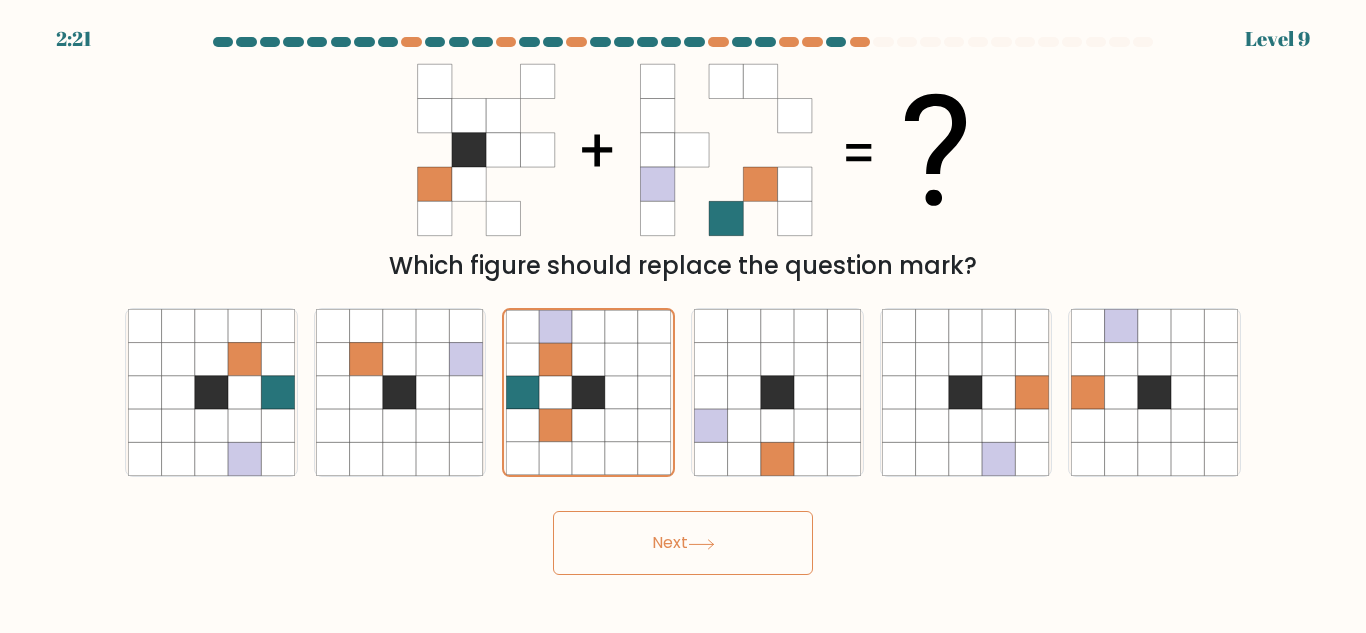 click on "Next" at bounding box center (683, 543) 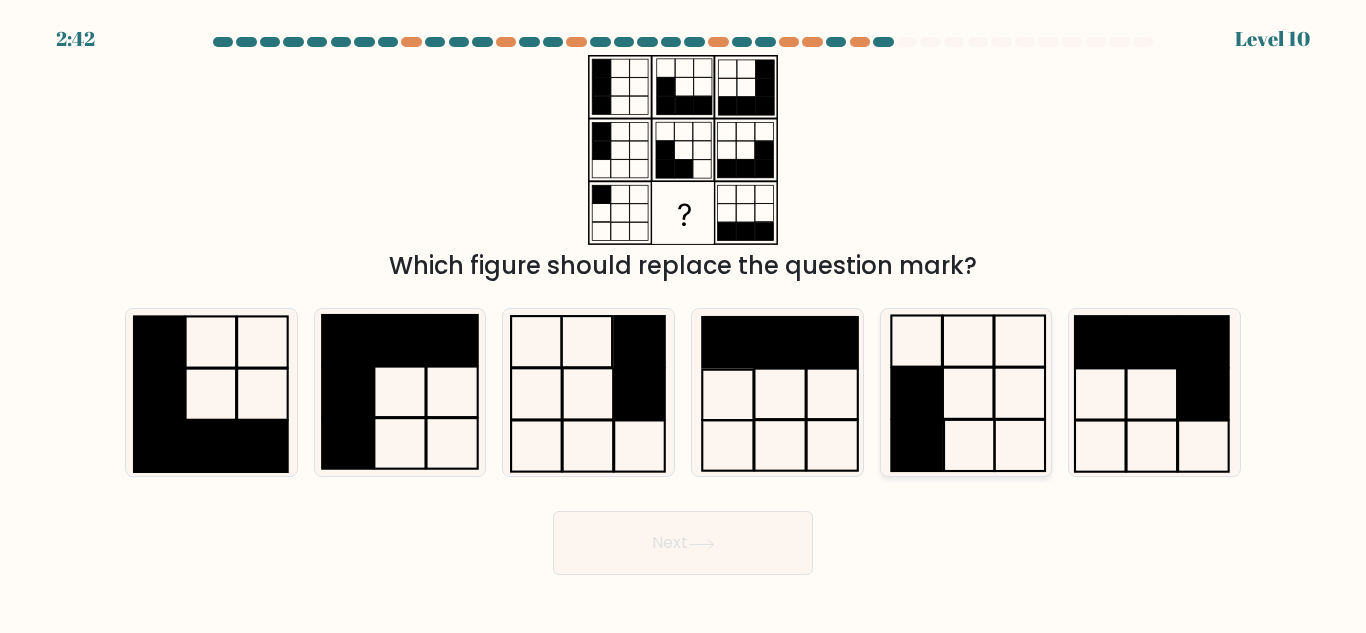 click 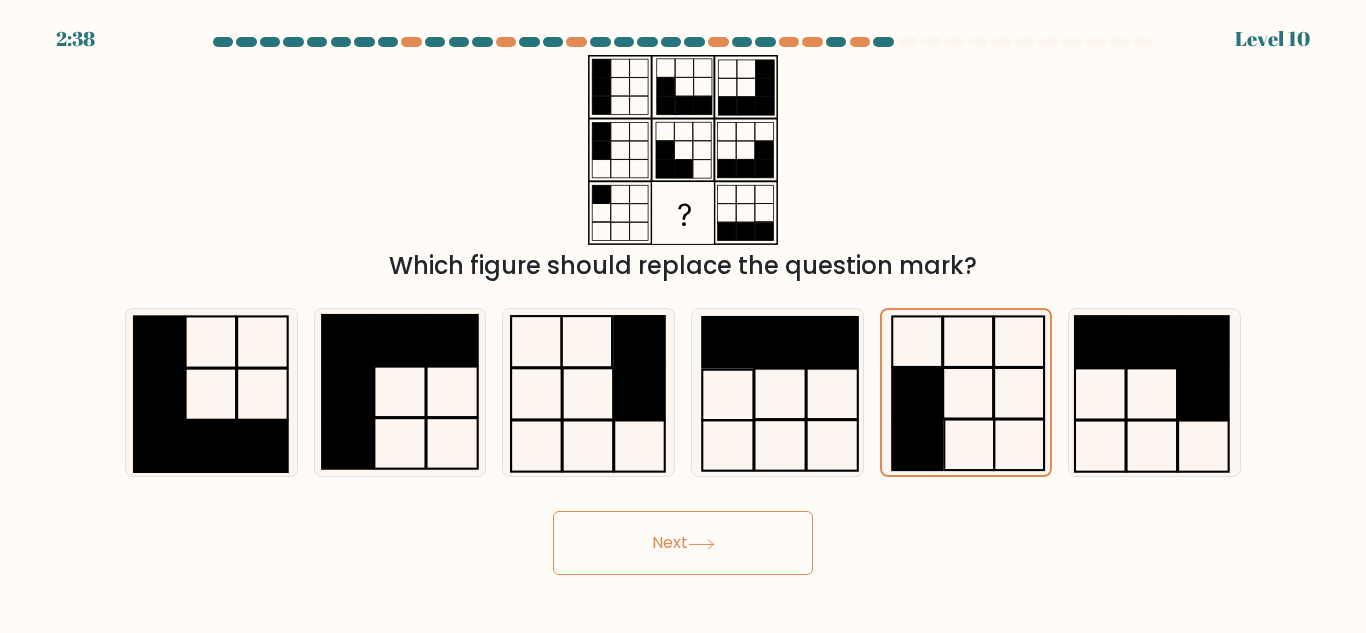 click on "Next" at bounding box center [683, 543] 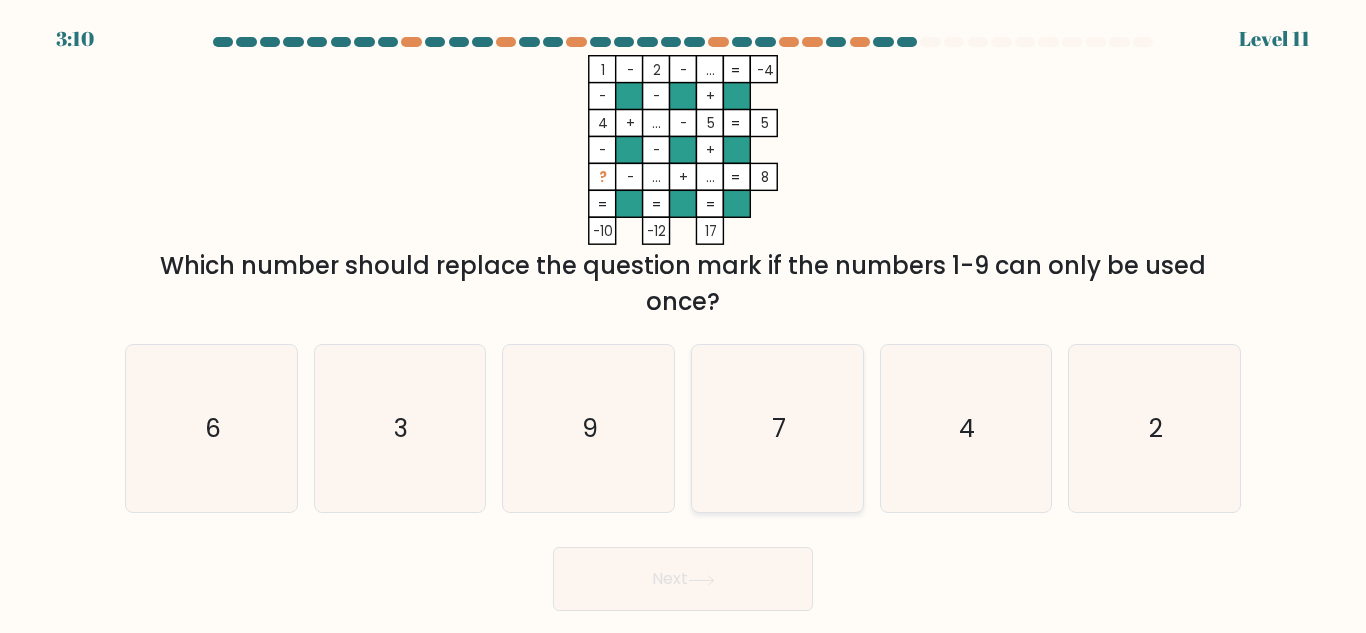 click on "7" 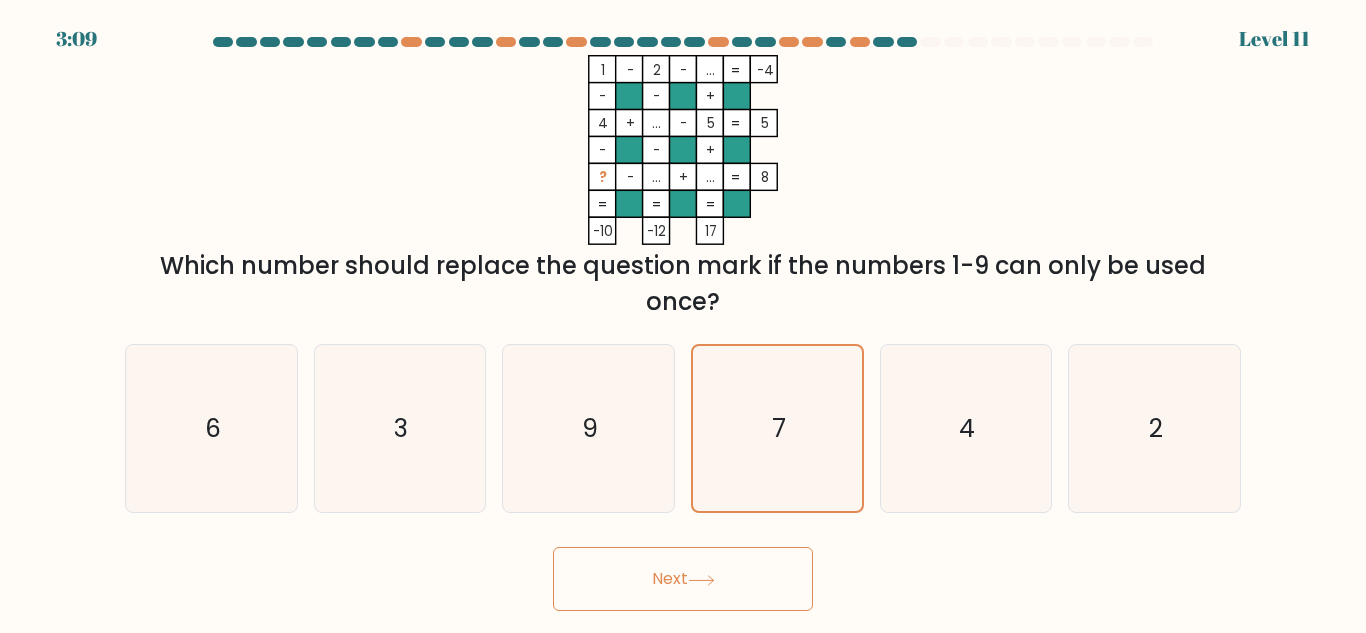 click on "Next" at bounding box center [683, 579] 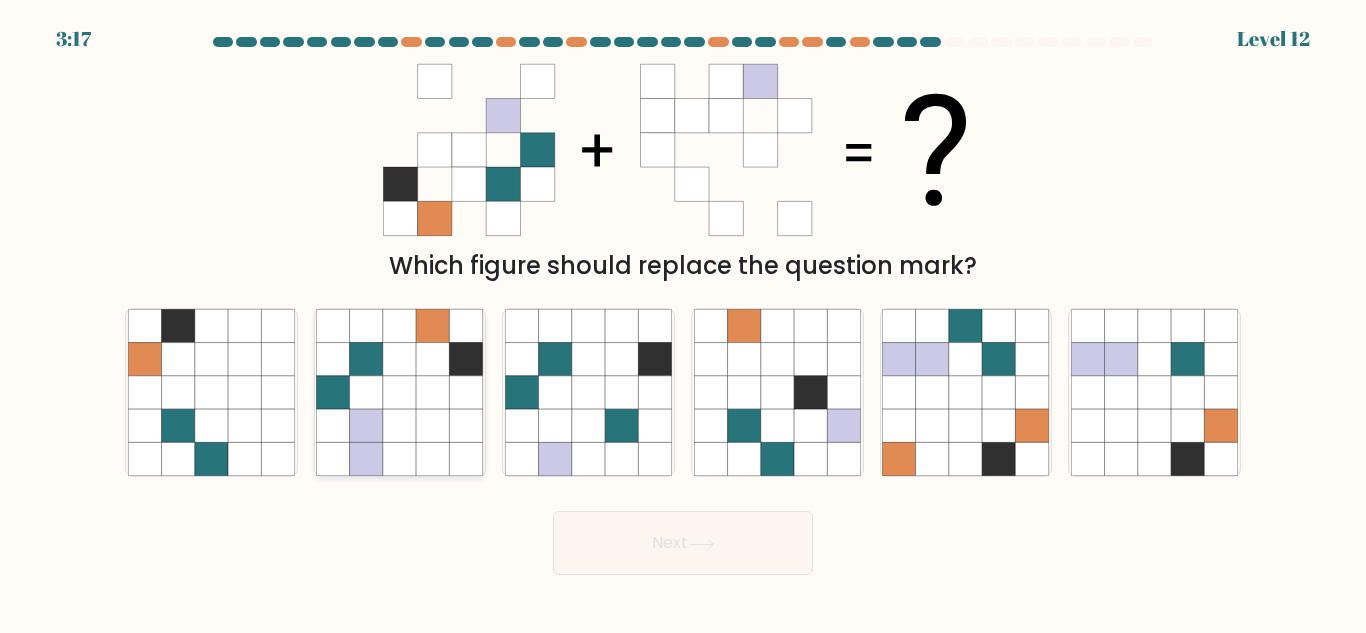 click 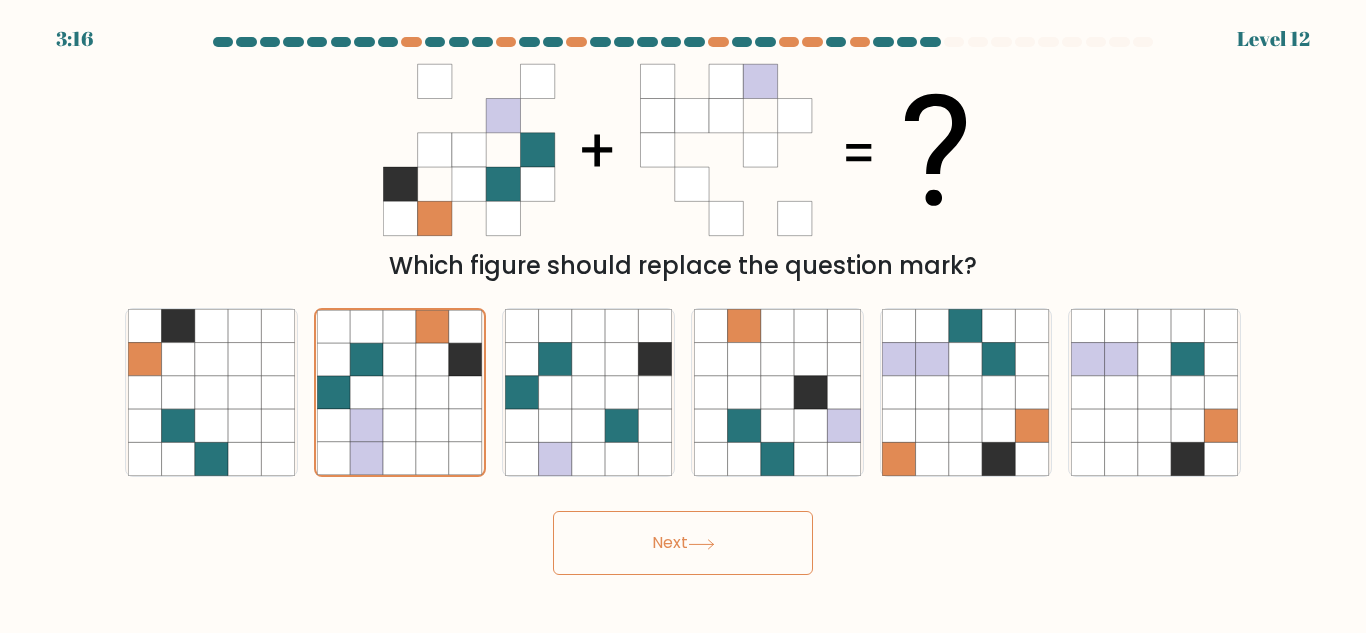 click on "Next" at bounding box center [683, 543] 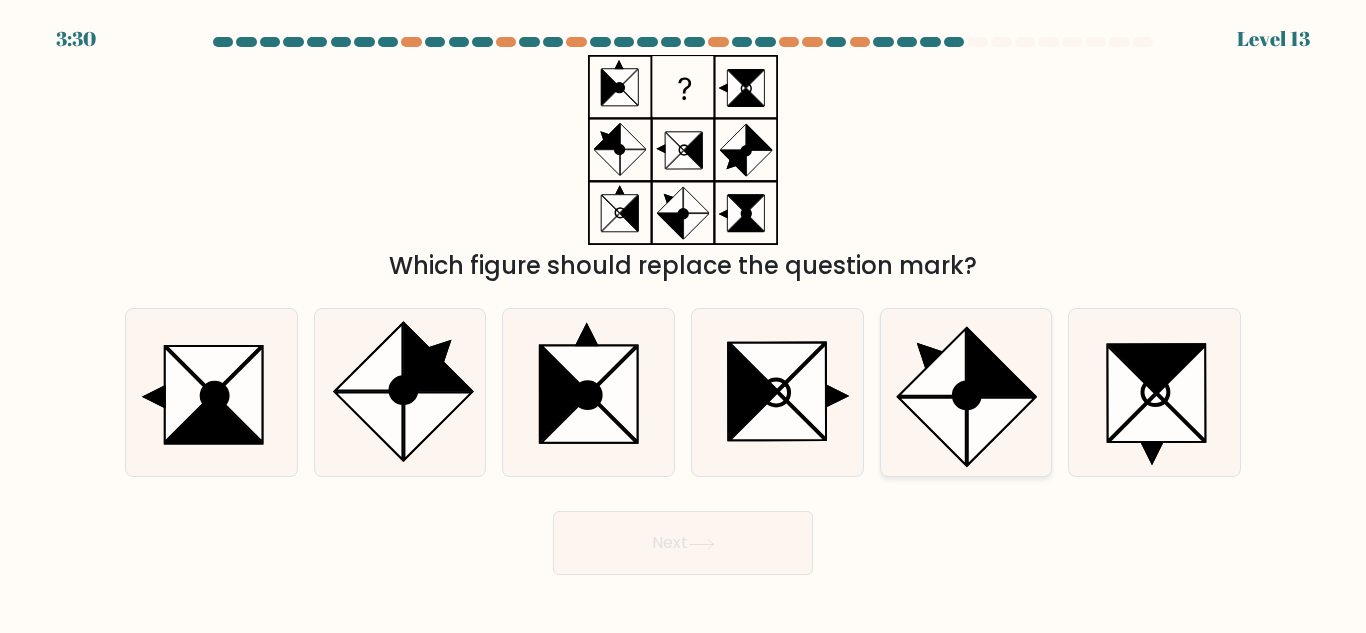 click 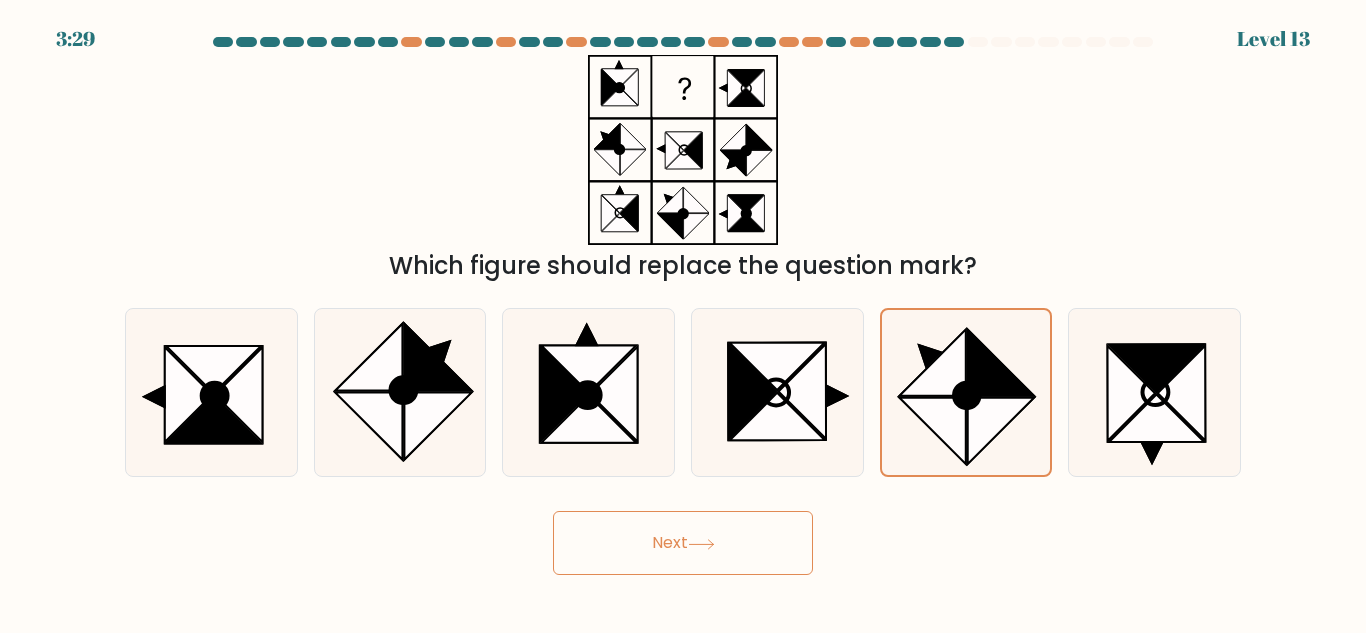 click on "Next" at bounding box center (683, 543) 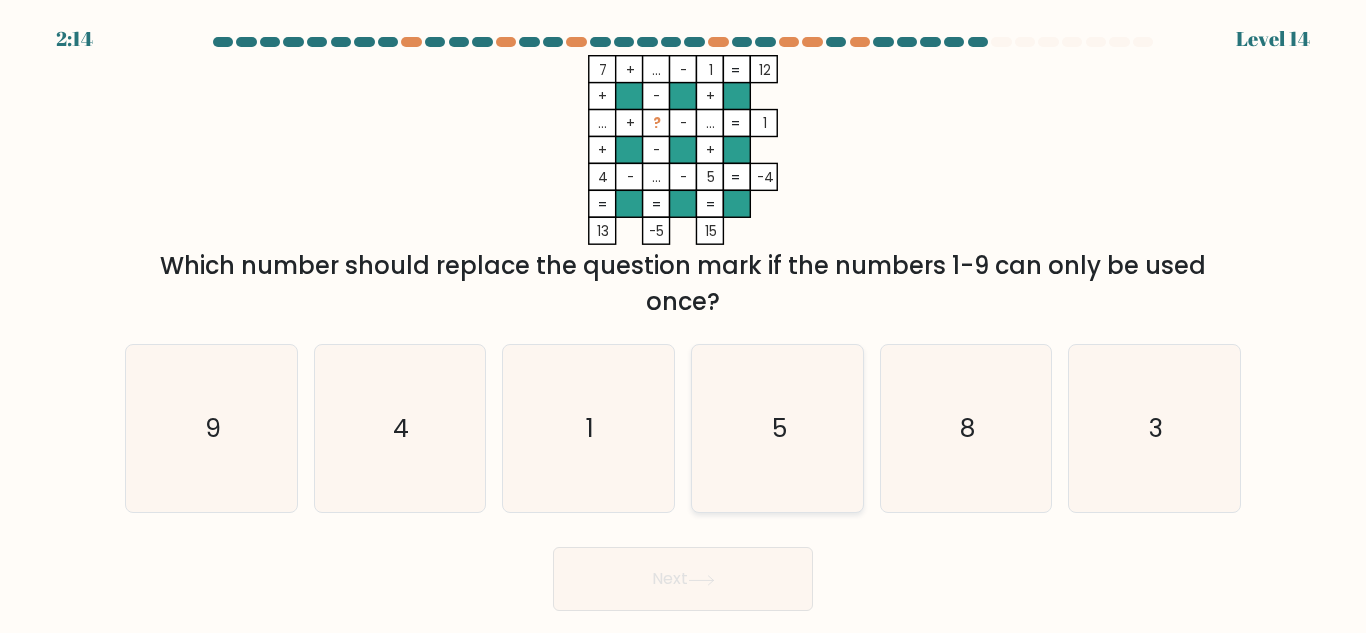 click on "5" 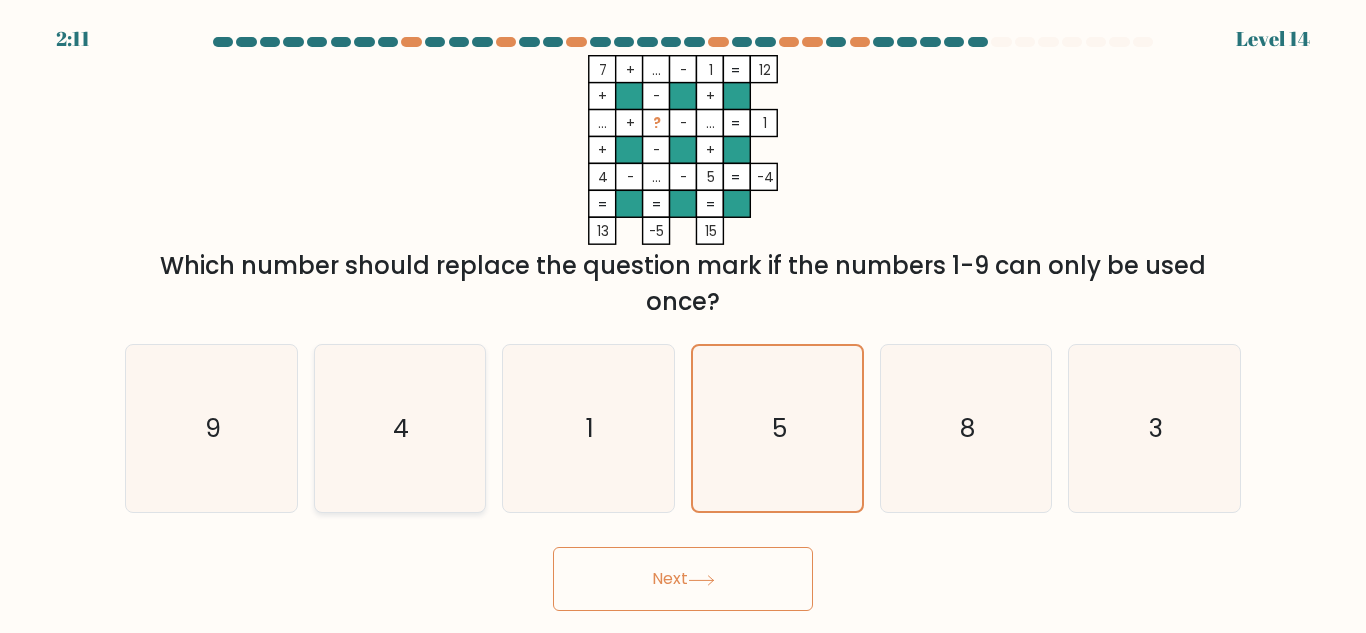 click on "4" 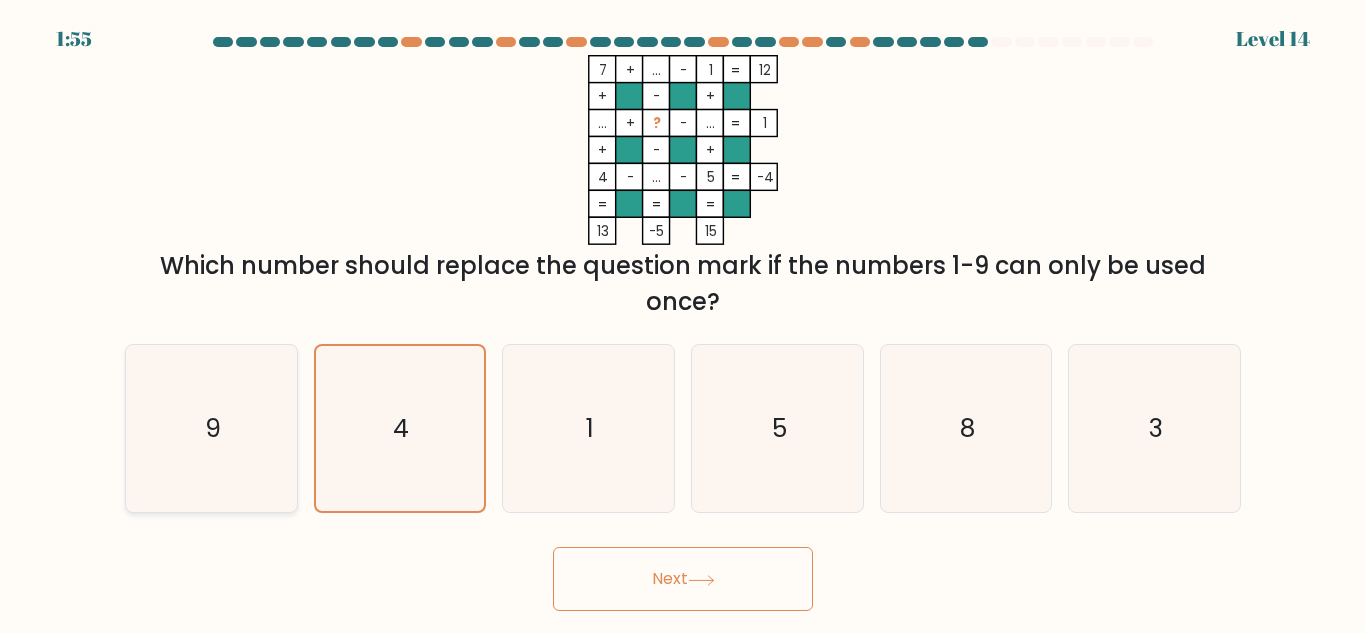 click on "9" 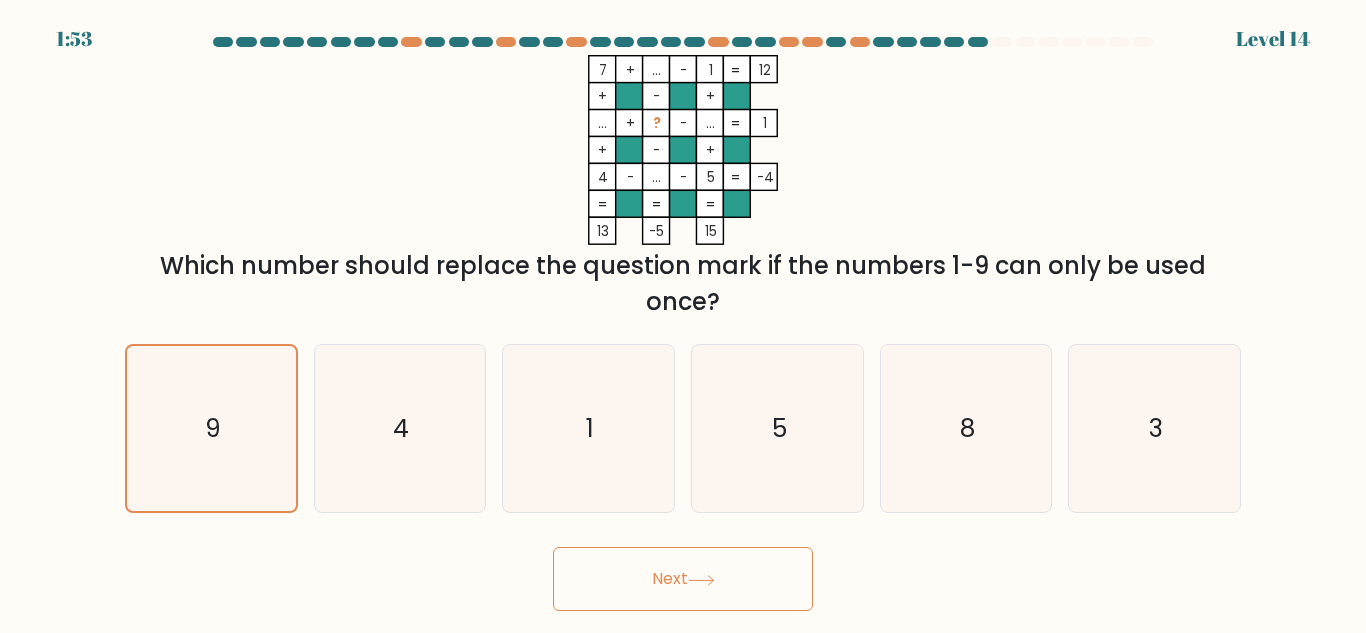 click on "Next" at bounding box center [683, 579] 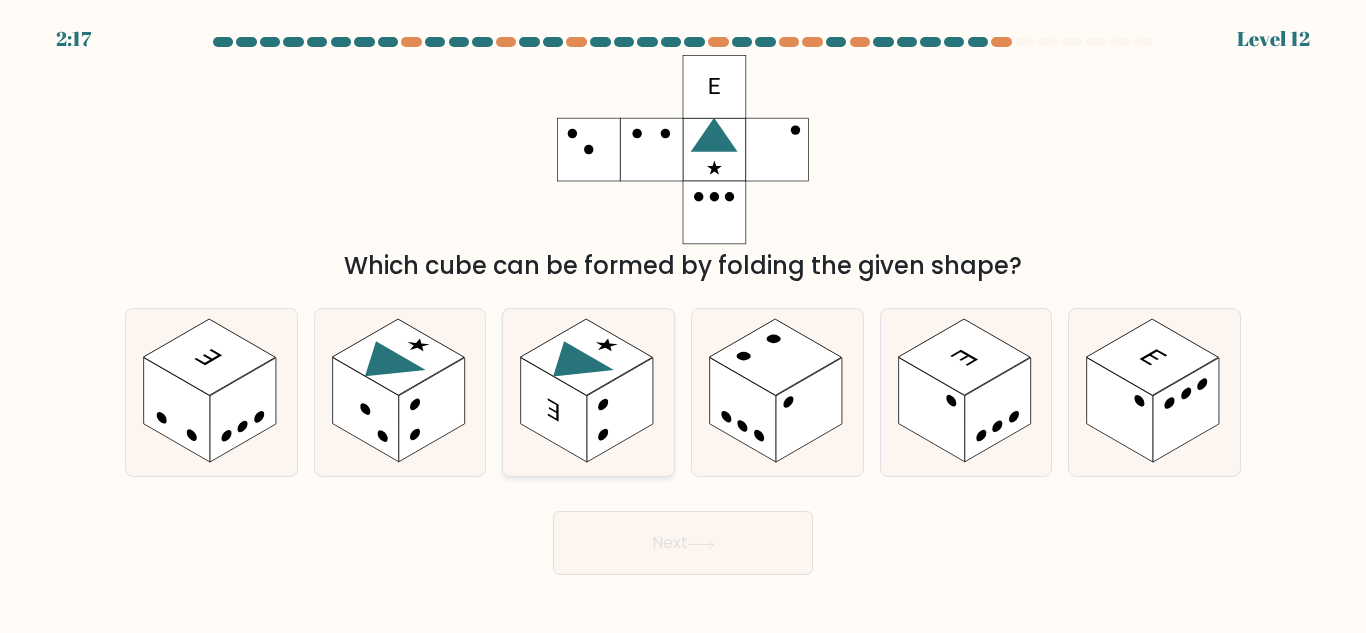click 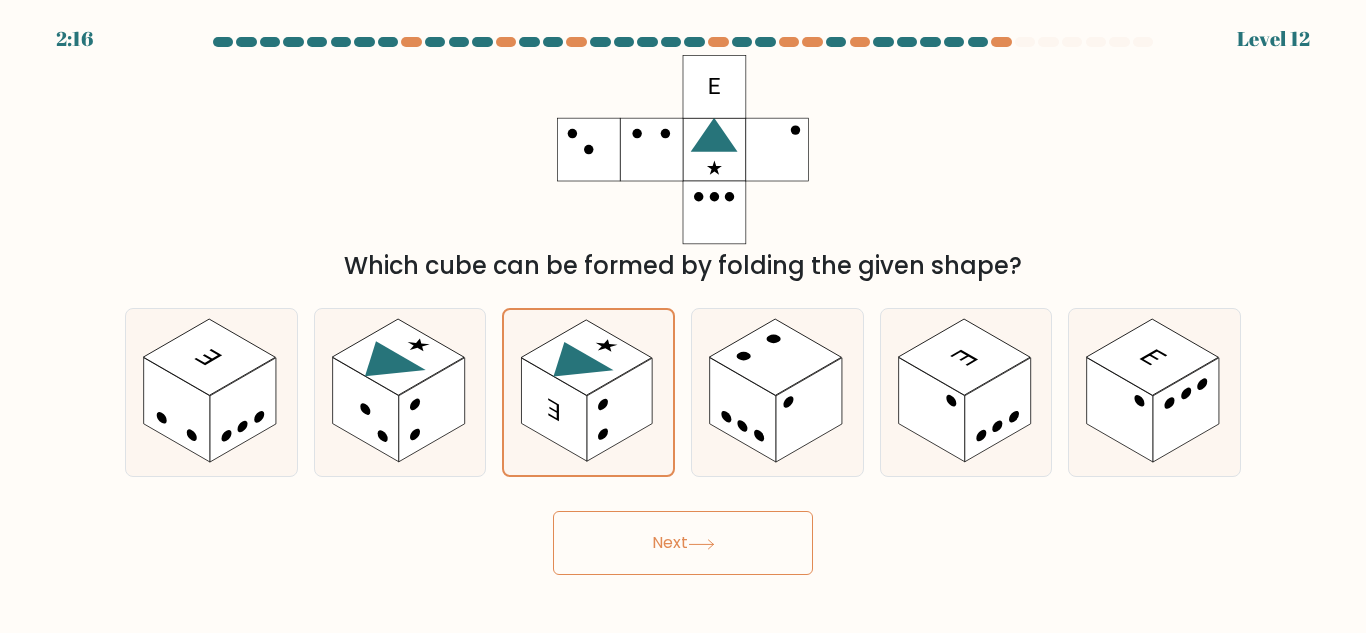 click on "Next" at bounding box center (683, 543) 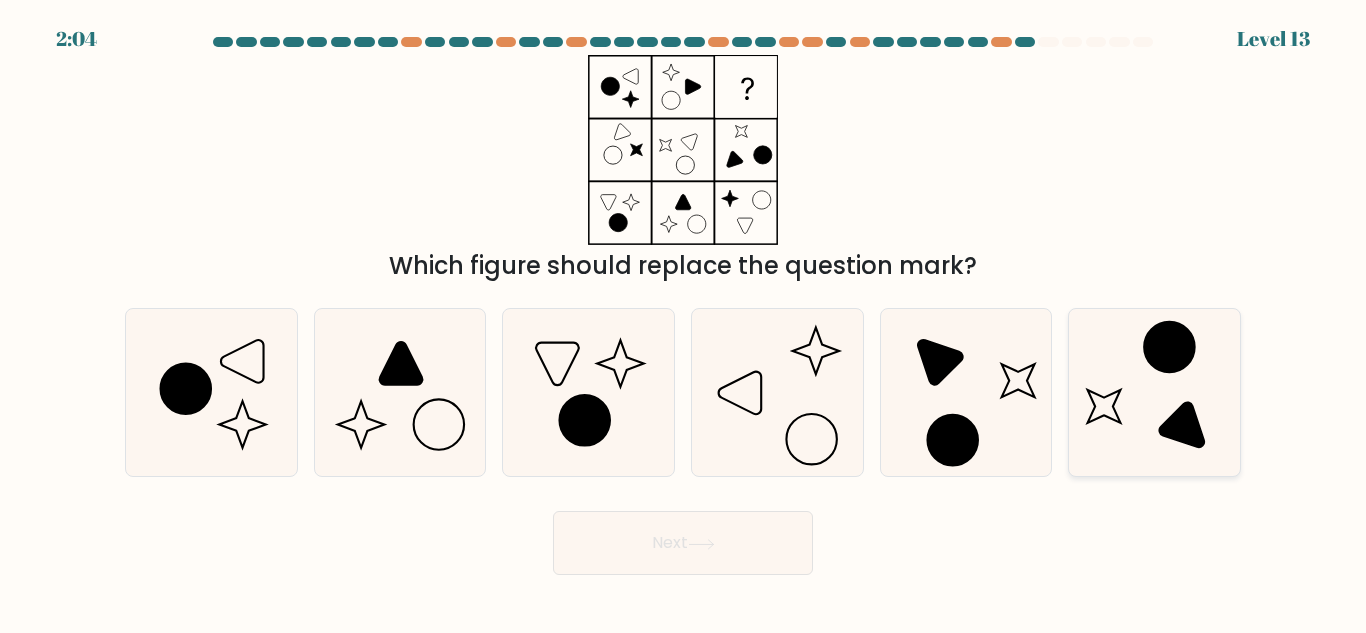 click 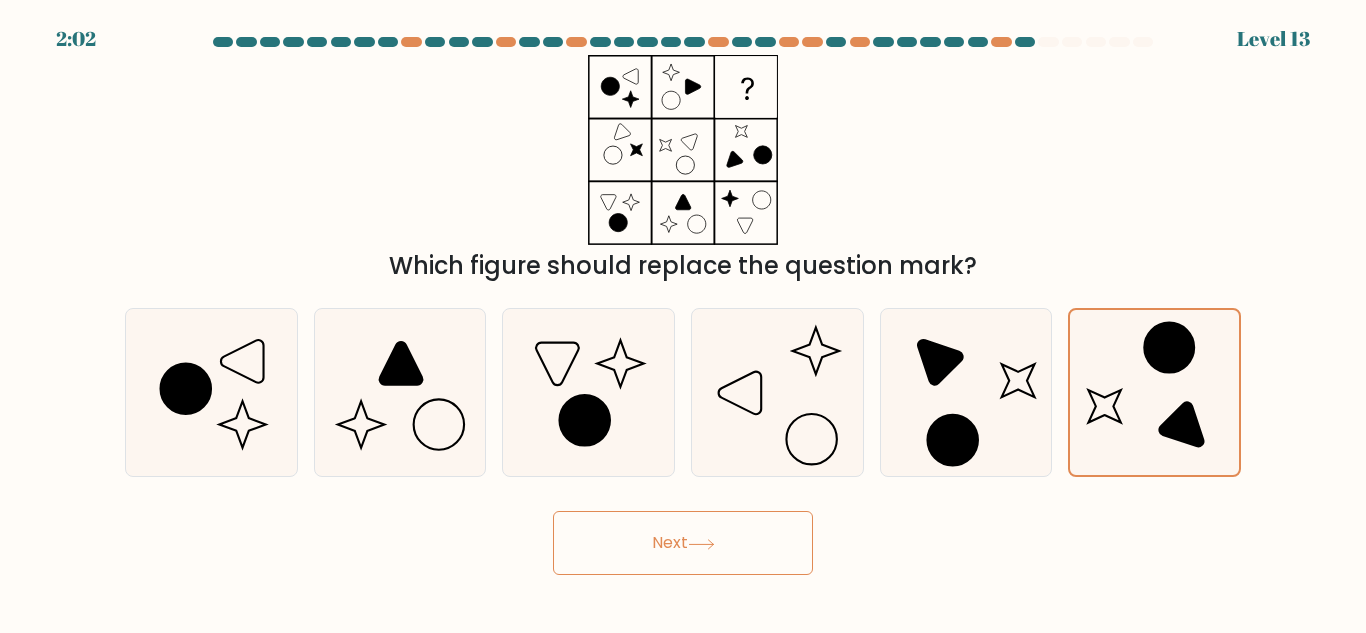 click on "Next" at bounding box center (683, 543) 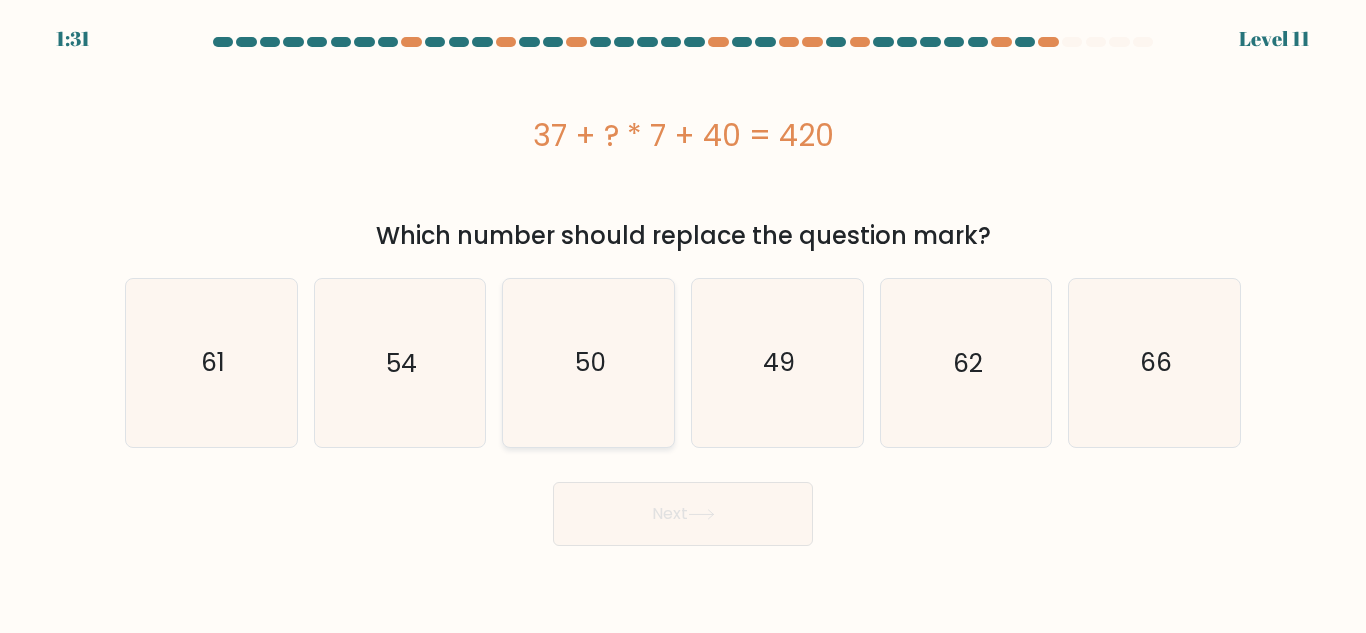 click on "50" 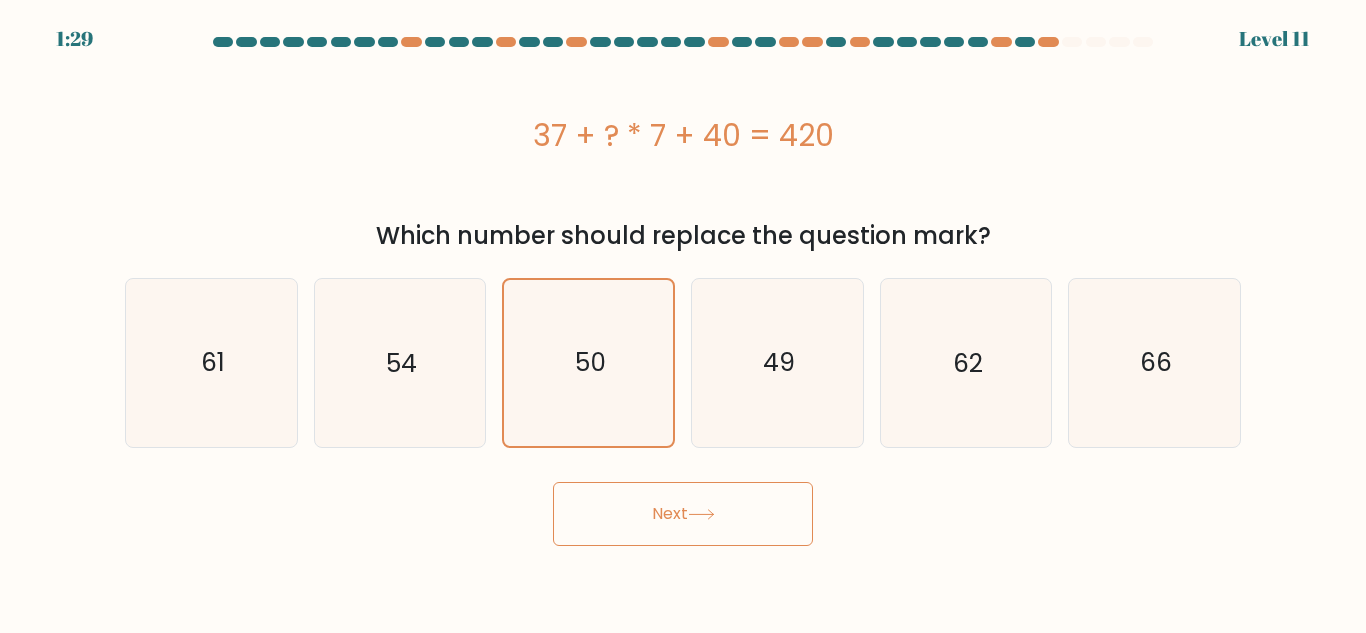 click on "Next" at bounding box center (683, 514) 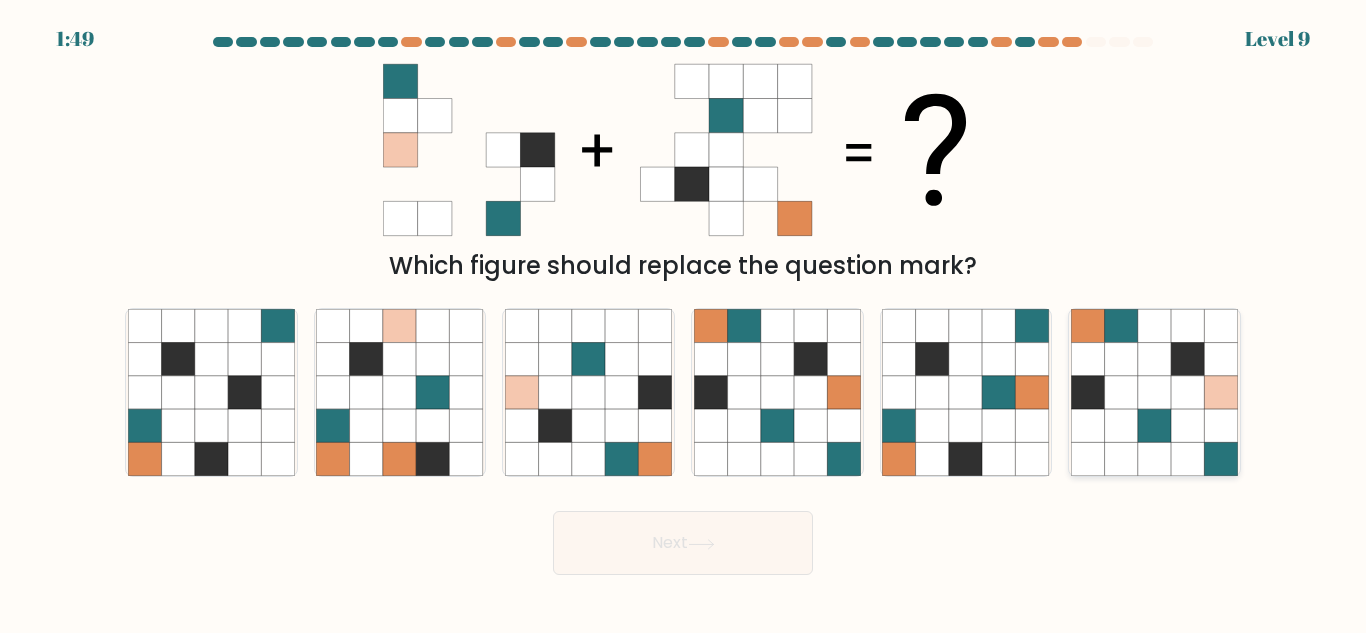 click 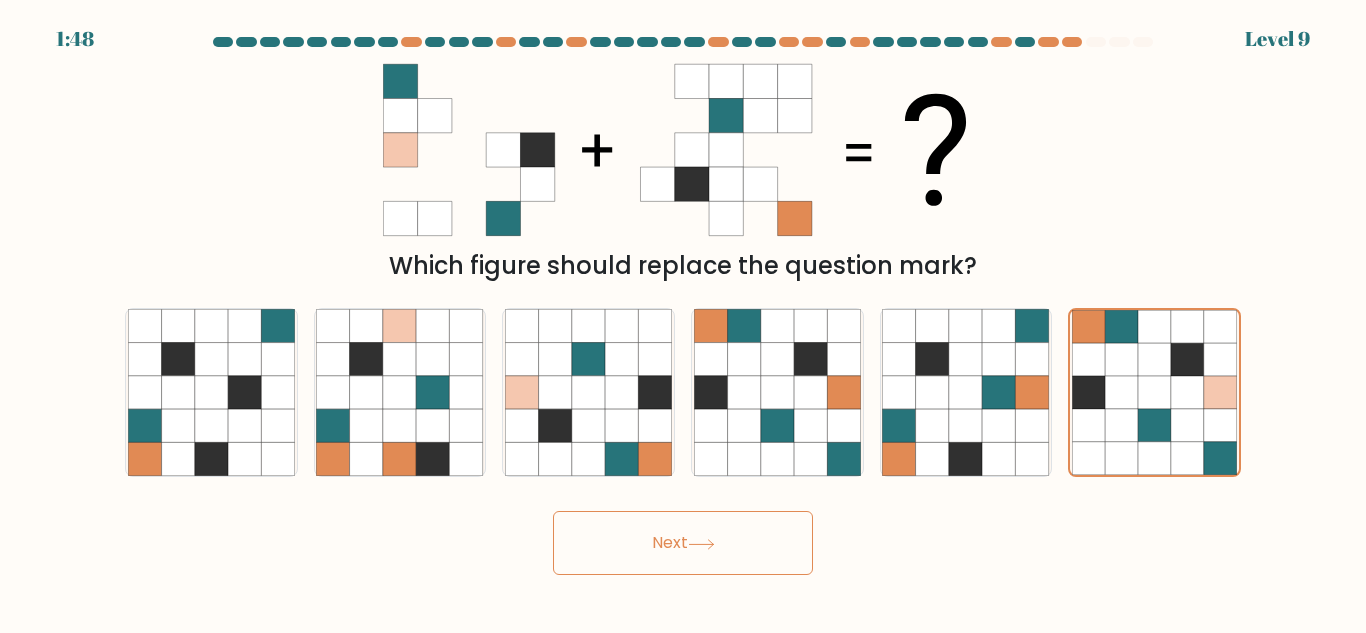 click on "Next" at bounding box center (683, 543) 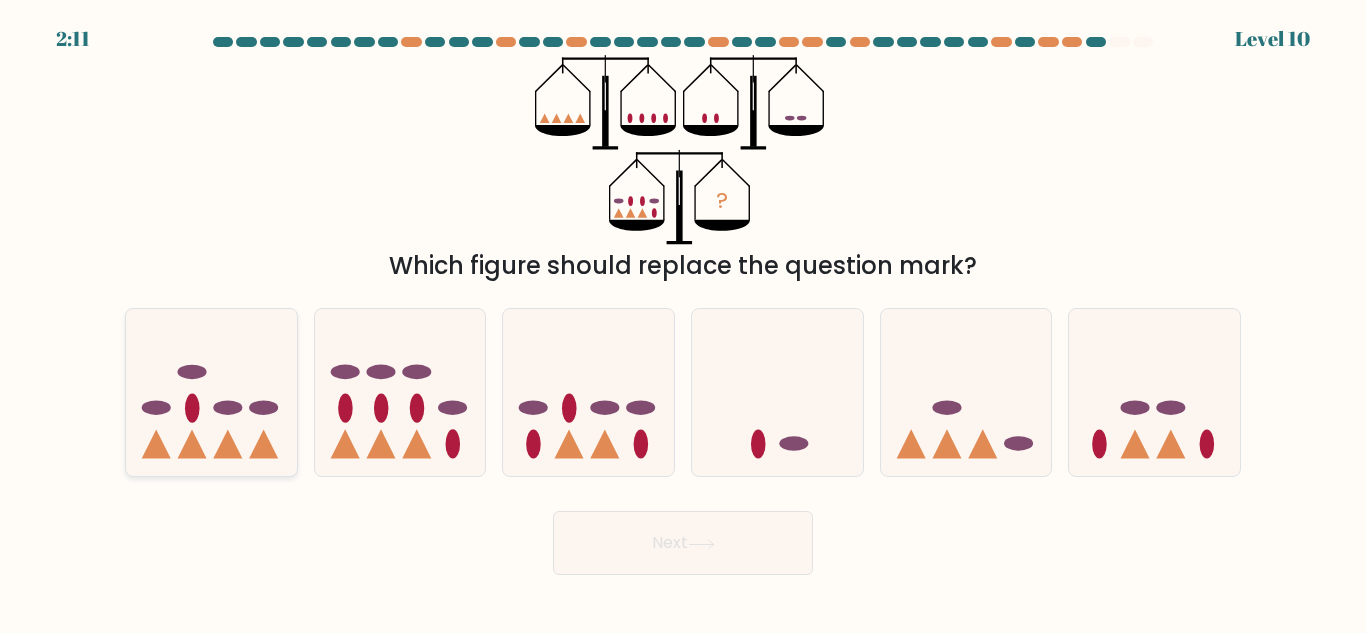 click 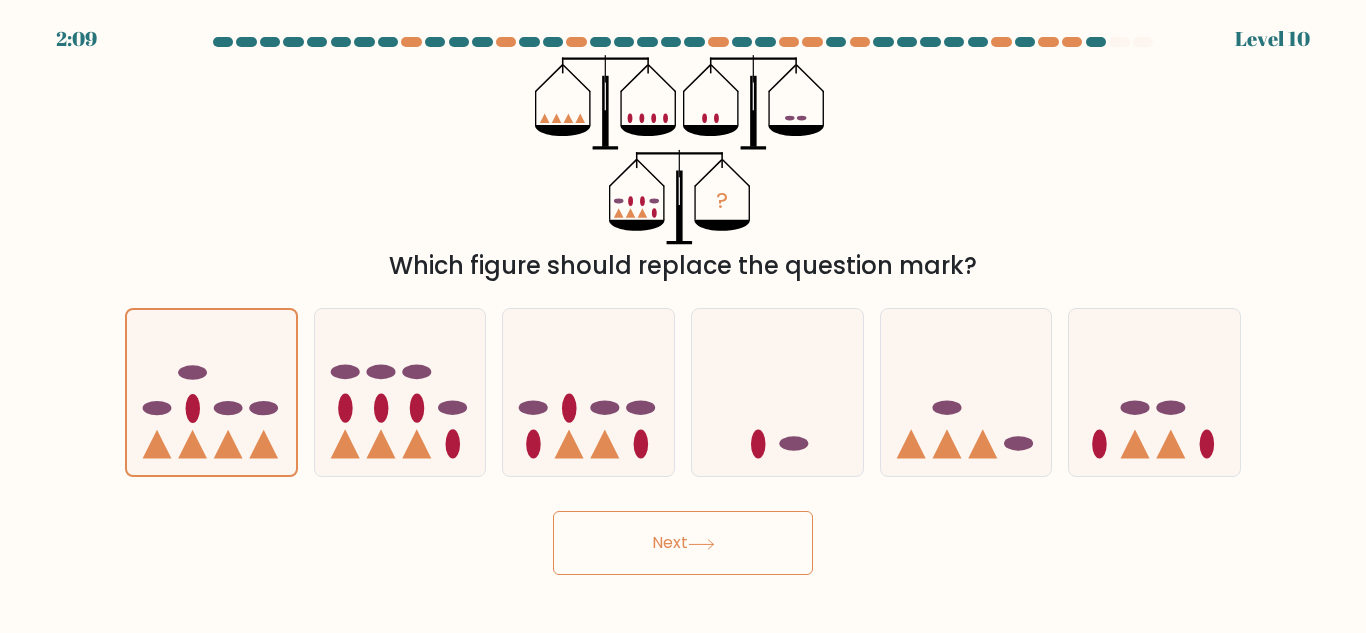 click on "Next" at bounding box center (683, 543) 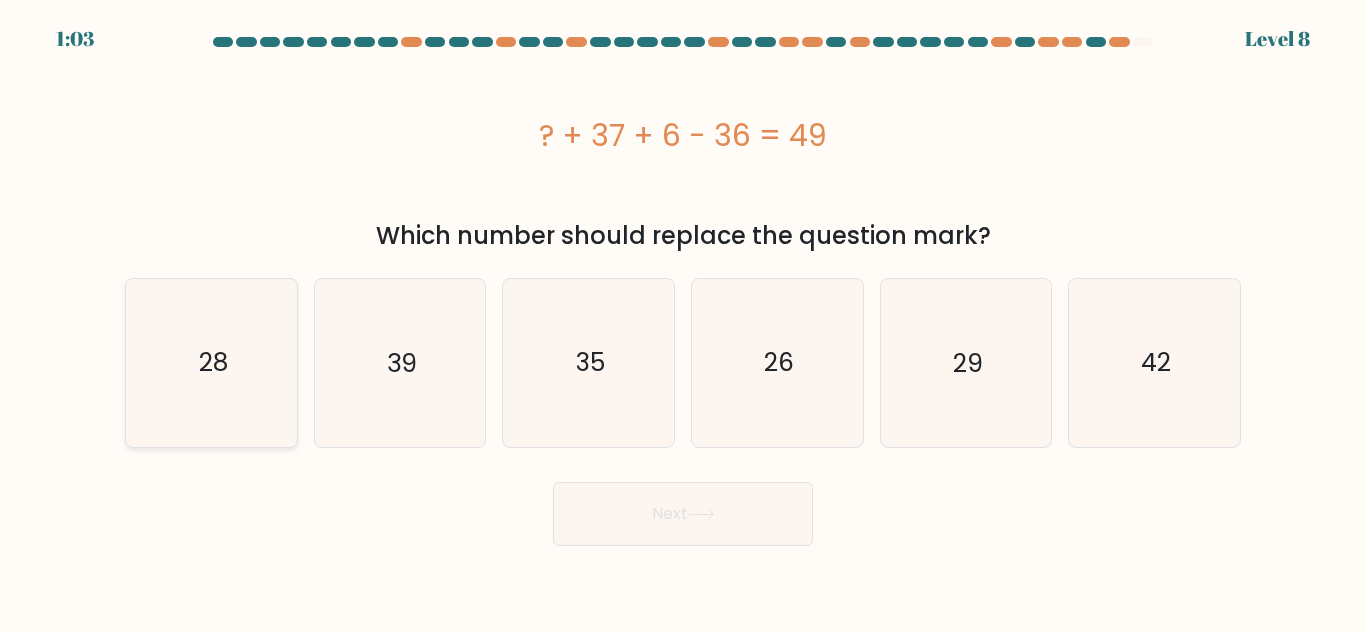 click on "28" 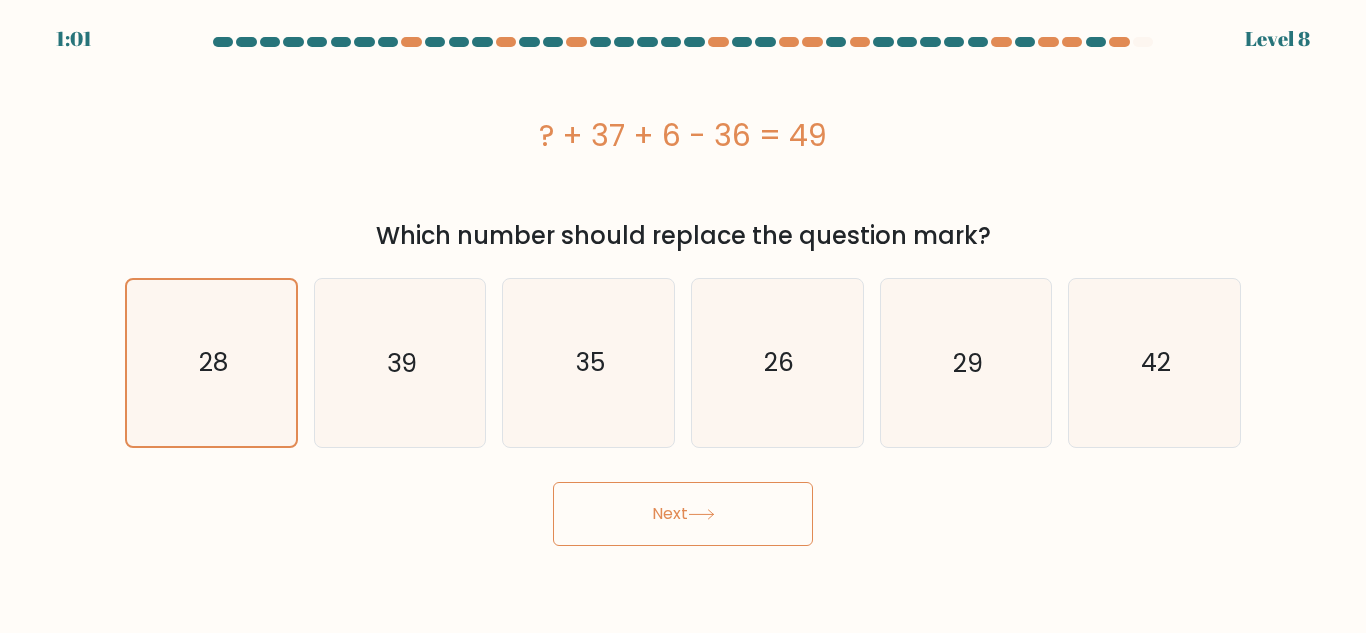 click on "Next" at bounding box center (683, 514) 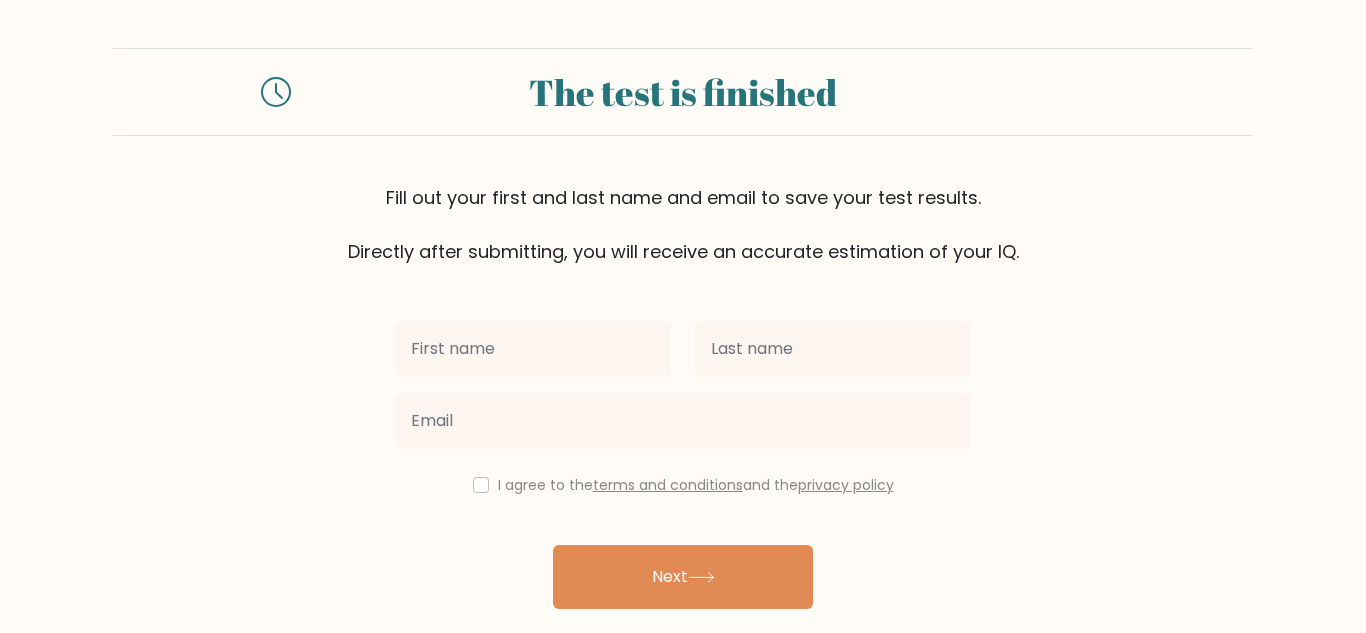 scroll, scrollTop: 0, scrollLeft: 0, axis: both 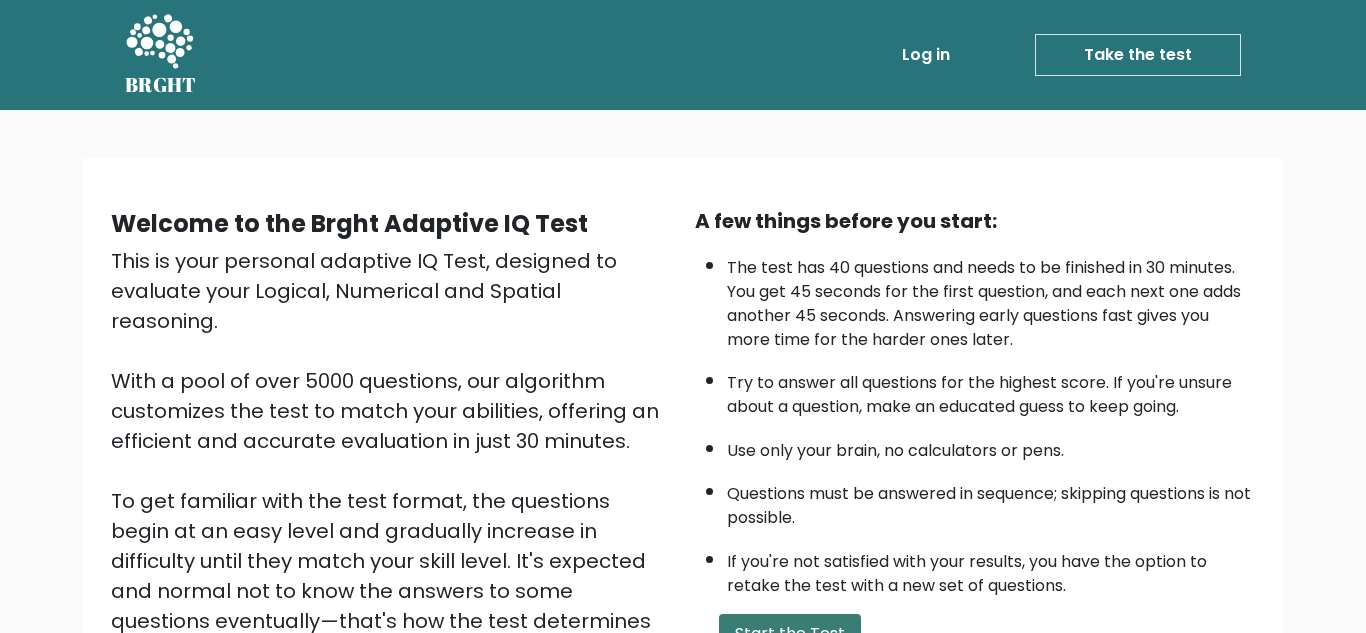 click on "Start the Test" at bounding box center [790, 634] 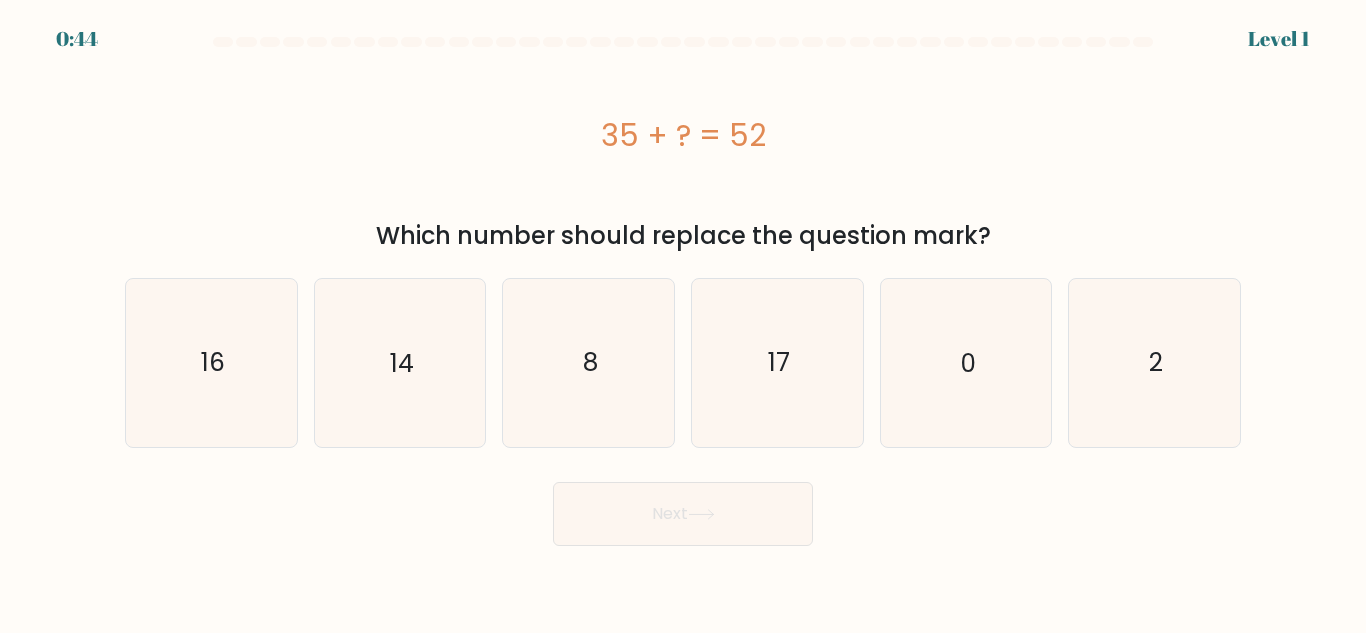 scroll, scrollTop: 0, scrollLeft: 0, axis: both 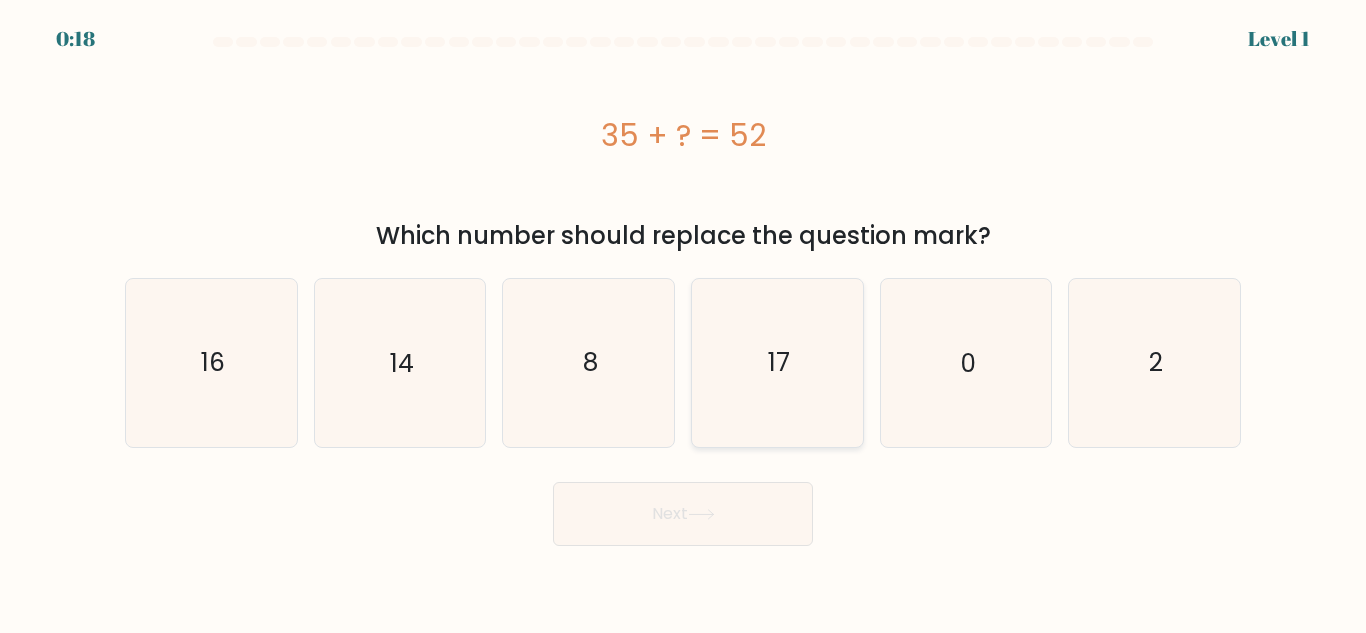 click on "17" 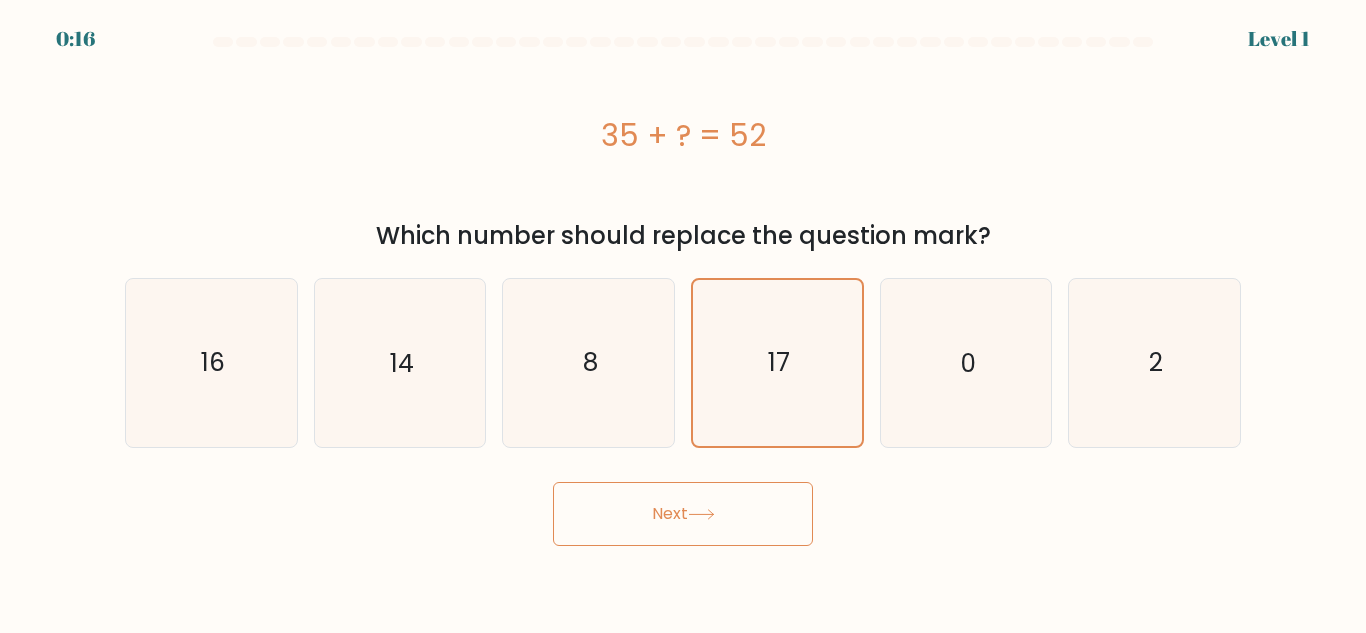 click on "Next" at bounding box center [683, 514] 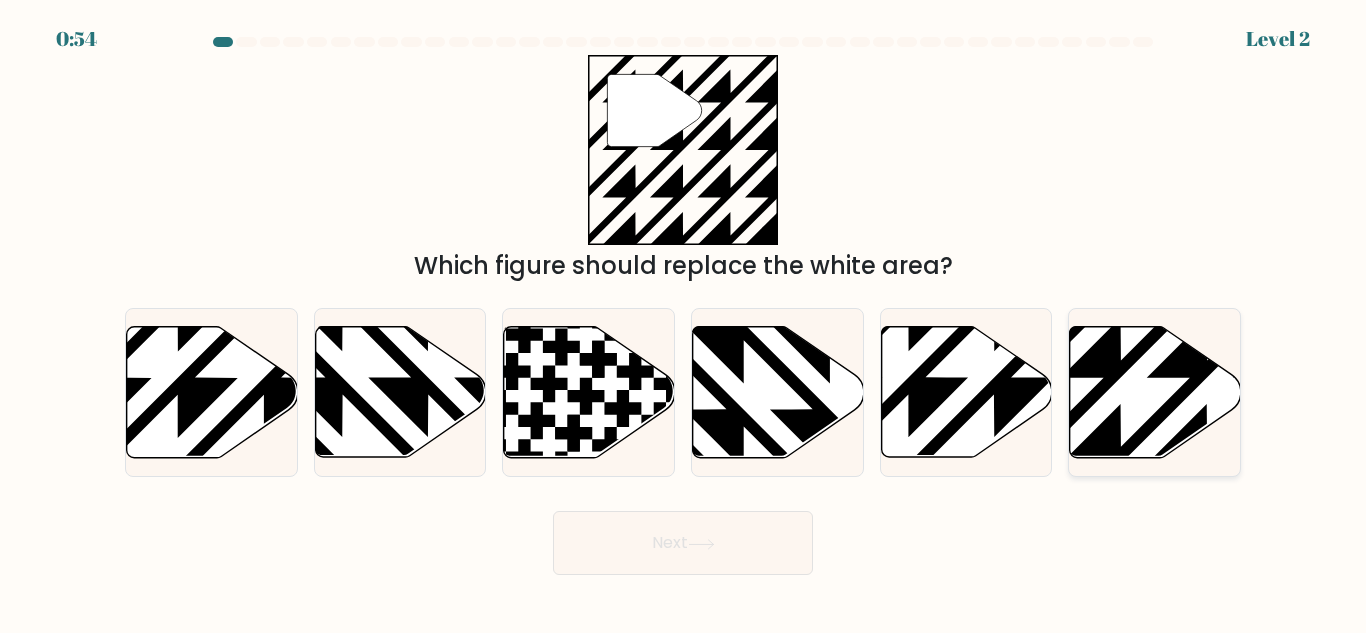 click 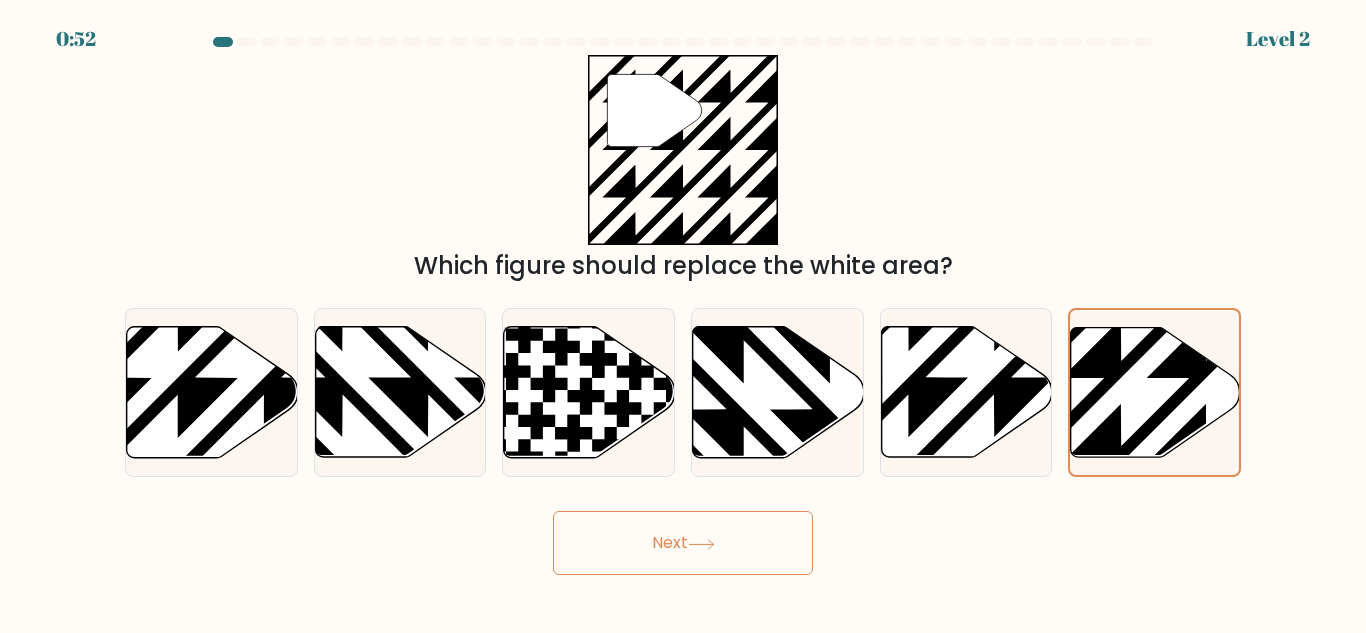 click on "Next" at bounding box center (683, 543) 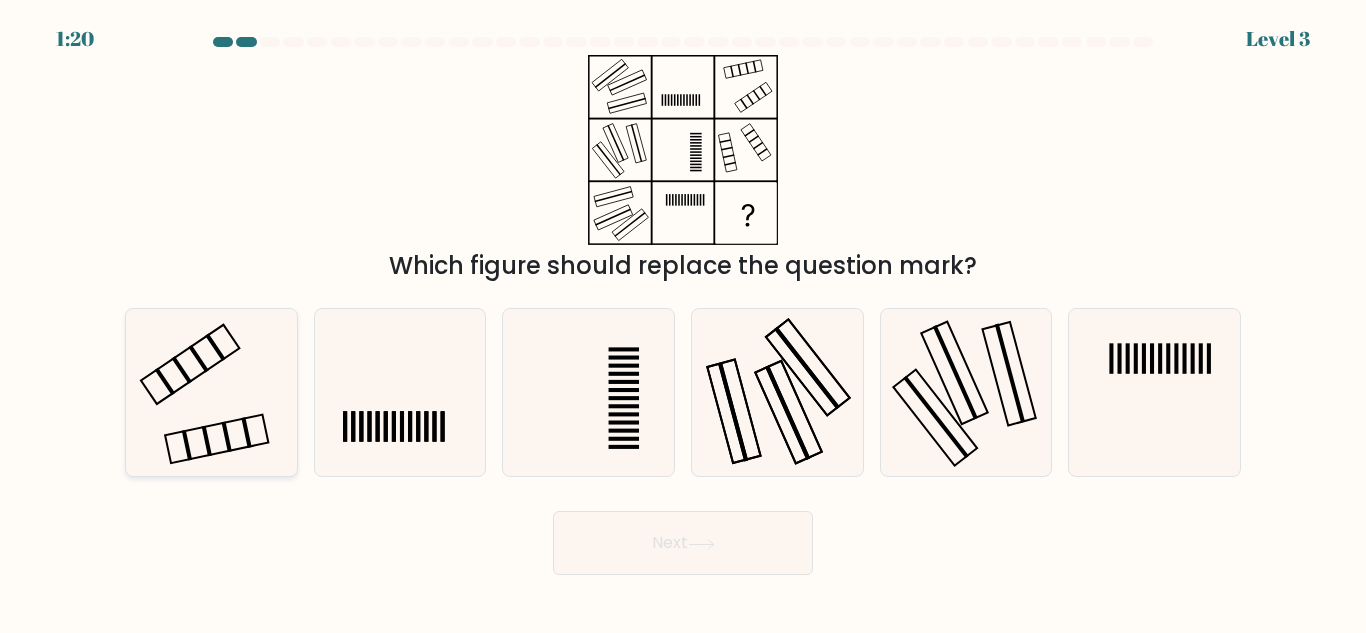 click 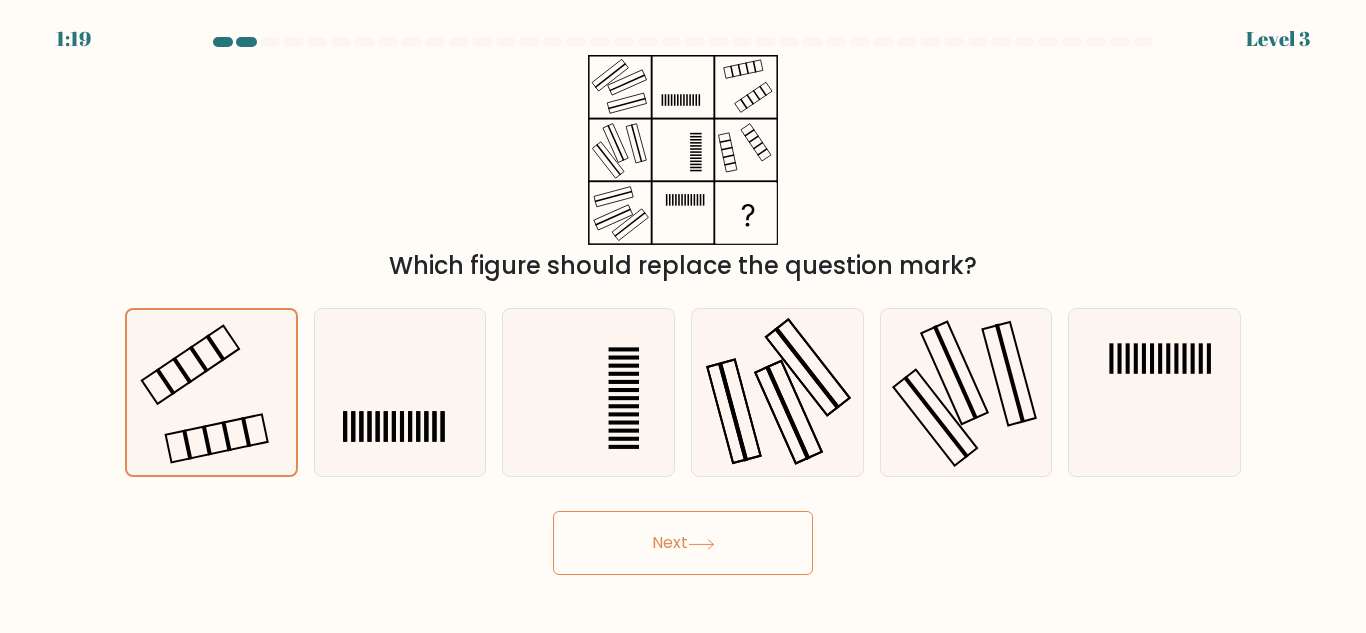 click on "Next" at bounding box center [683, 543] 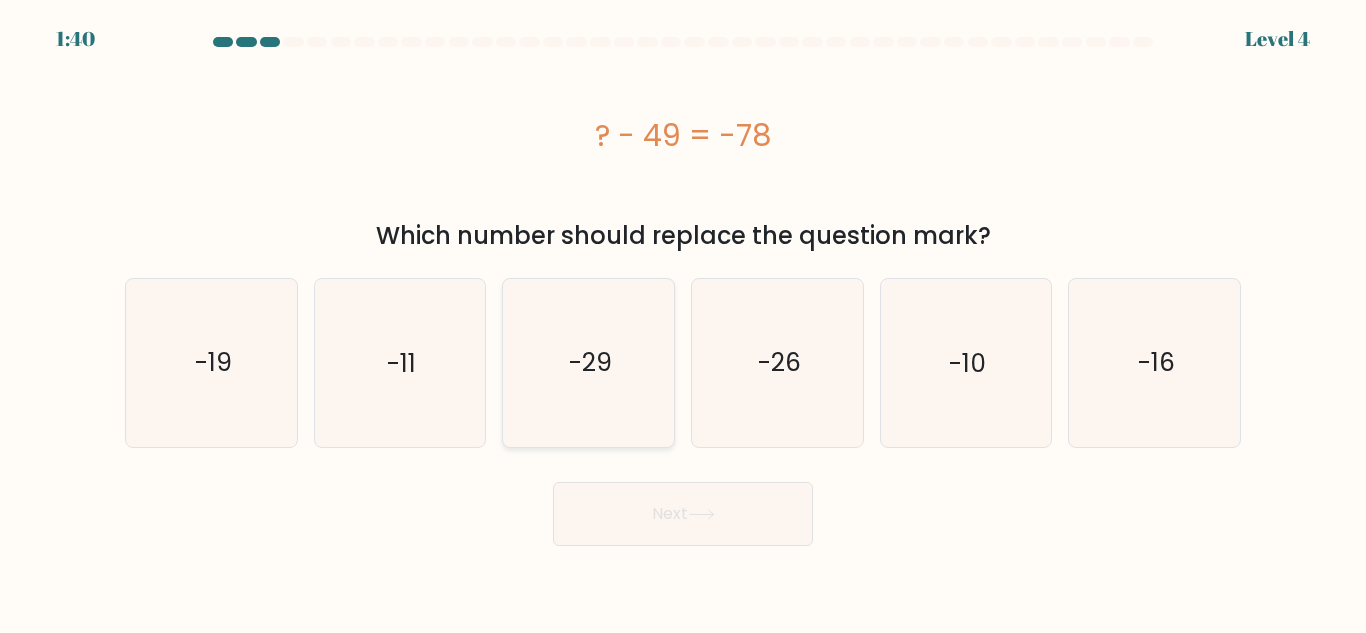 click on "-29" 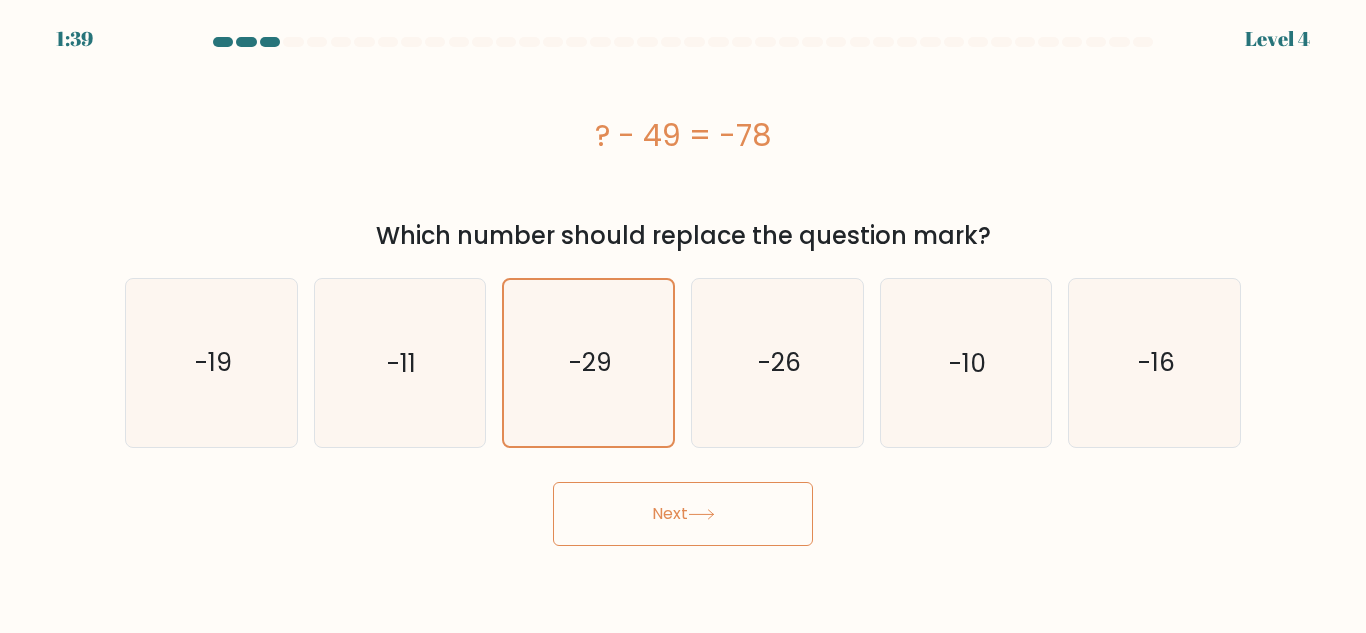 click on "Next" at bounding box center [683, 514] 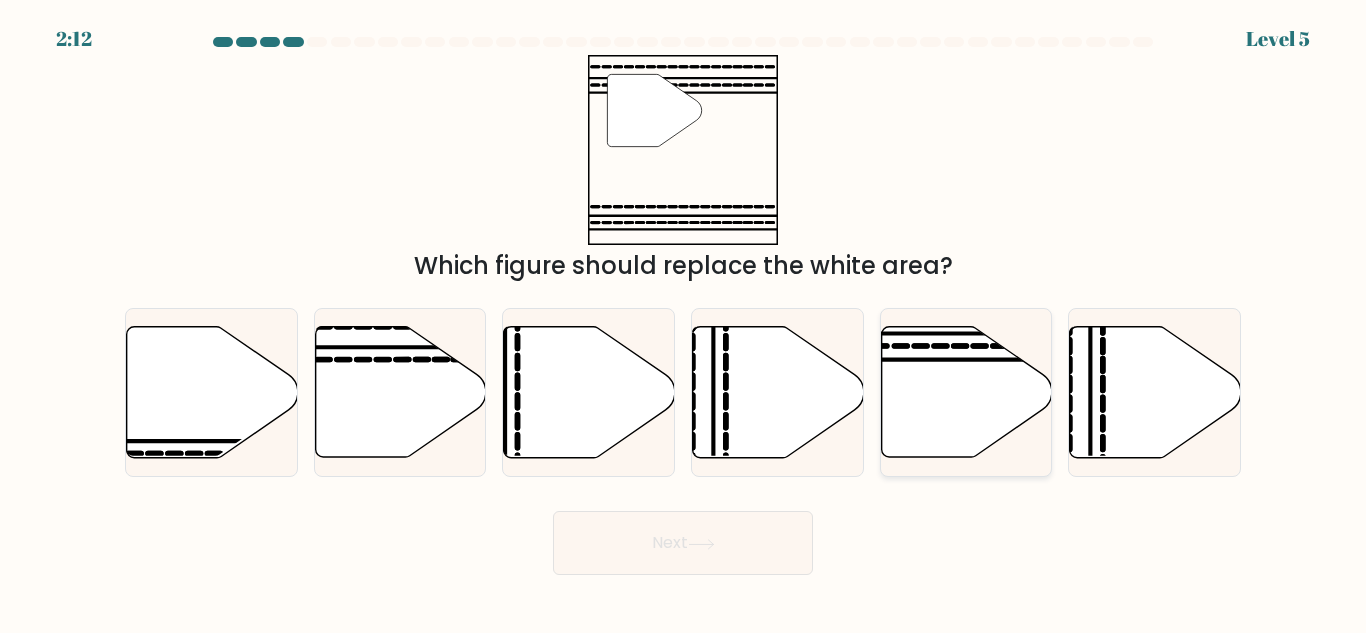 click 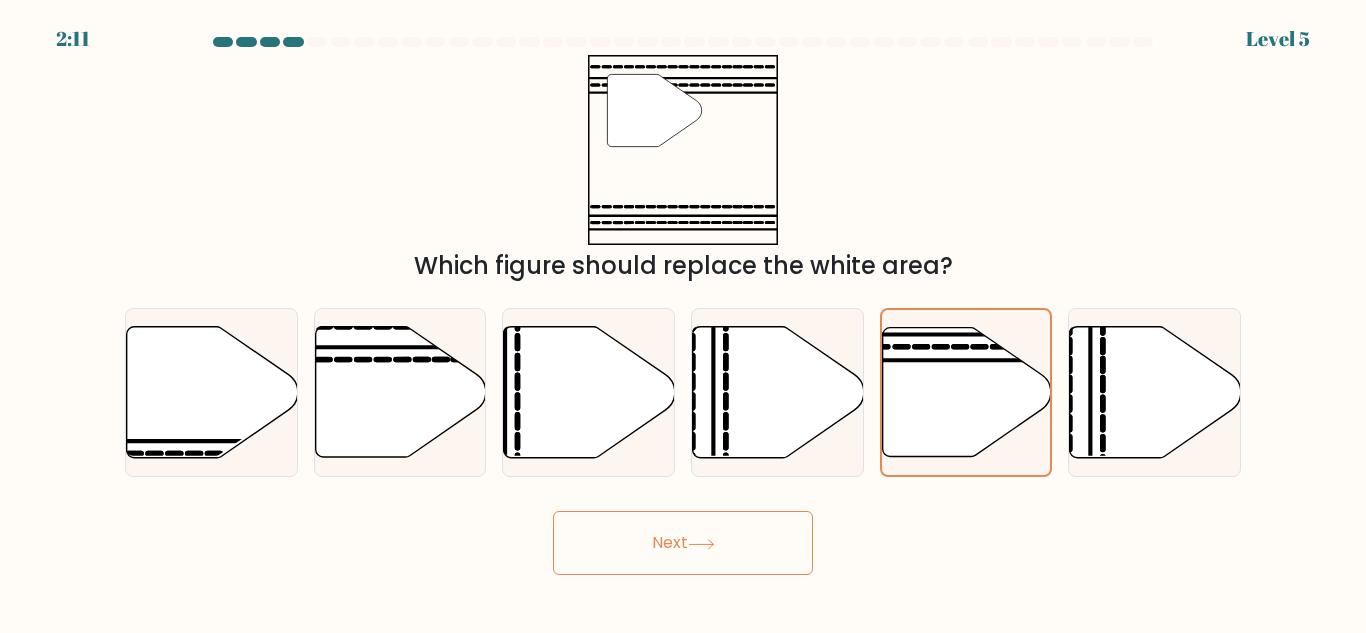 click on "Next" at bounding box center [683, 543] 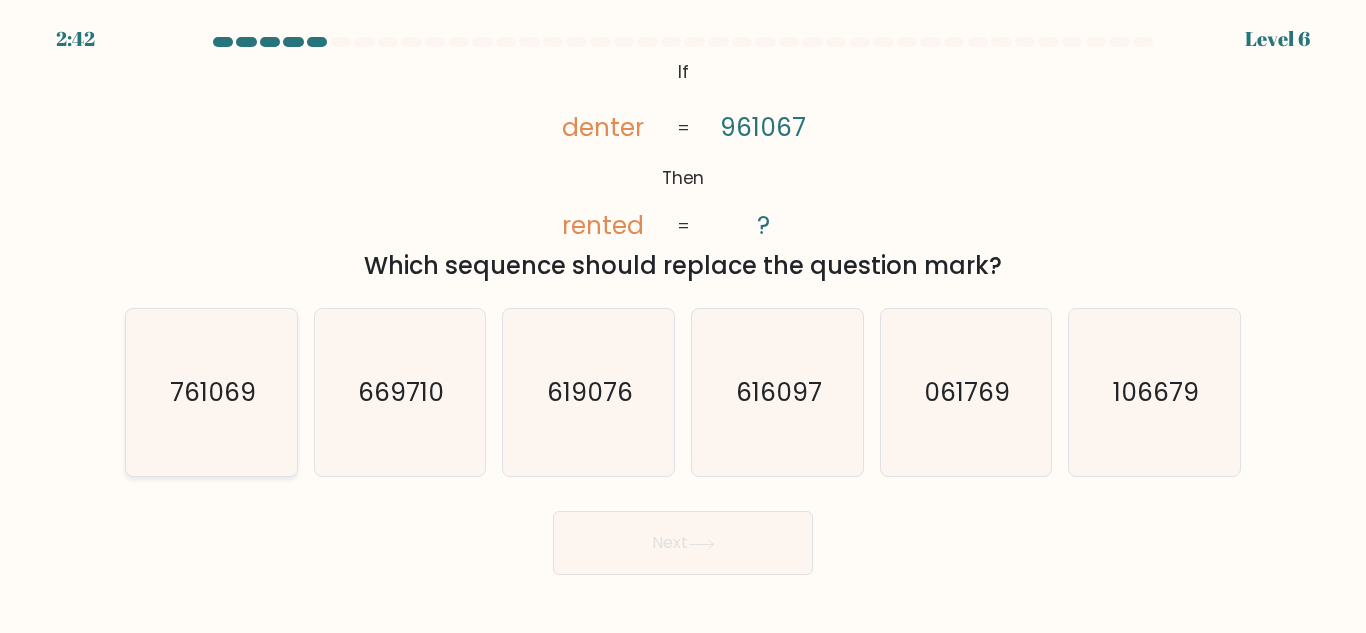 click on "761069" 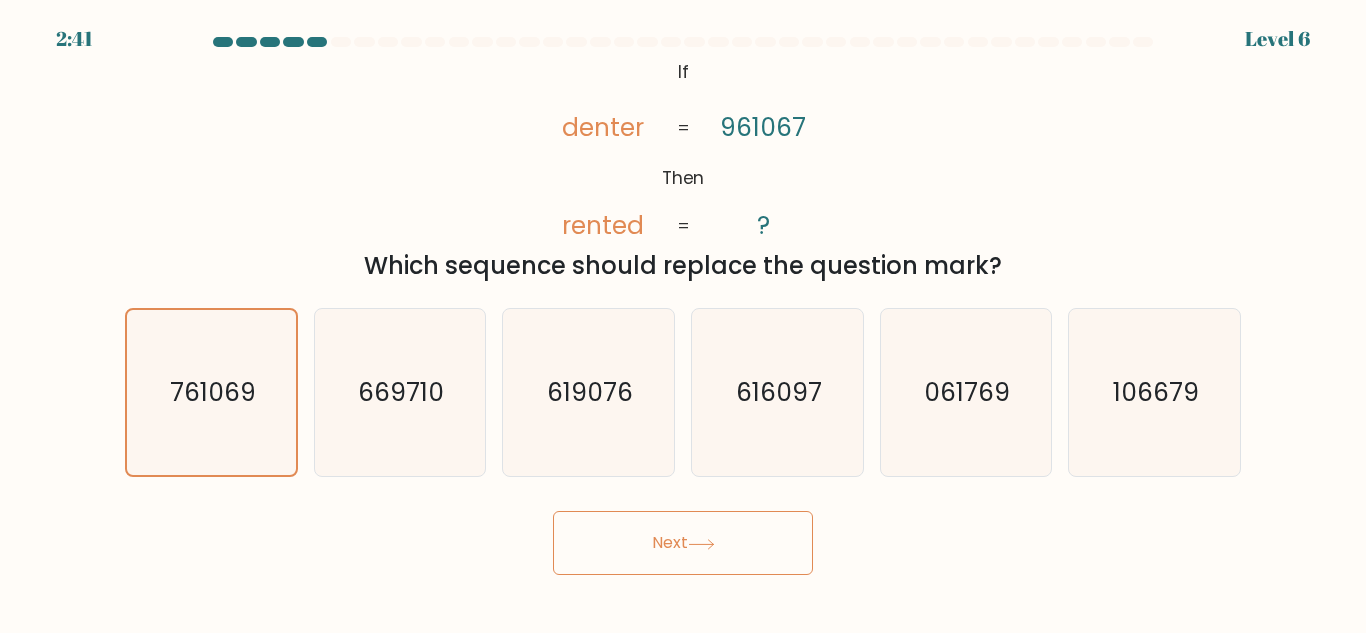 click on "Next" at bounding box center (683, 543) 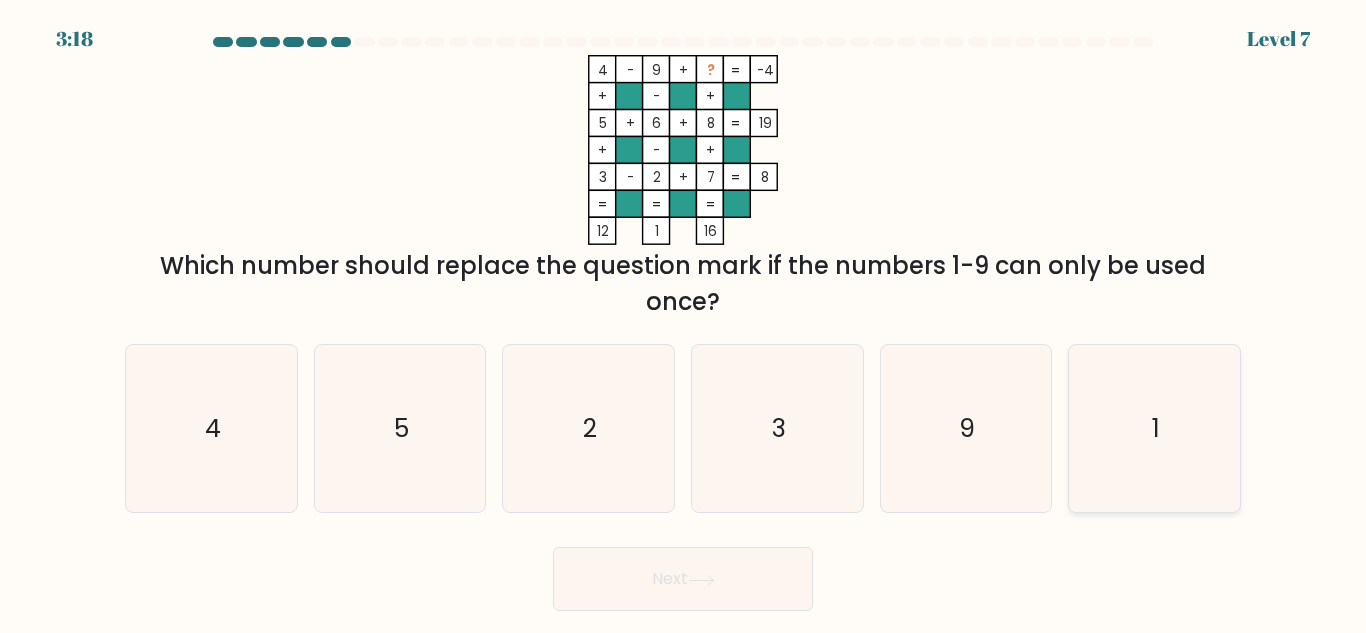 click on "1" 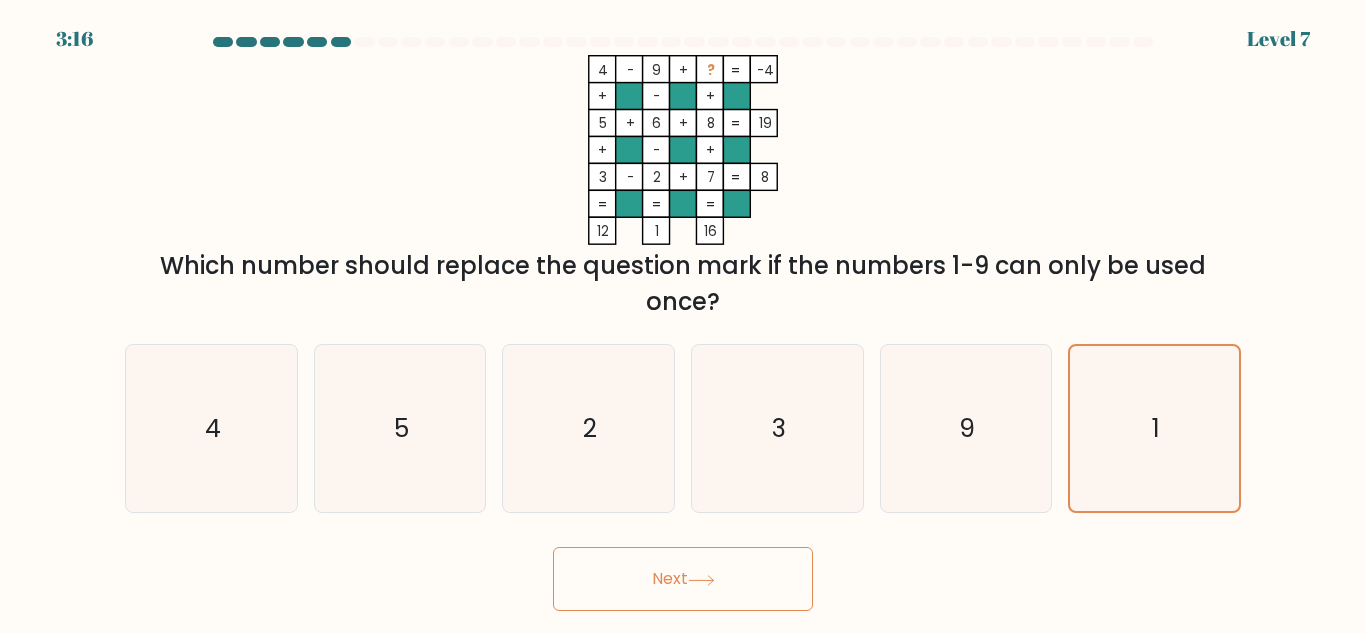 click on "Next" at bounding box center [683, 579] 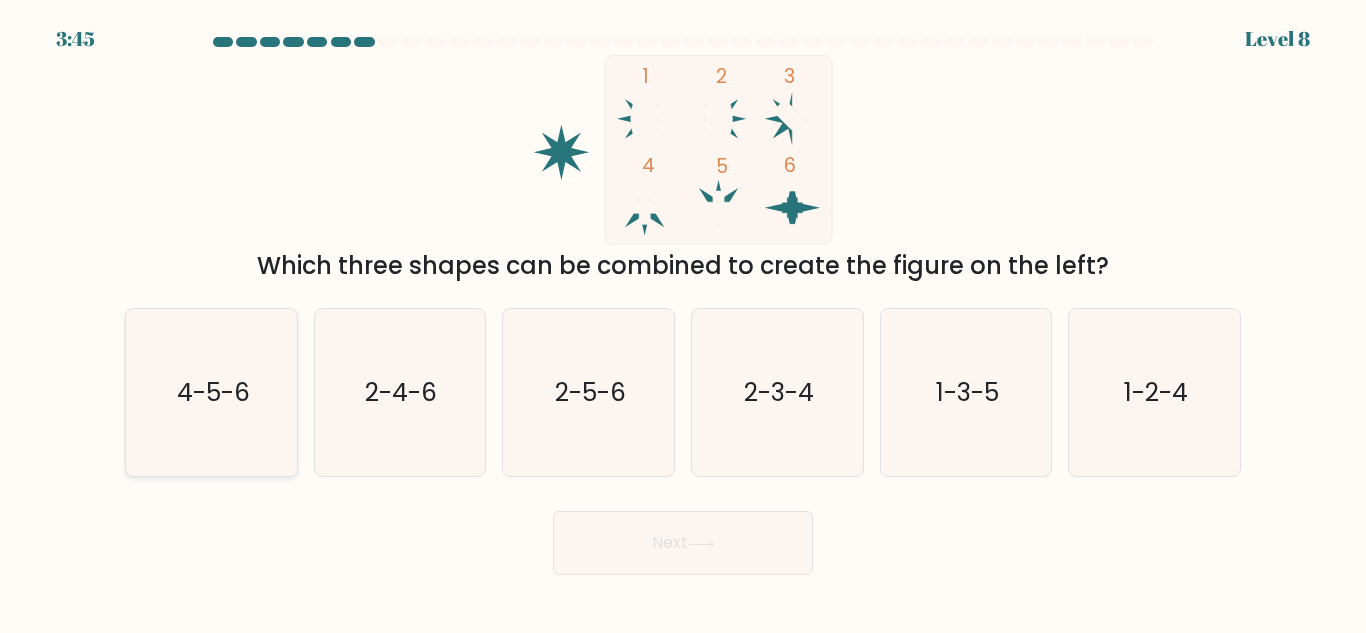 click on "4-5-6" 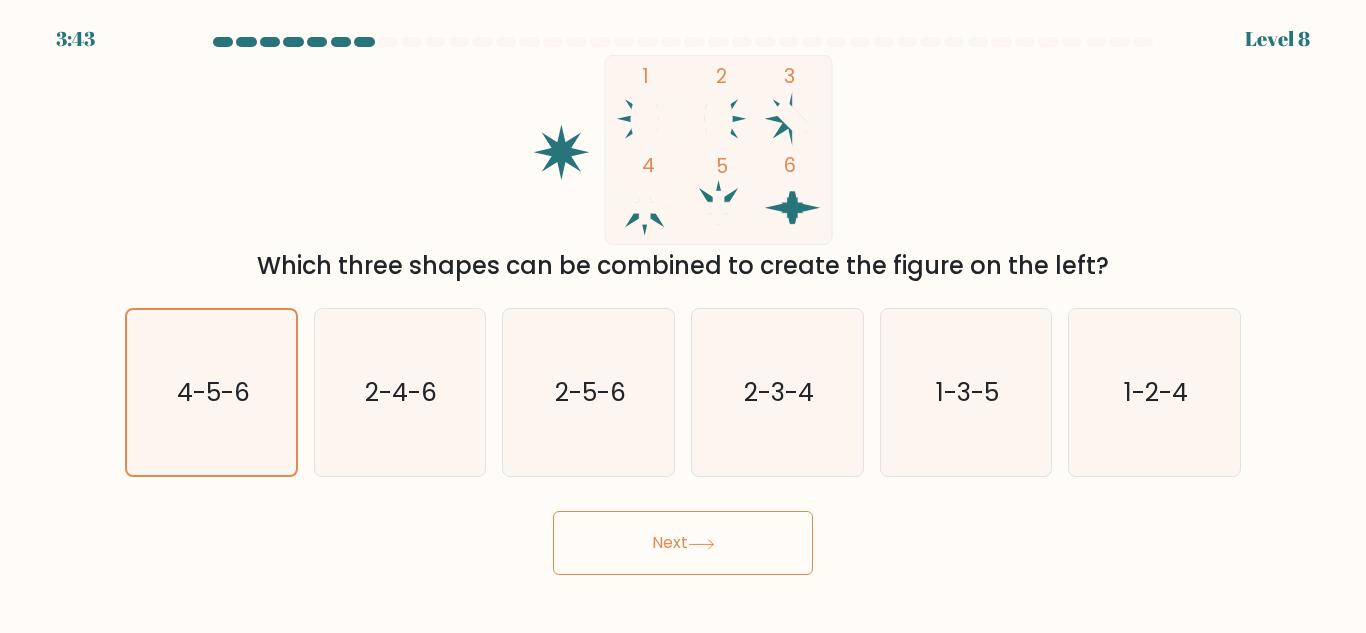 click on "Next" at bounding box center (683, 543) 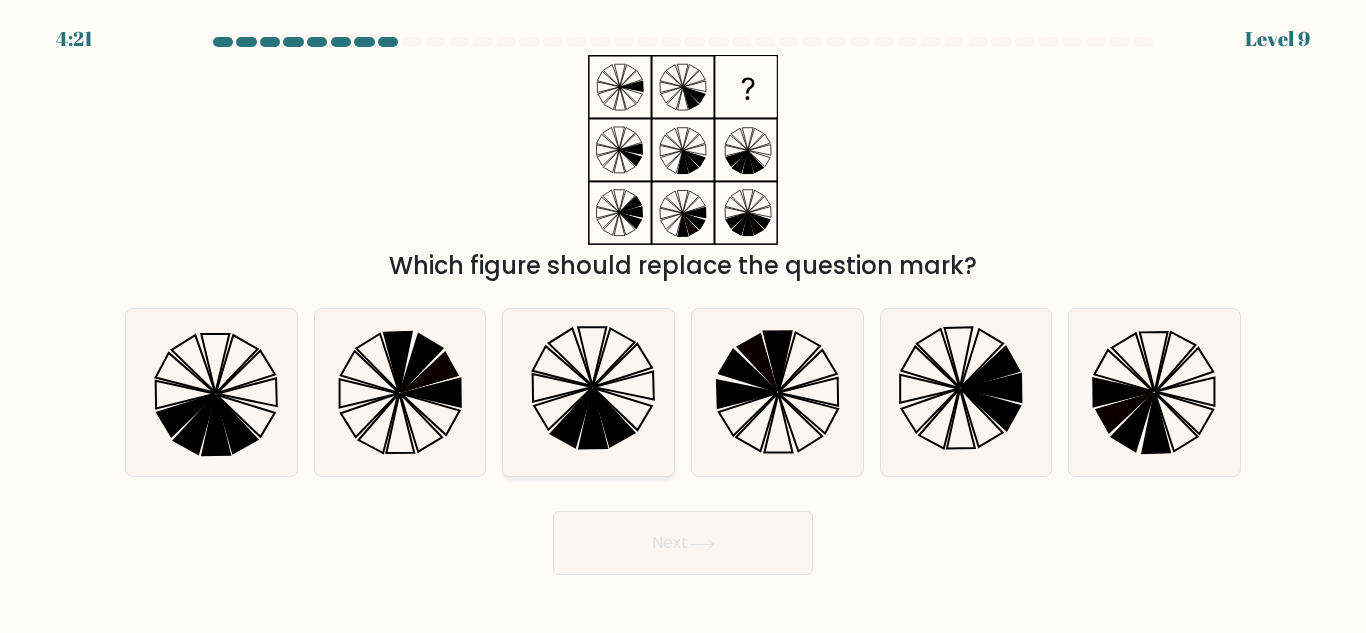 click 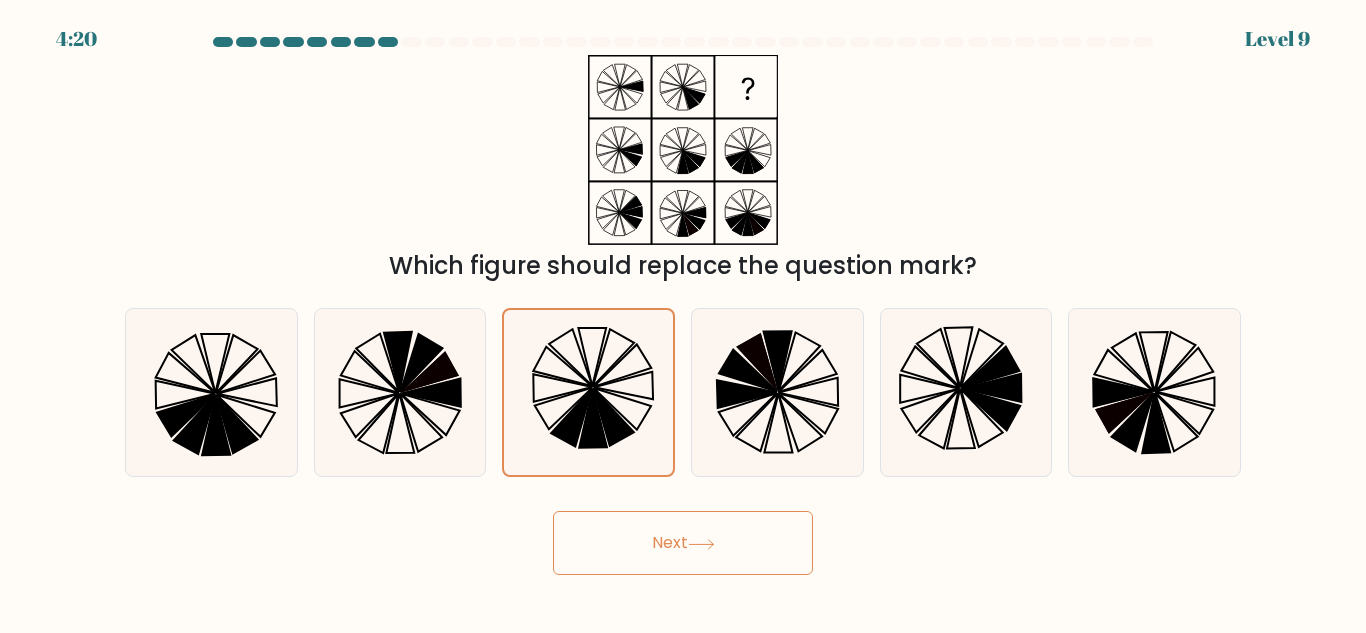 click on "Next" at bounding box center [683, 543] 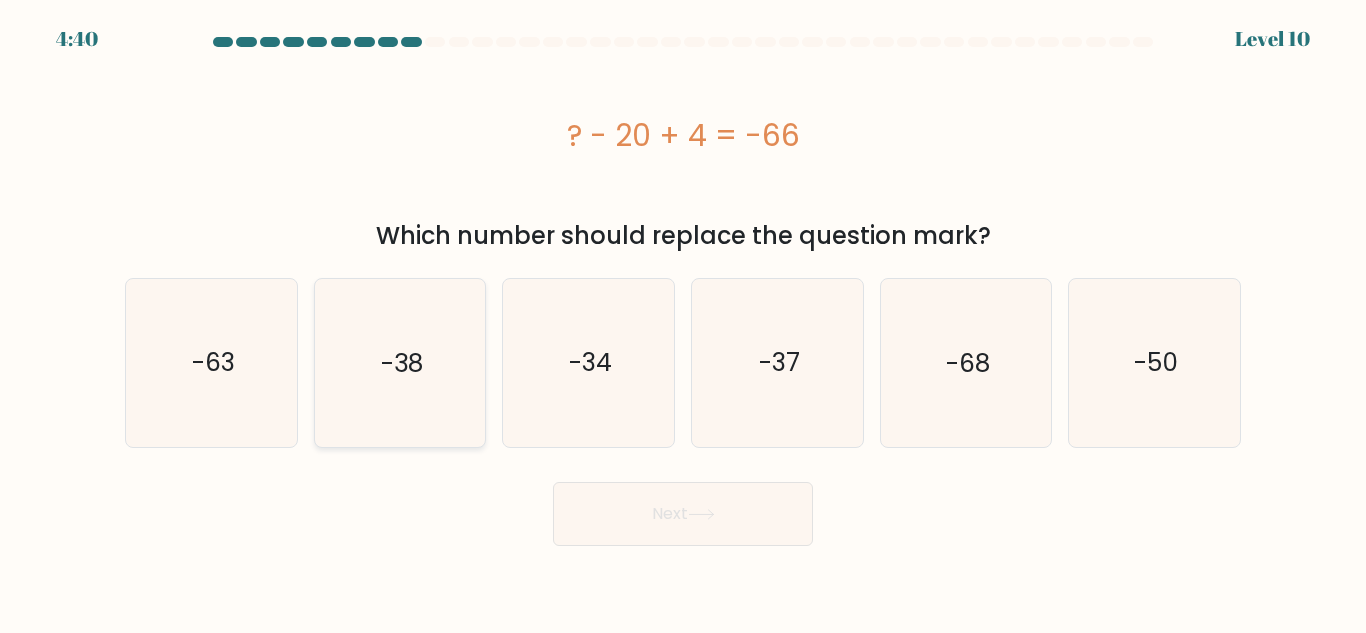 click on "-38" 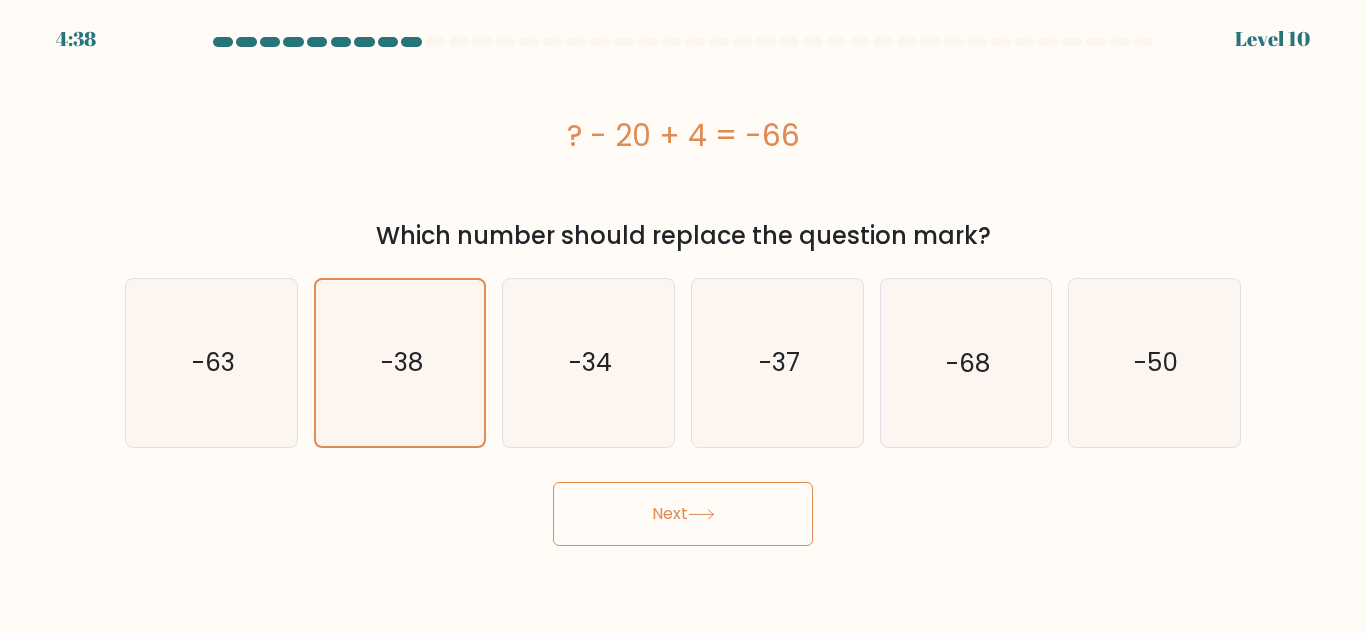 click on "a." at bounding box center [683, 291] 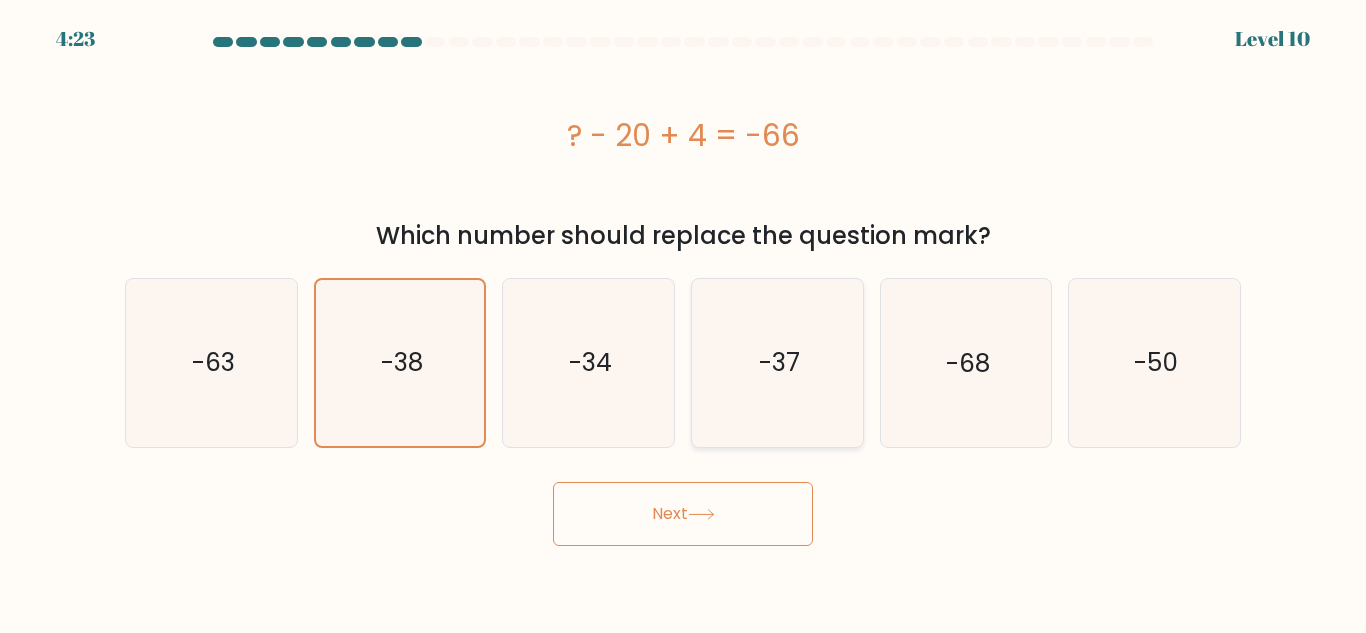 click on "-37" 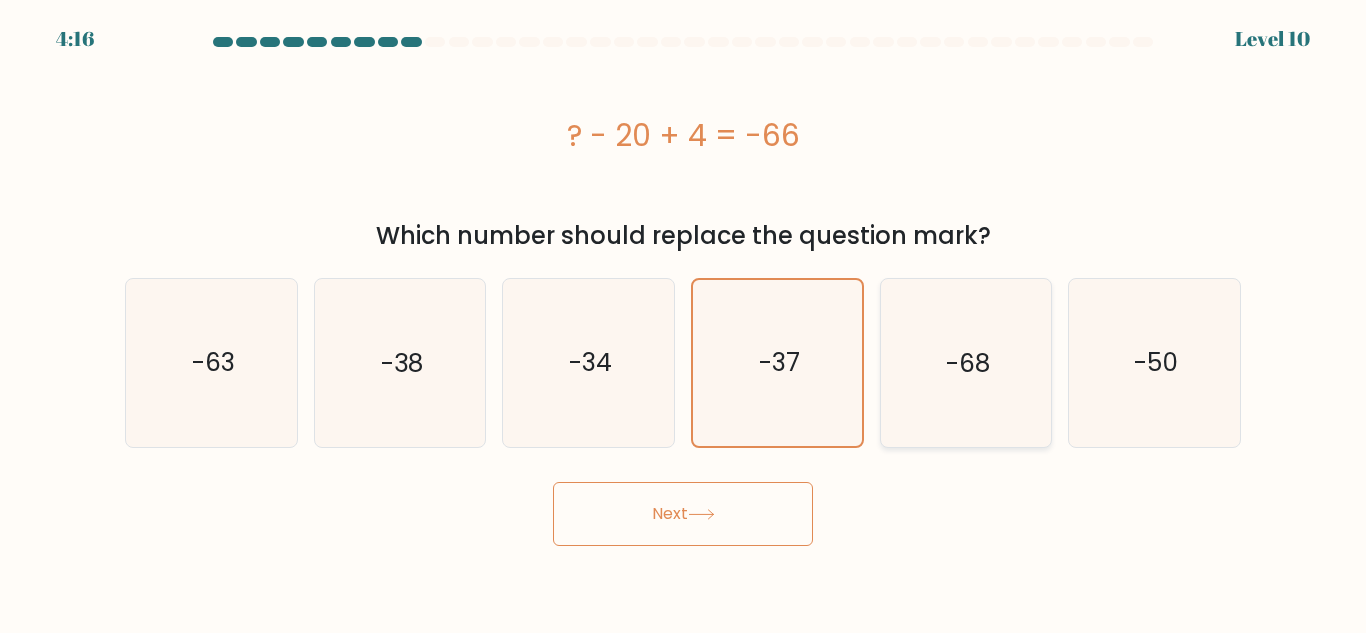 click on "-68" 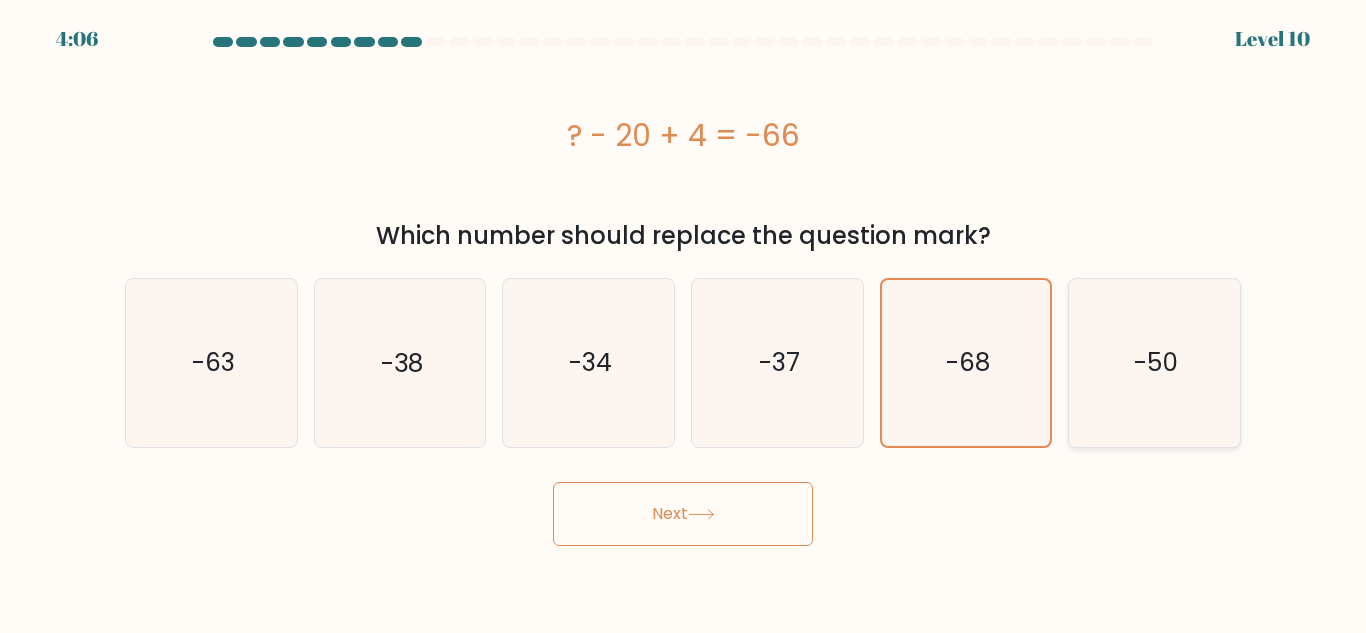 click on "-50" 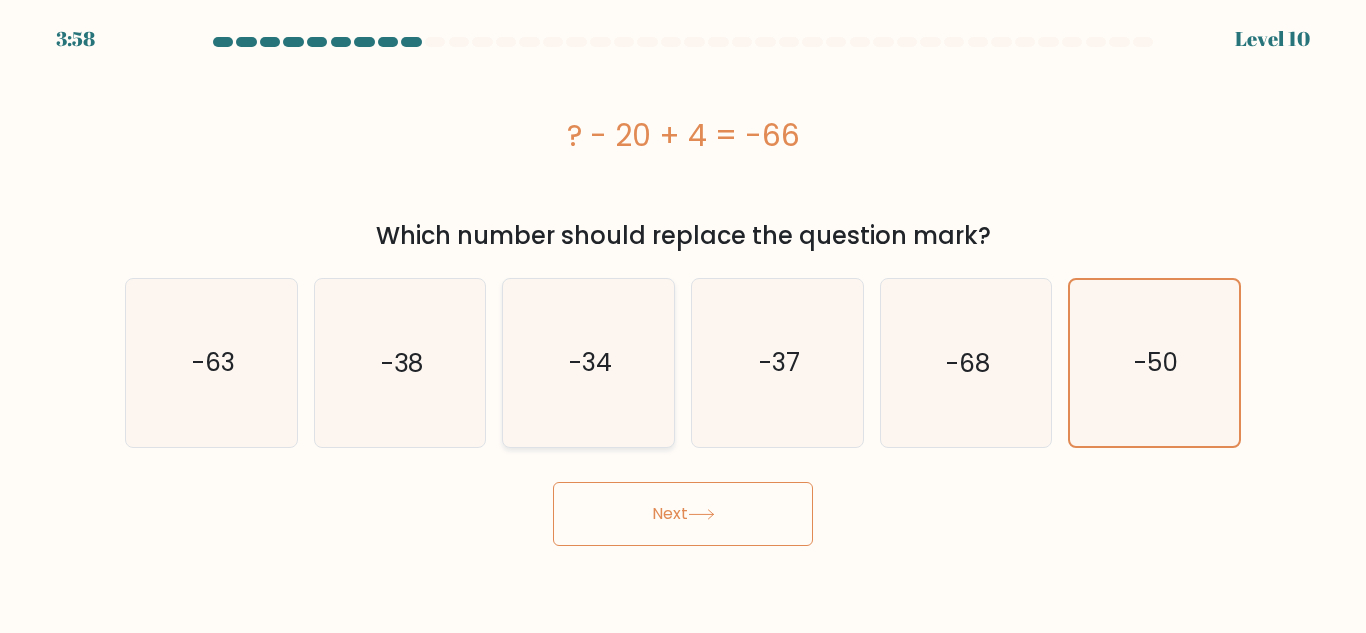 click on "-34" 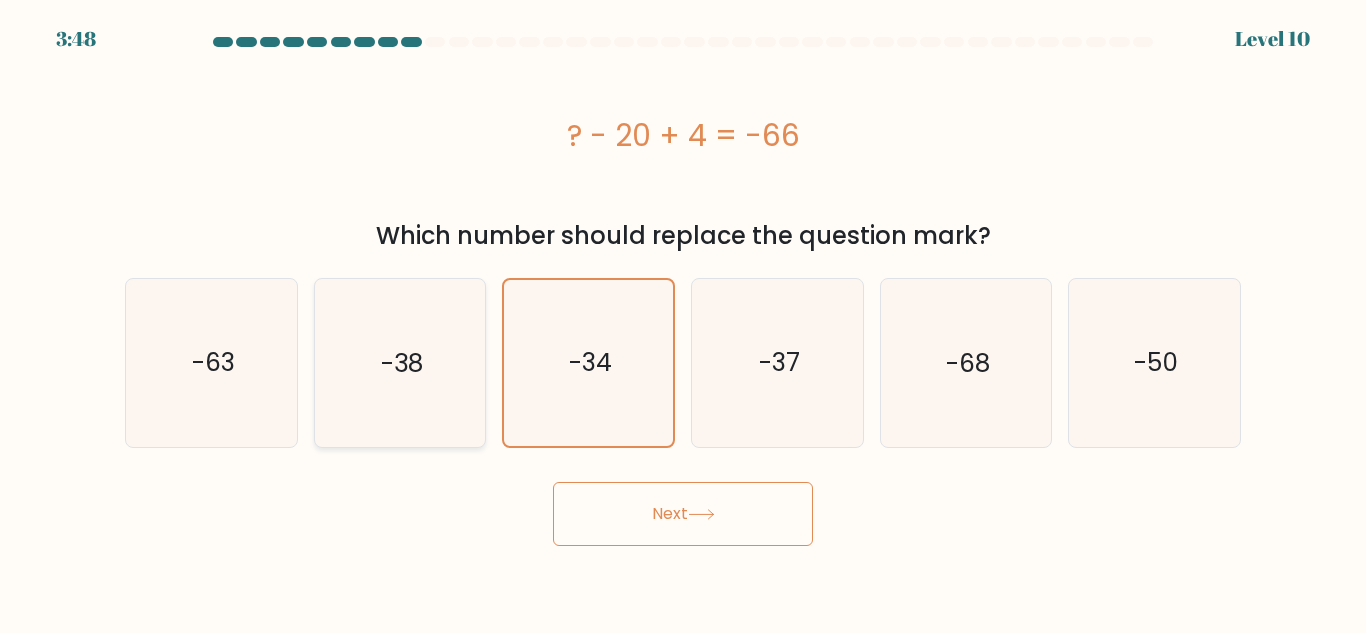 click on "-38" 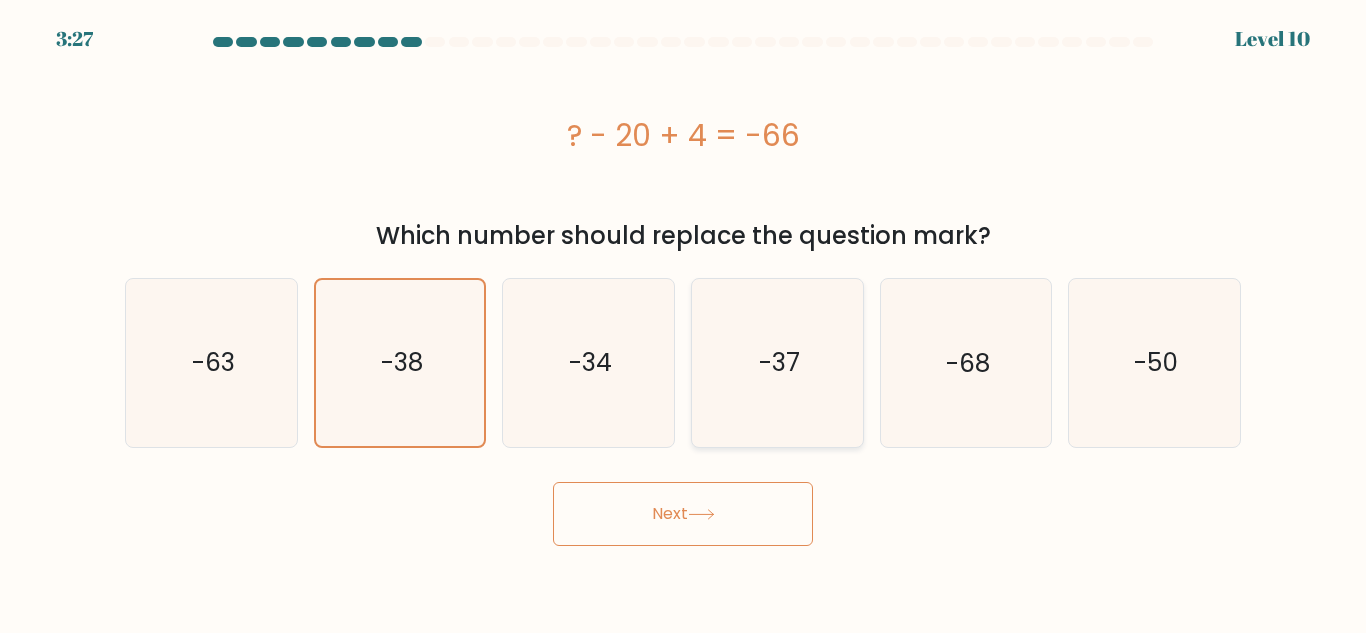 click on "-37" 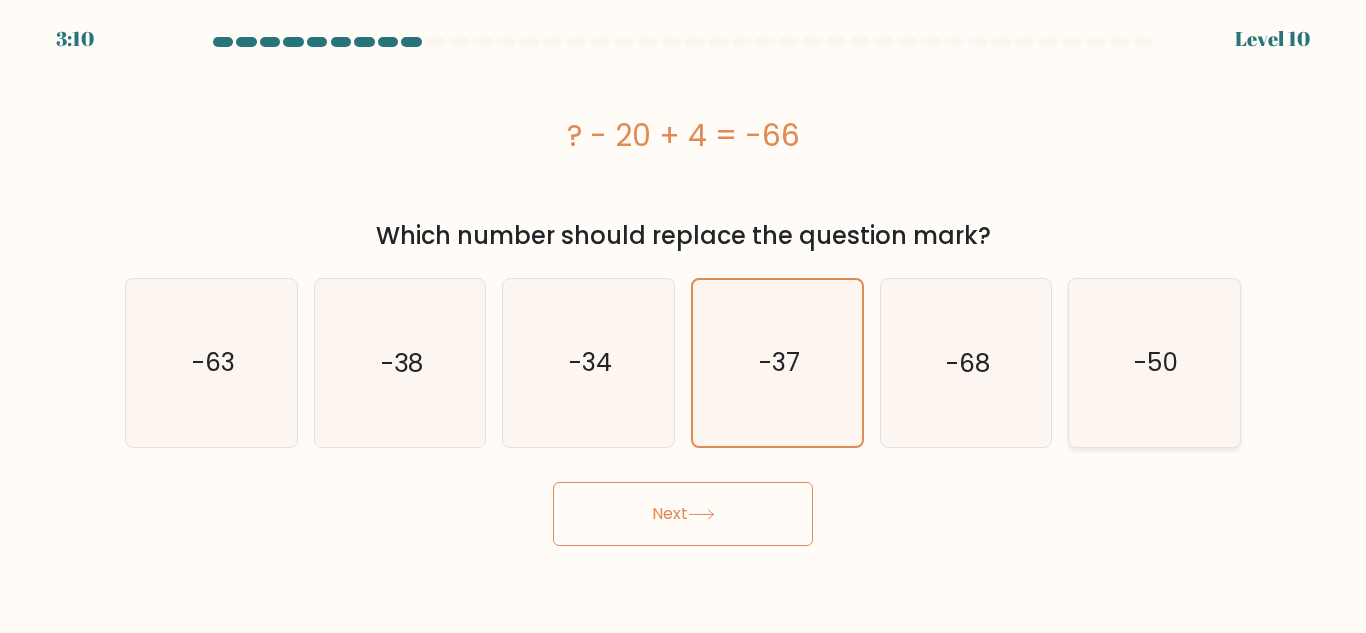 click on "-50" 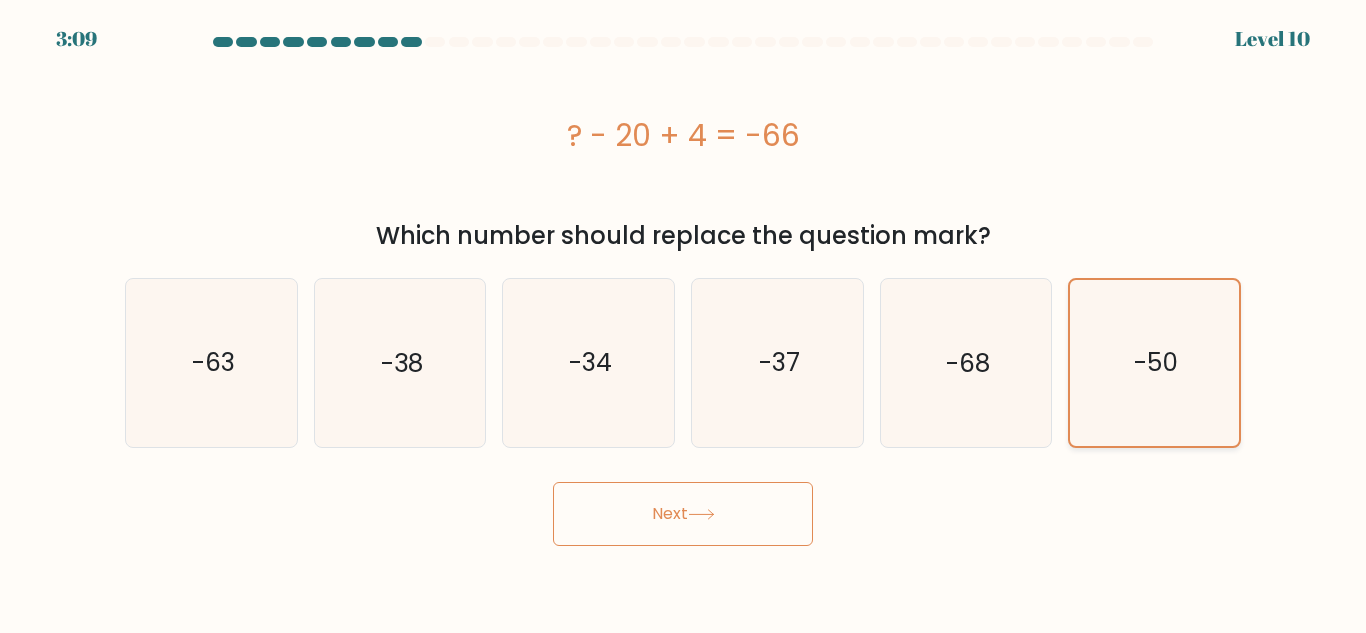 click on "-50" 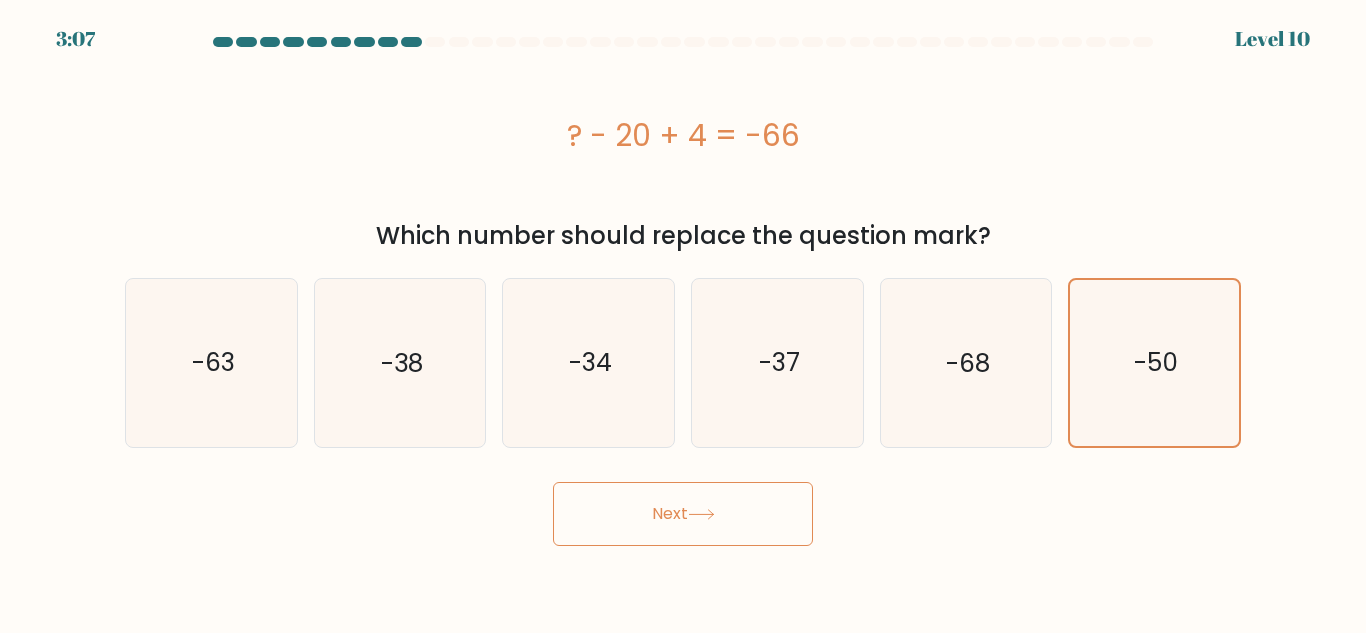 click on "Next" at bounding box center [683, 514] 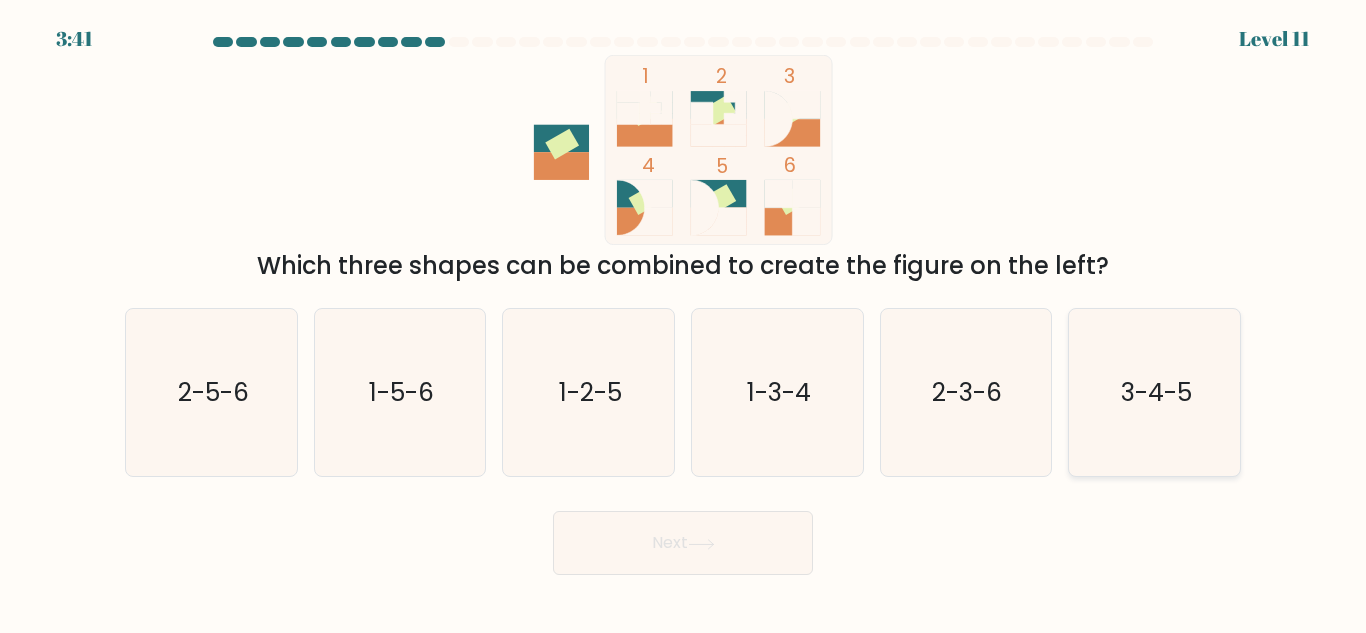 click on "3-4-5" 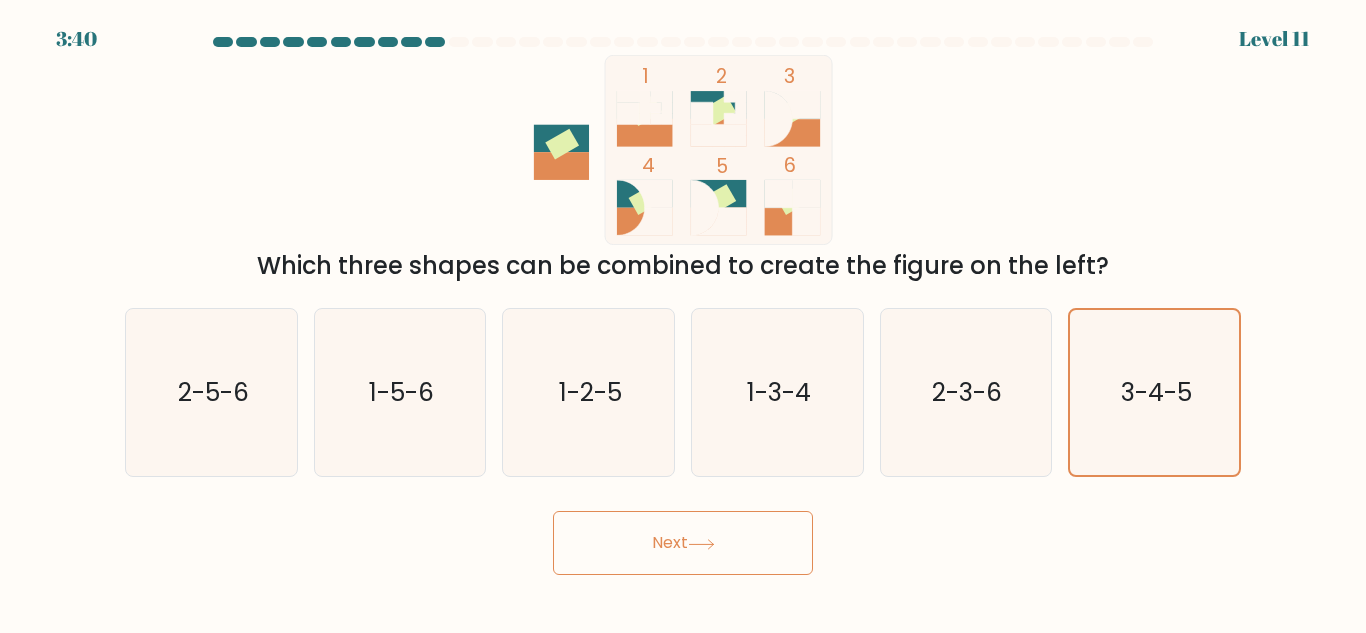 click on "Next" at bounding box center [683, 543] 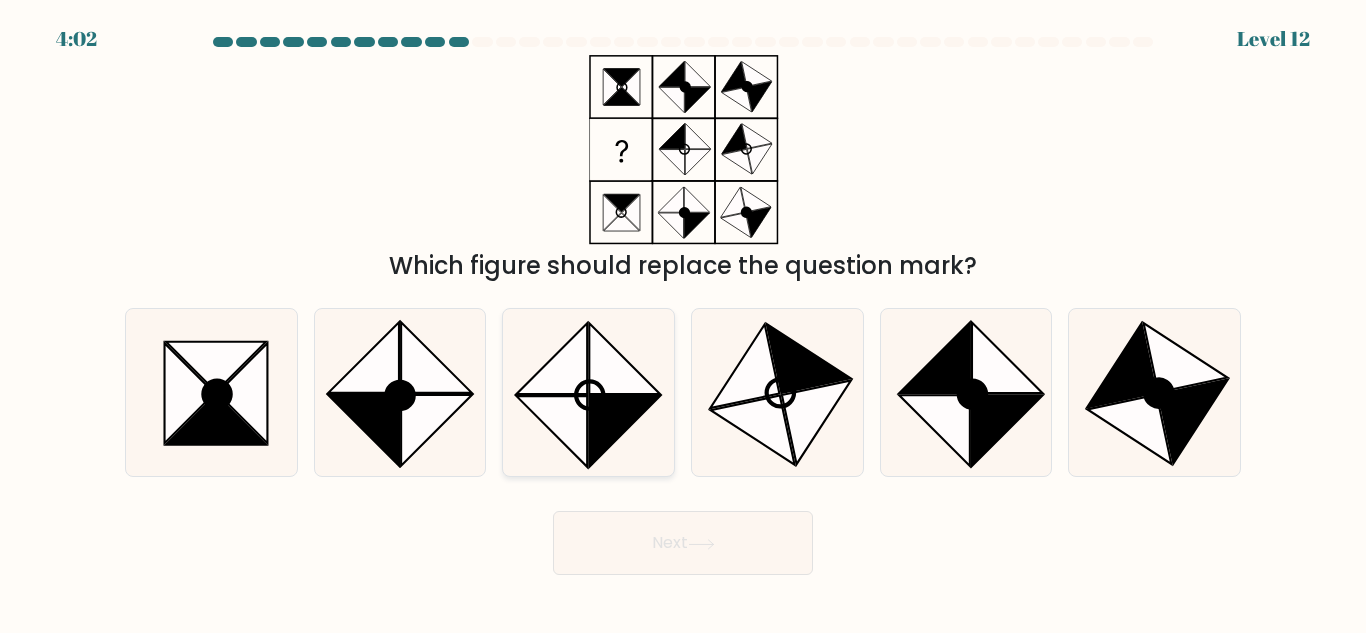 click 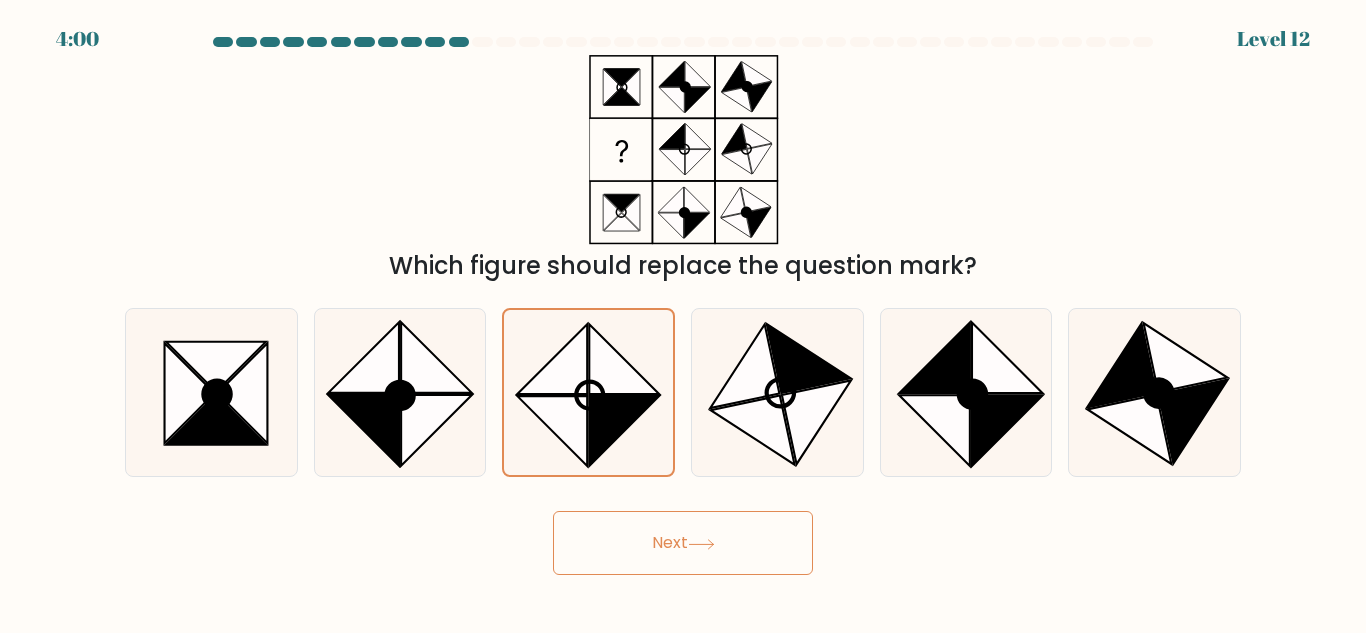 click on "Next" at bounding box center (683, 543) 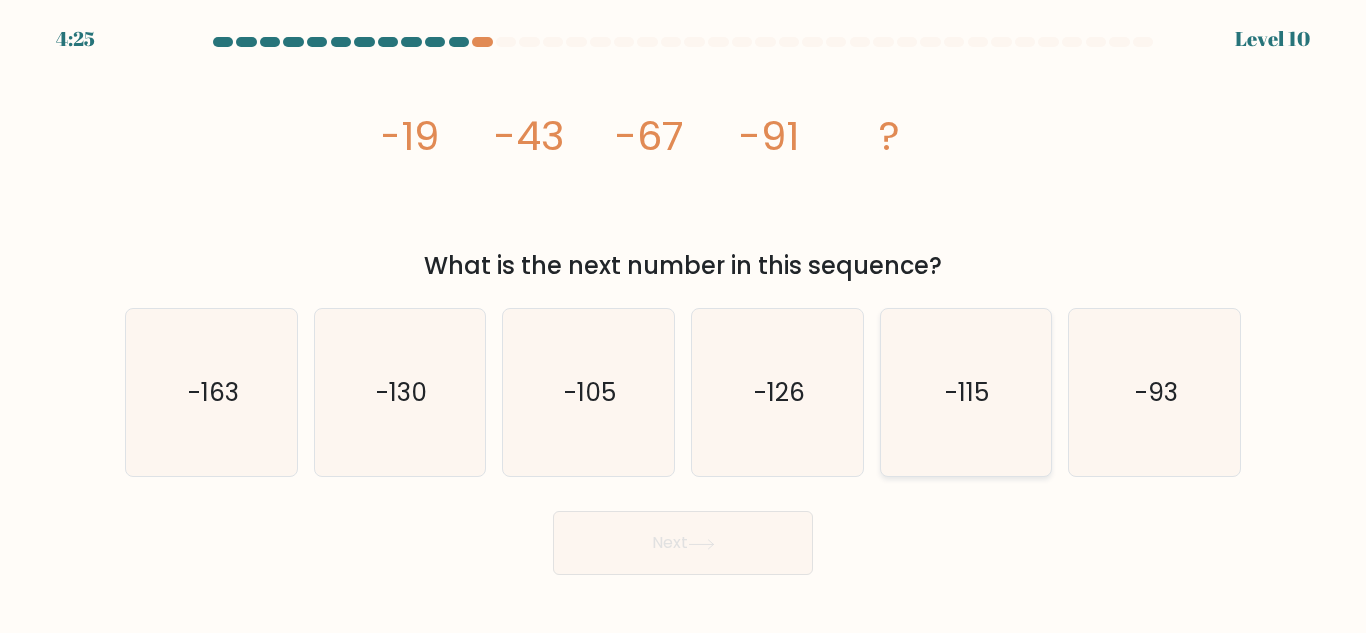 click on "-115" 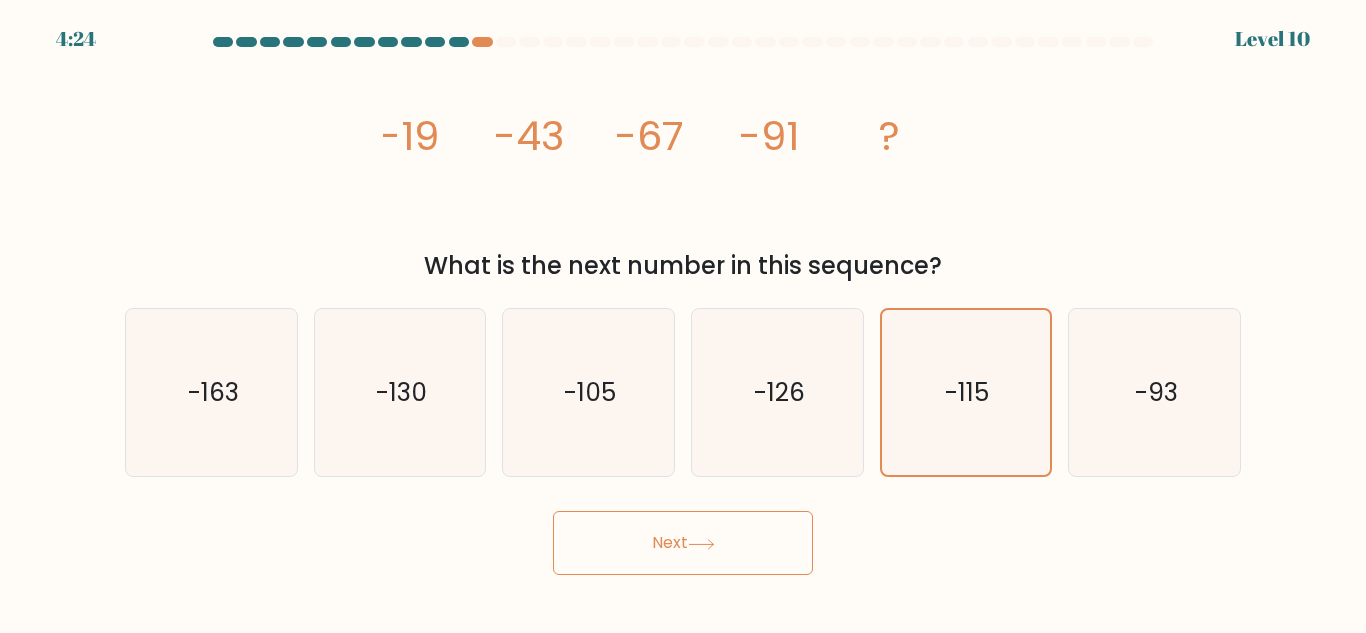 click on "Next" at bounding box center [683, 543] 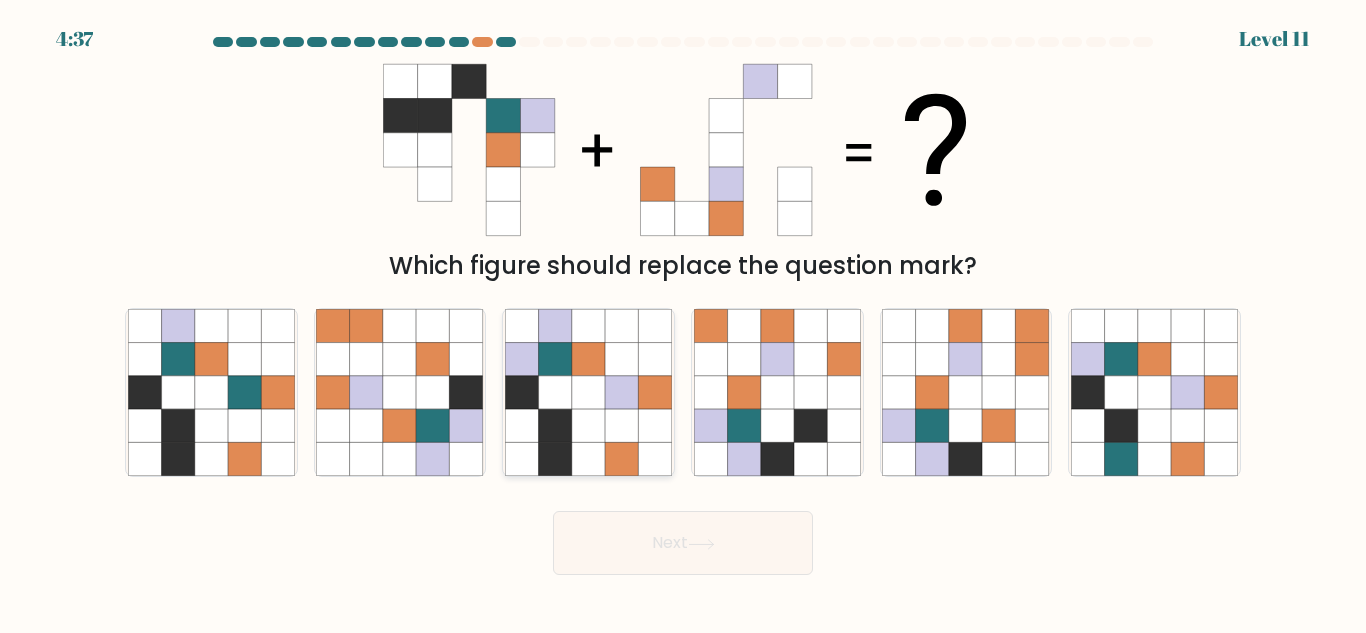 click 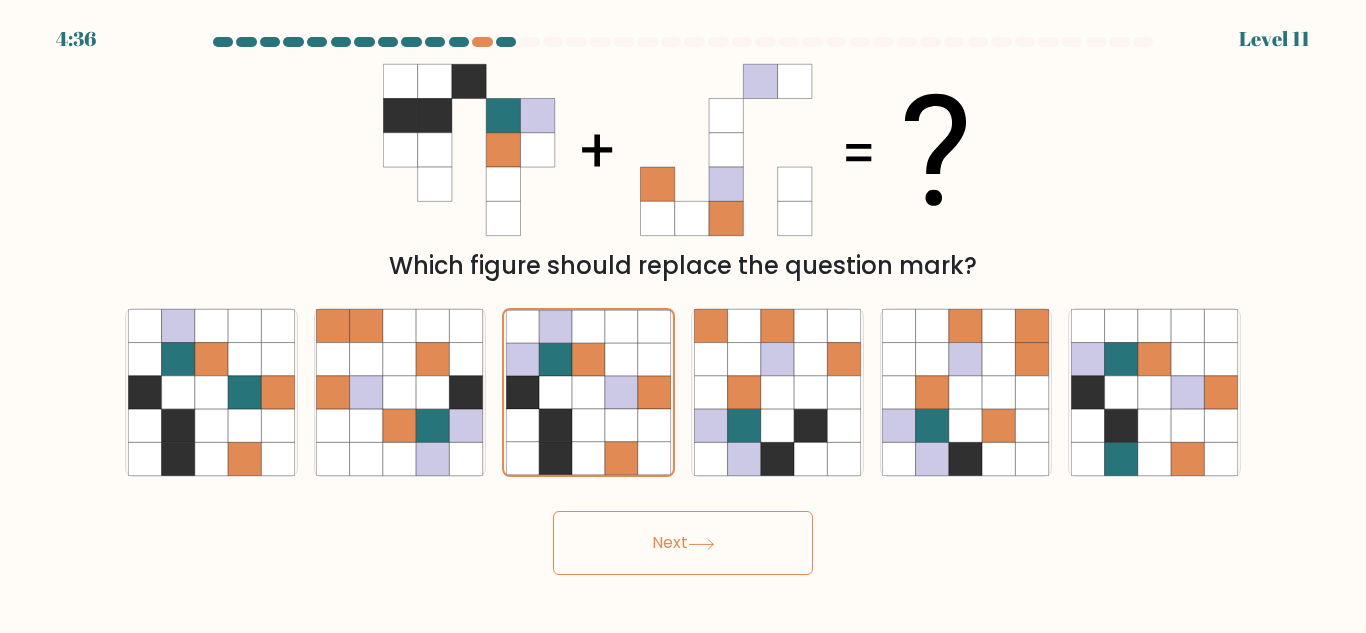 click on "Next" at bounding box center (683, 543) 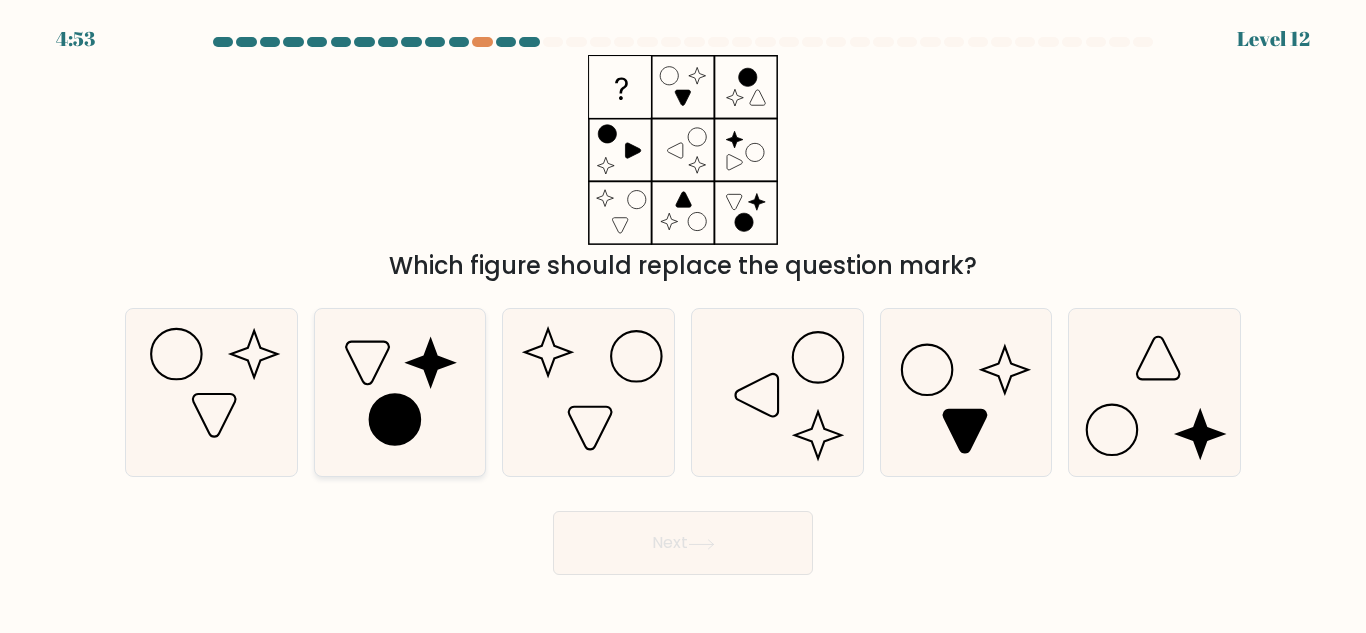 click 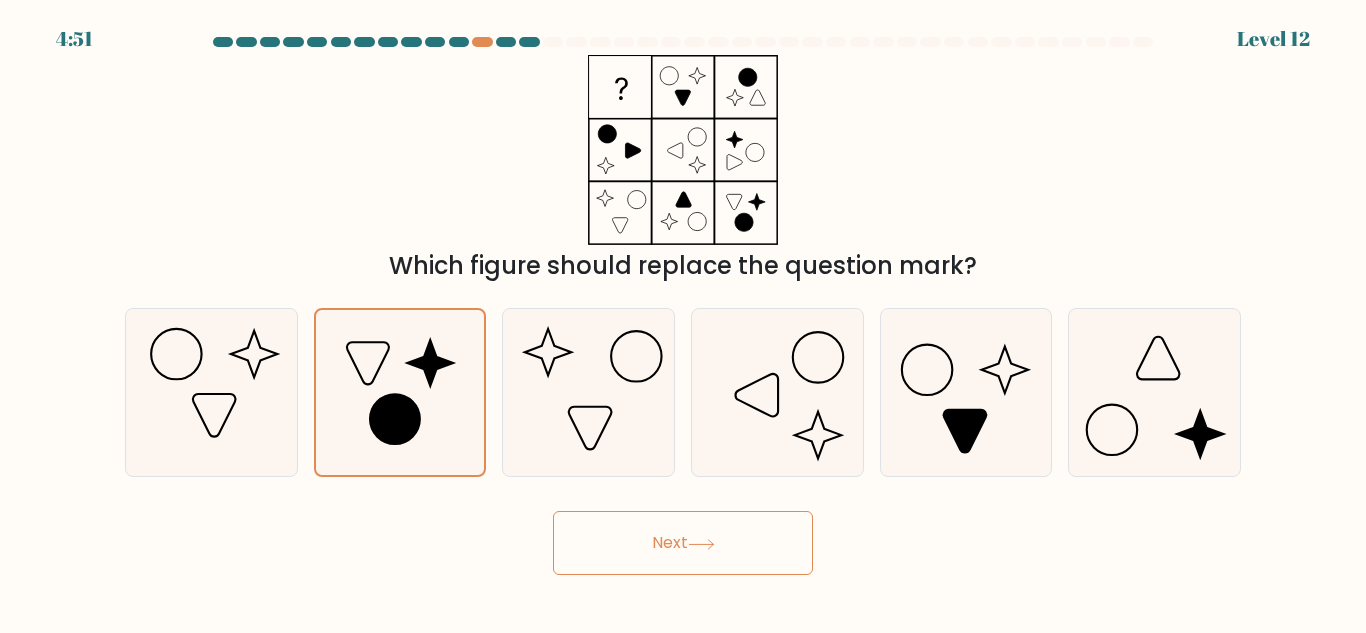 click on "Next" at bounding box center (683, 543) 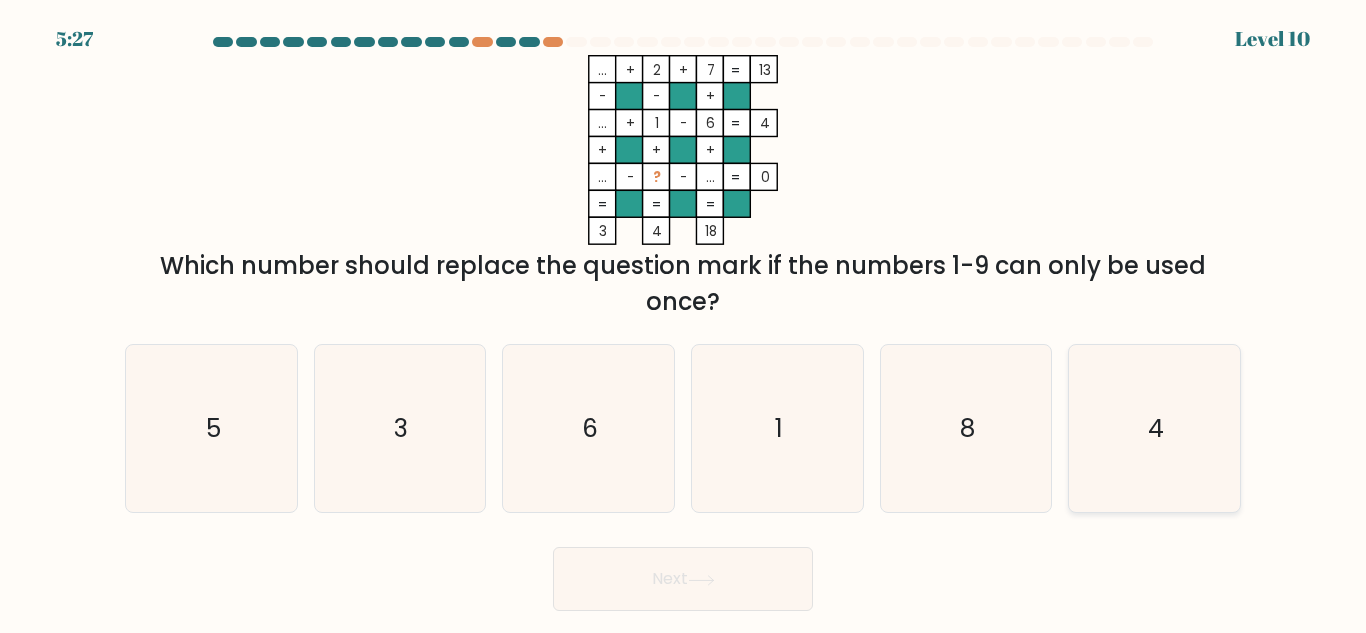 click on "4" 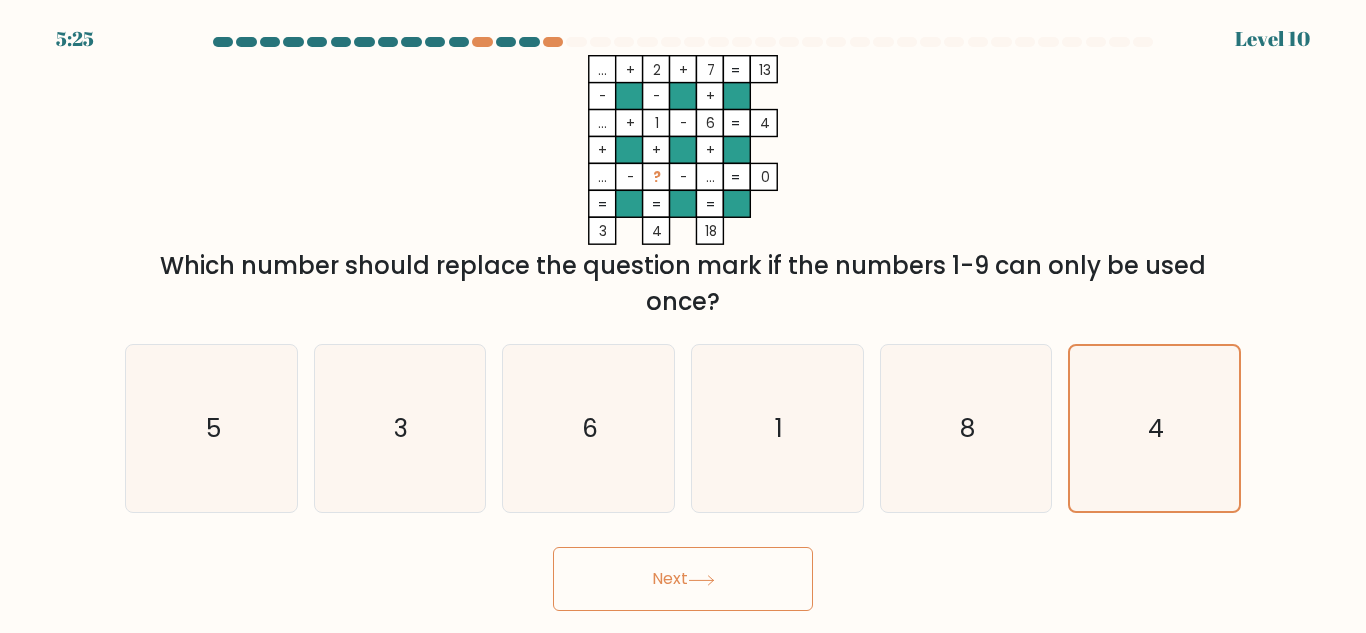 click on "Next" at bounding box center [683, 579] 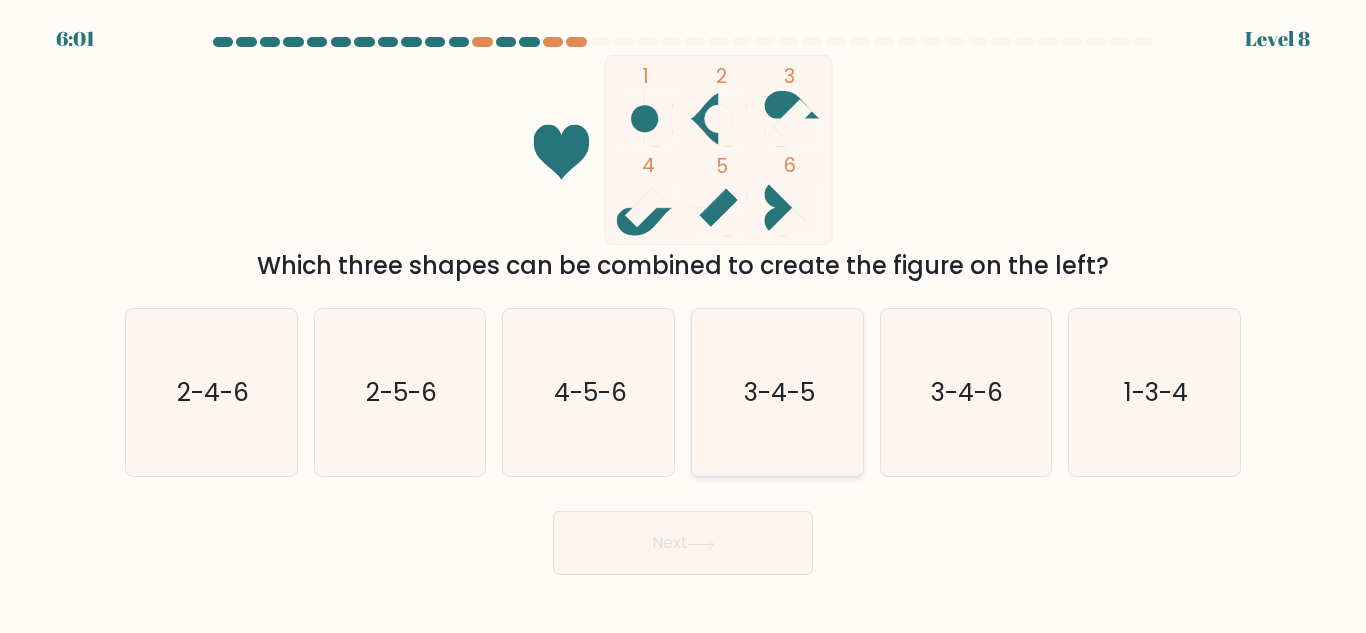 click on "3-4-5" 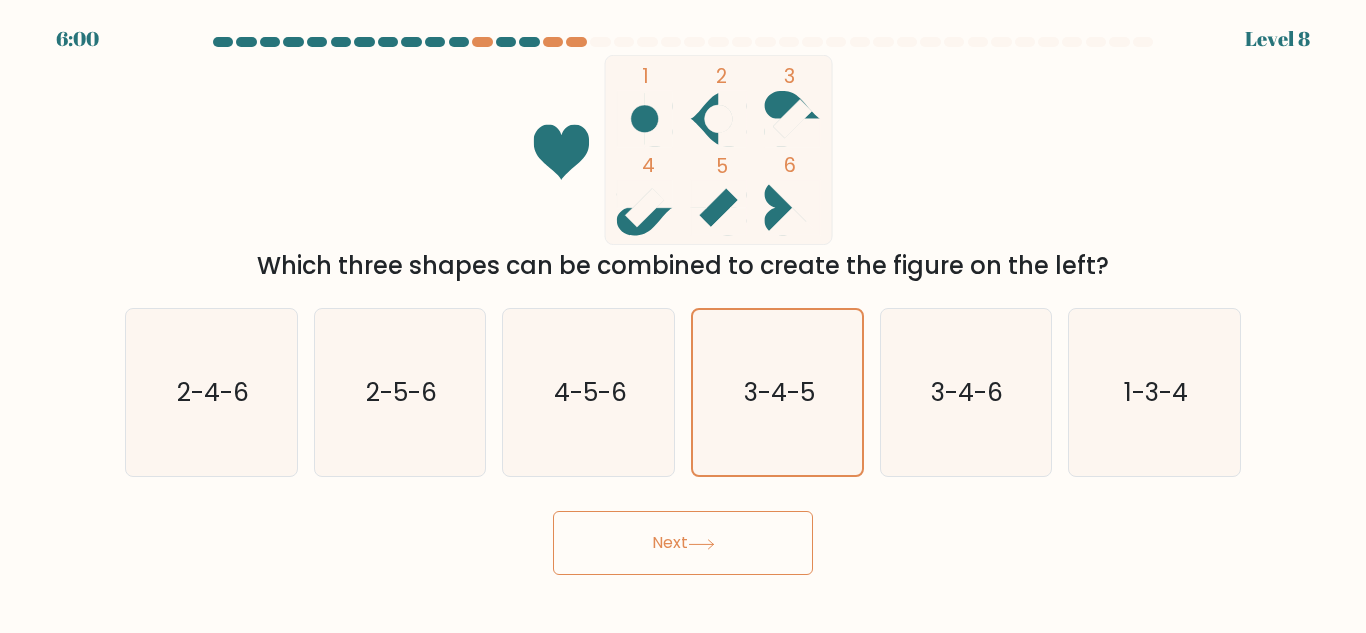 click on "Next" at bounding box center (683, 543) 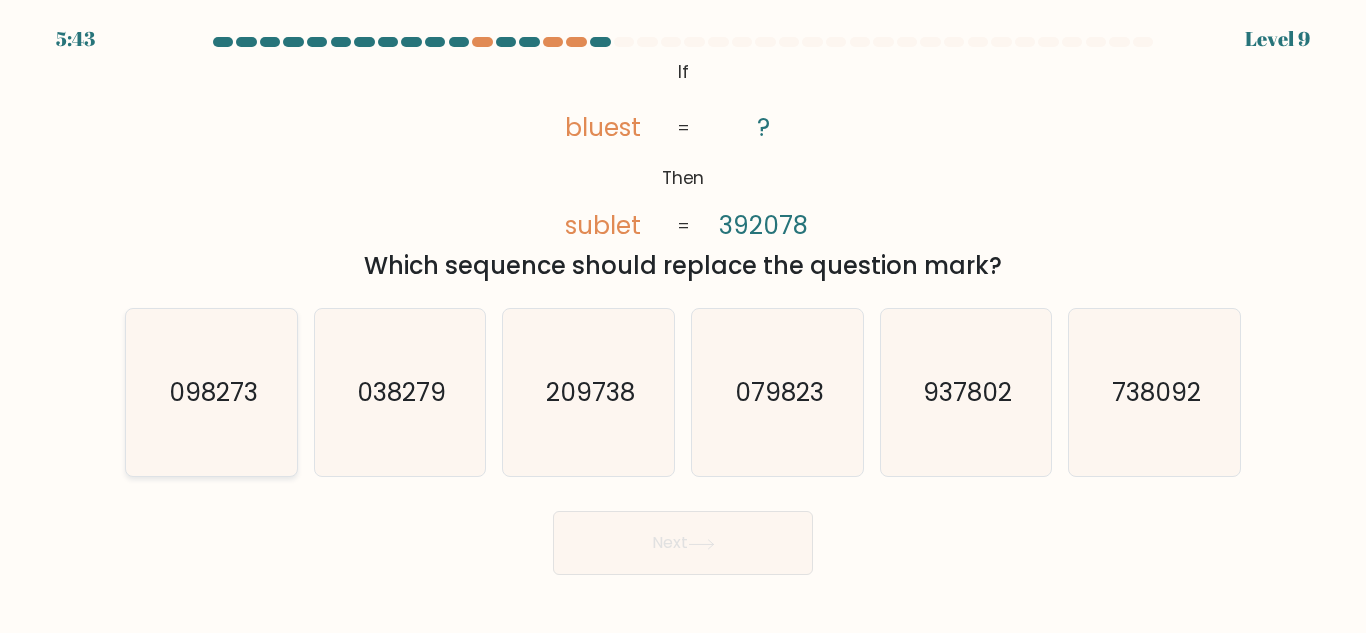 drag, startPoint x: 664, startPoint y: 523, endPoint x: 256, endPoint y: 358, distance: 440.10114 